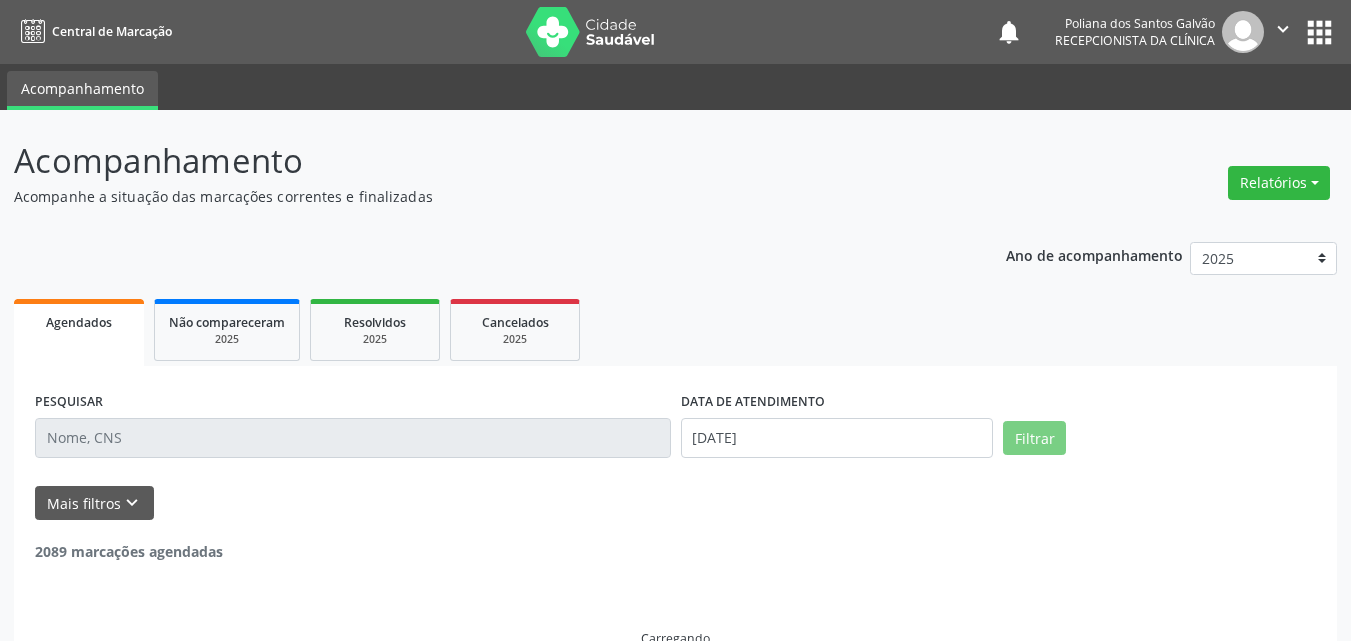 scroll, scrollTop: 0, scrollLeft: 0, axis: both 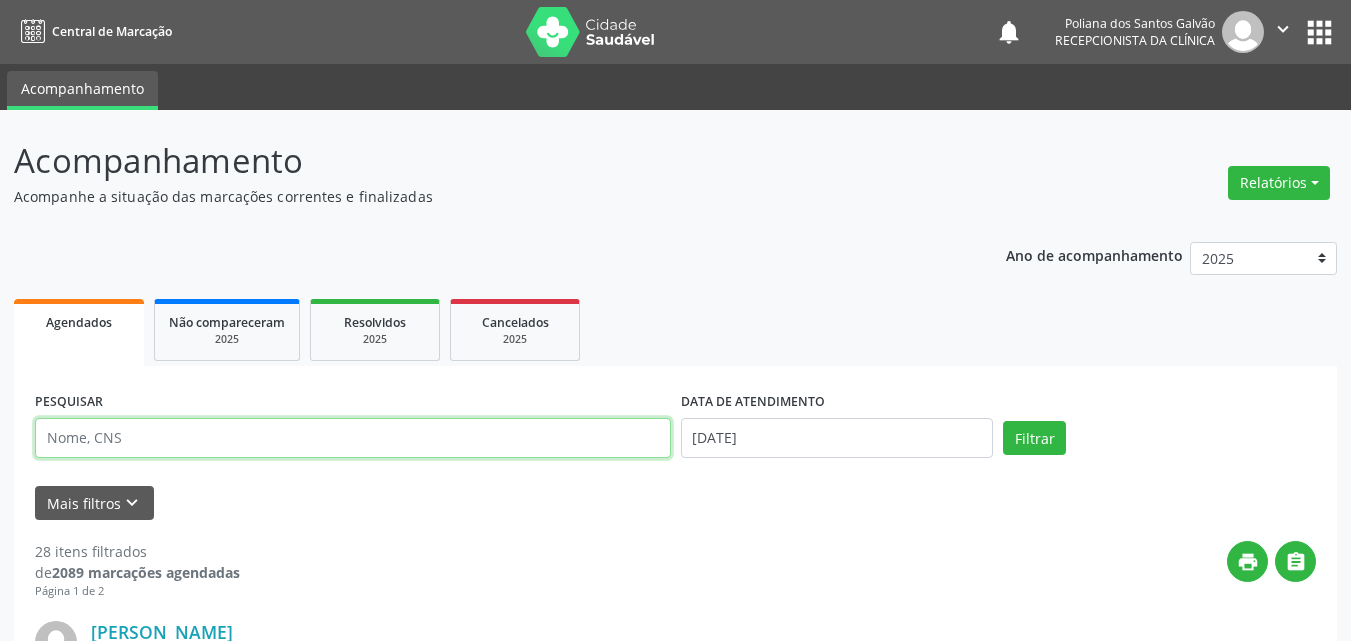 click at bounding box center (353, 438) 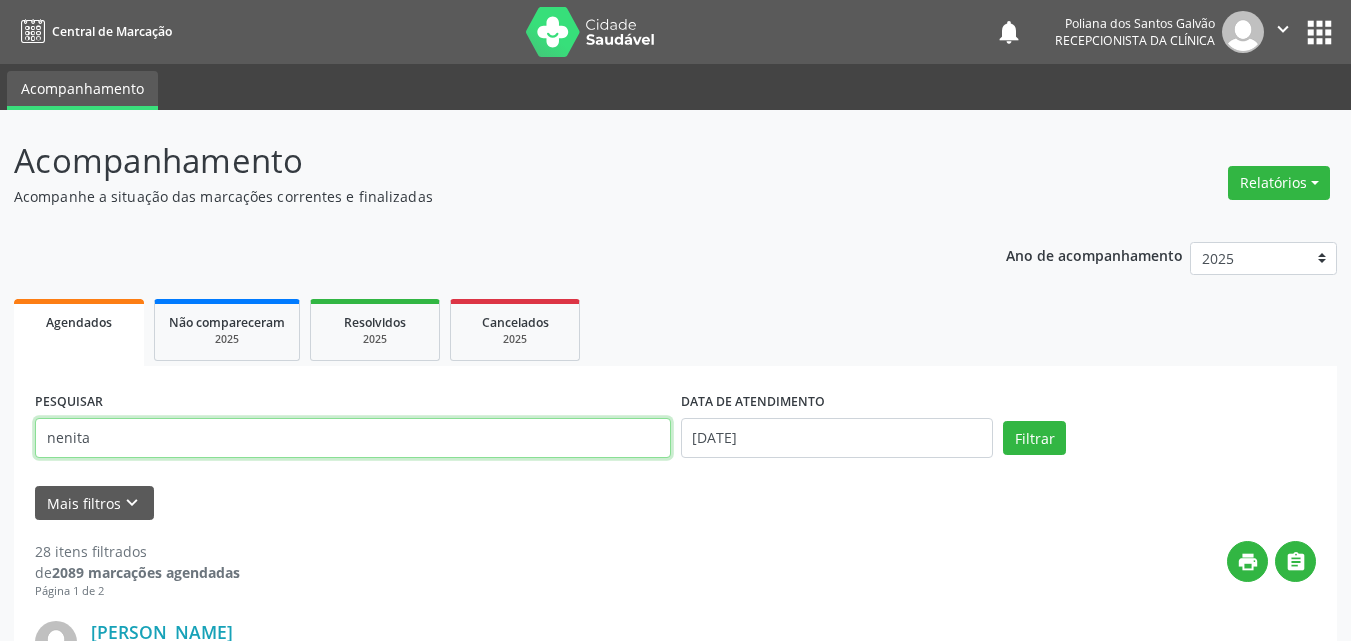 type on "nenita" 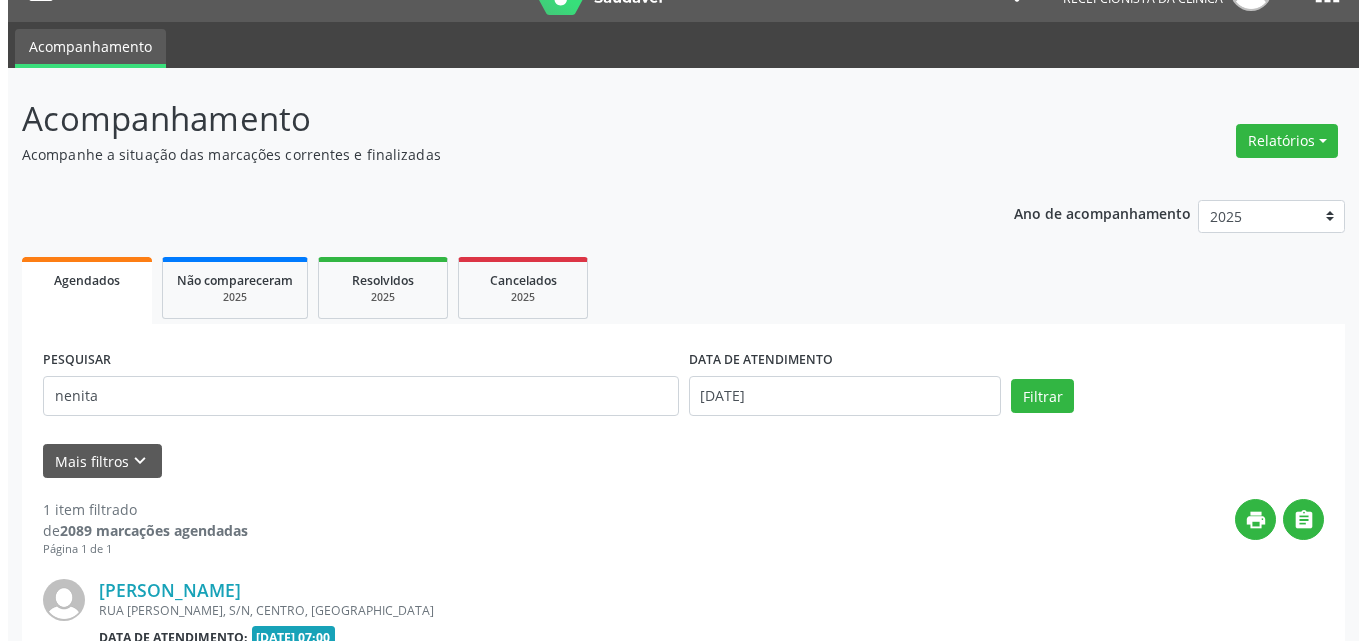 scroll, scrollTop: 264, scrollLeft: 0, axis: vertical 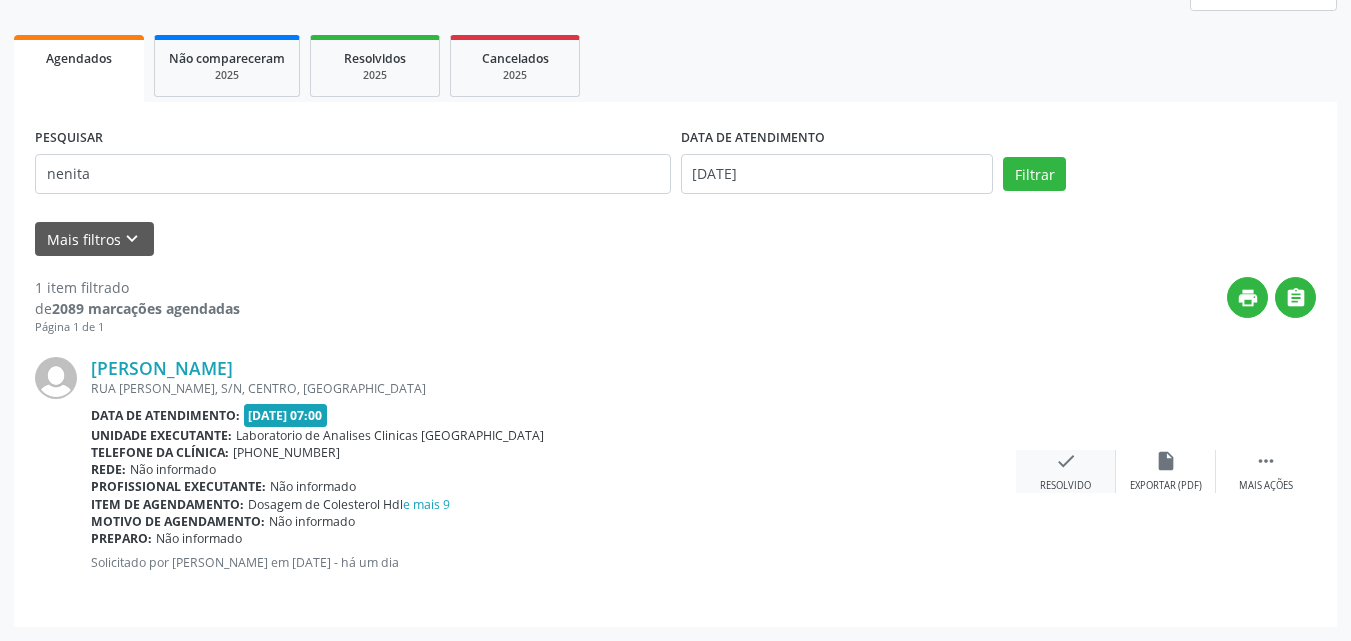 click on "check
Resolvido" at bounding box center [1066, 471] 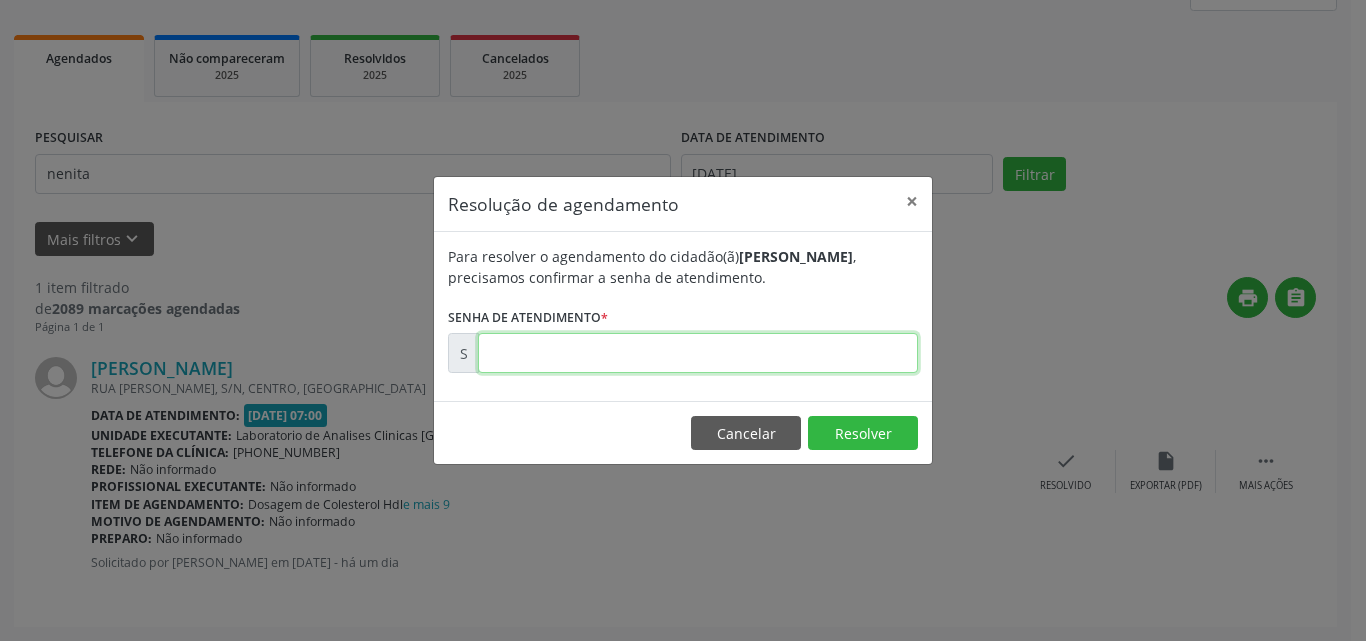 click at bounding box center [698, 353] 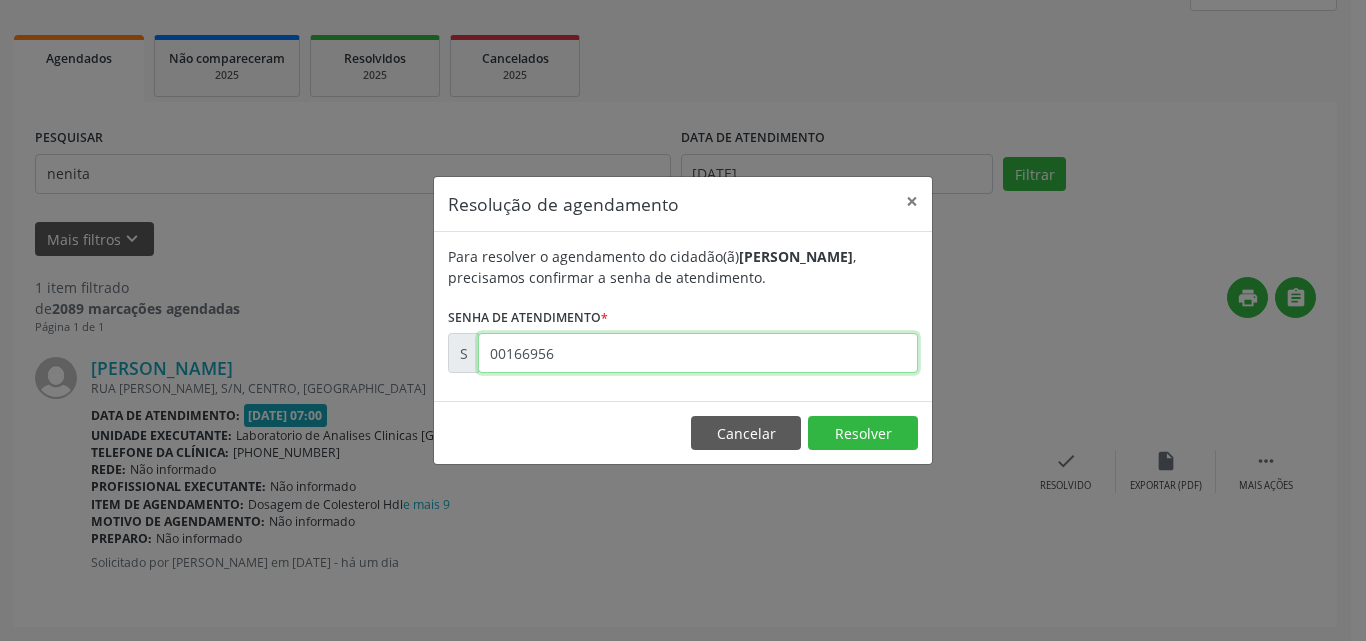 type on "00166956" 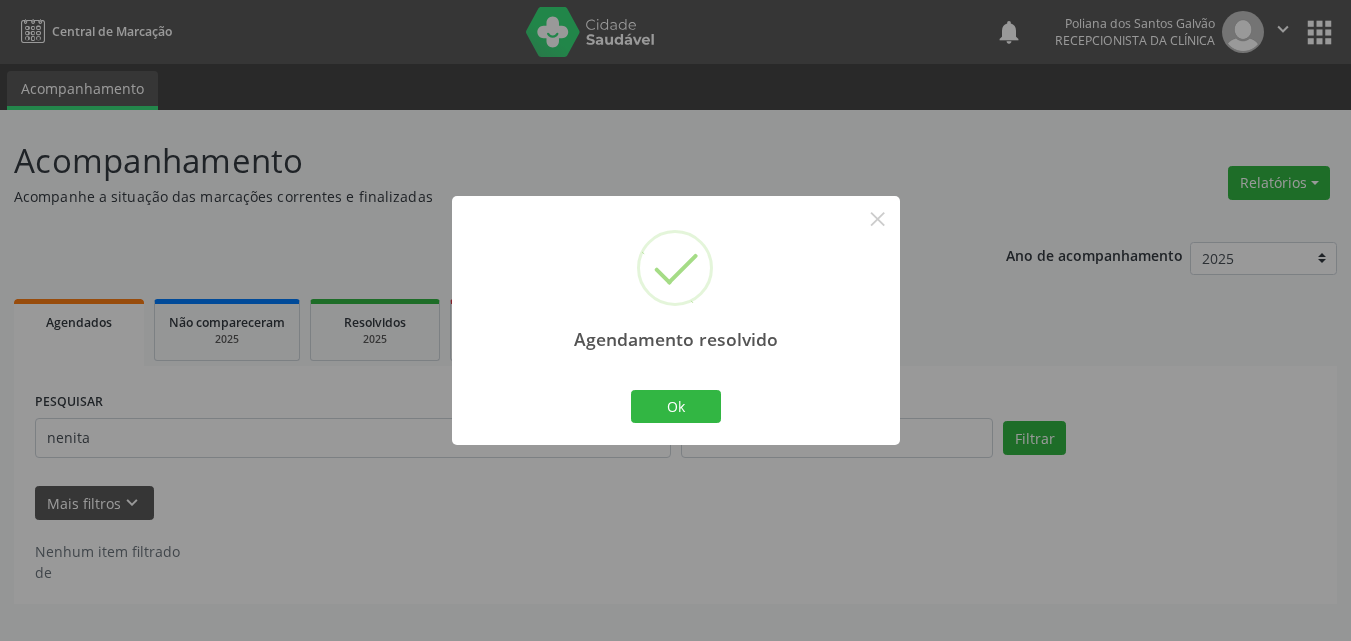 scroll, scrollTop: 0, scrollLeft: 0, axis: both 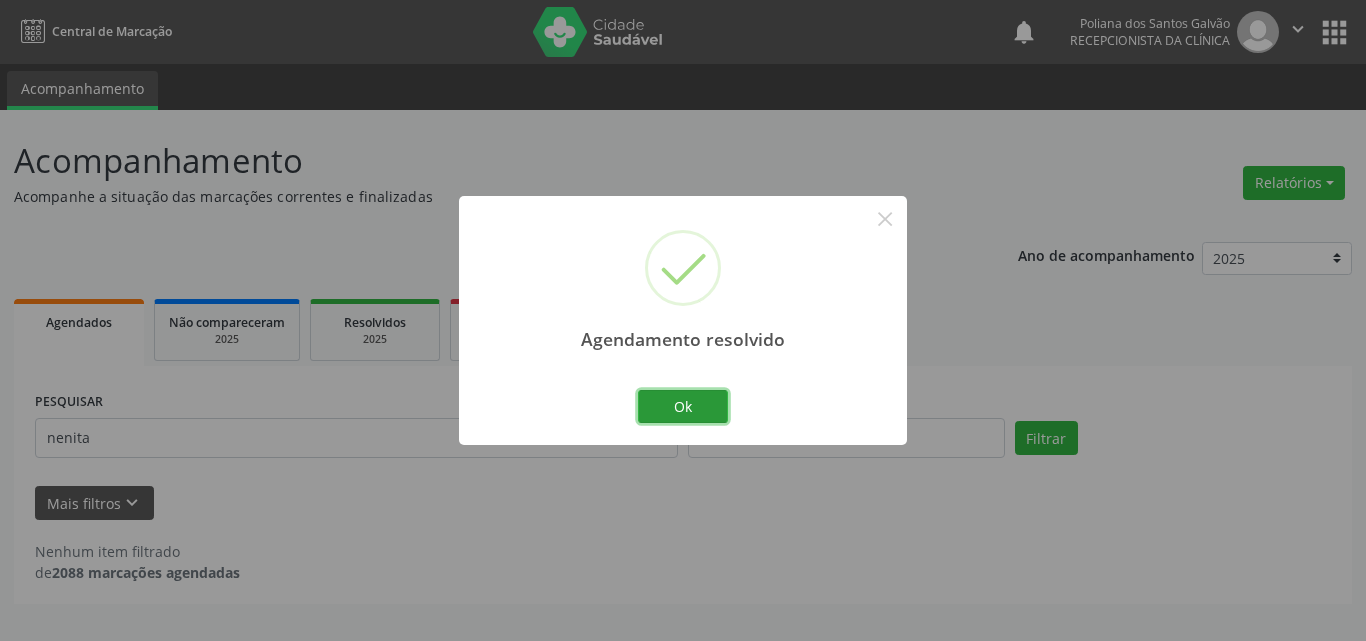 drag, startPoint x: 710, startPoint y: 405, endPoint x: 663, endPoint y: 423, distance: 50.32892 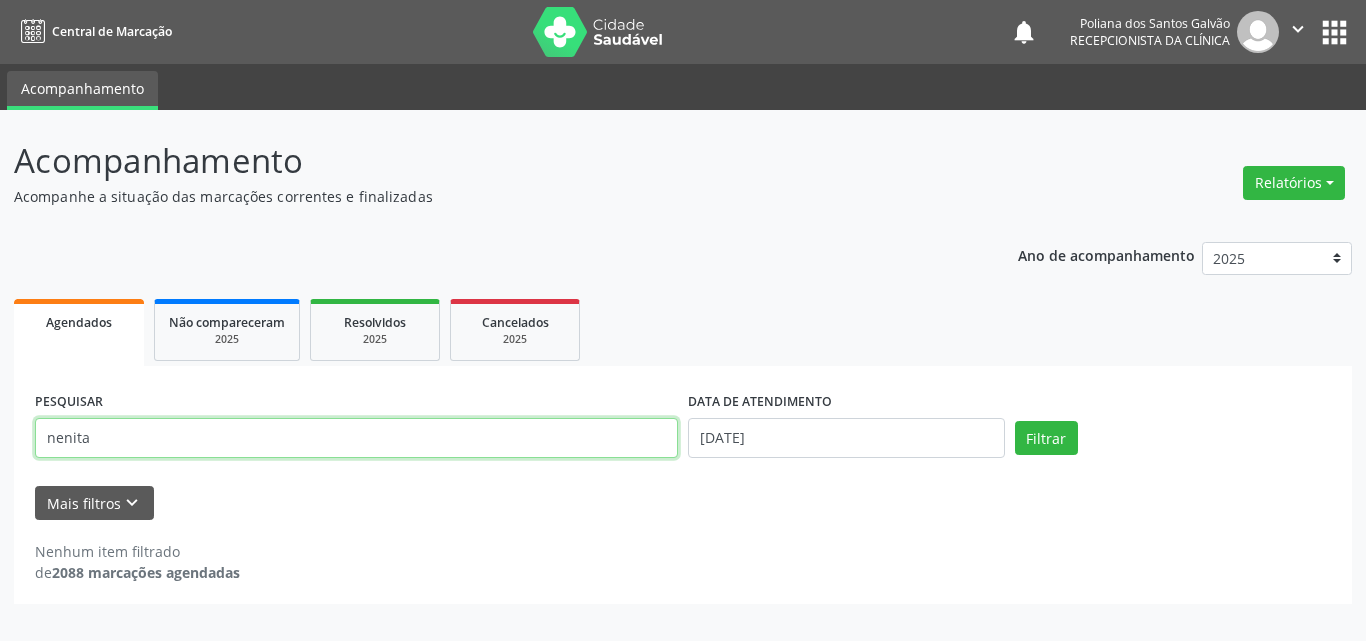 drag, startPoint x: 613, startPoint y: 443, endPoint x: 0, endPoint y: 276, distance: 635.3409 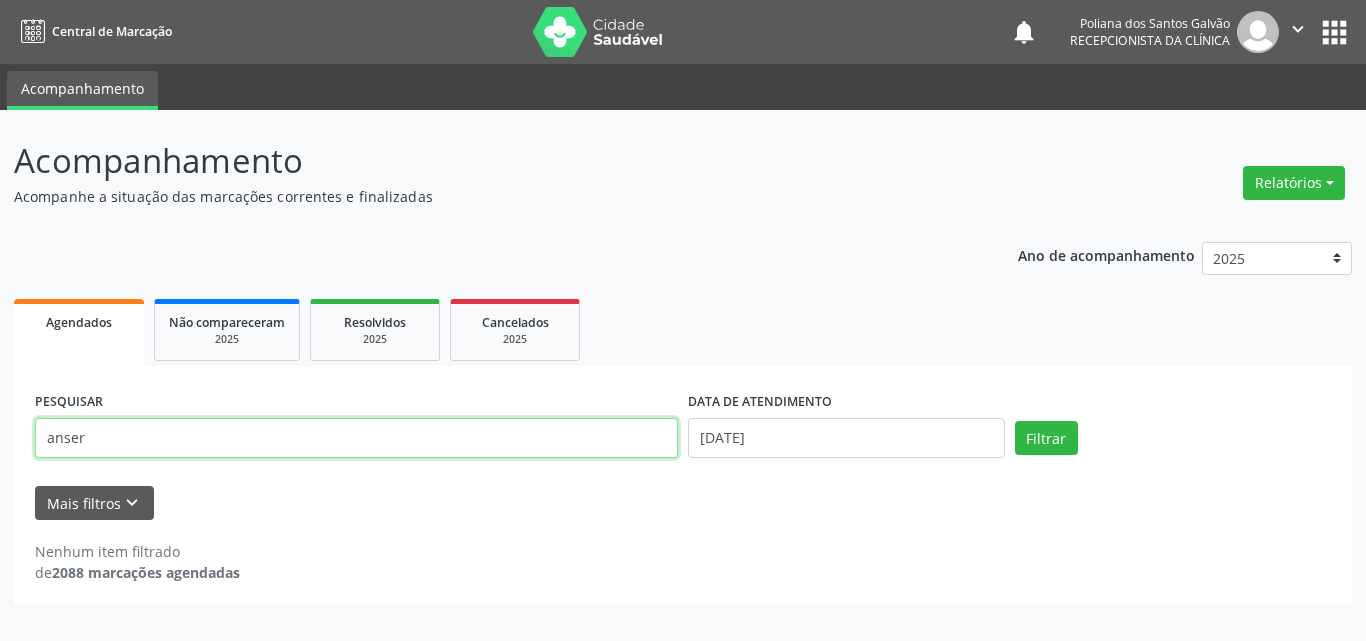 click on "Filtrar" at bounding box center [1046, 438] 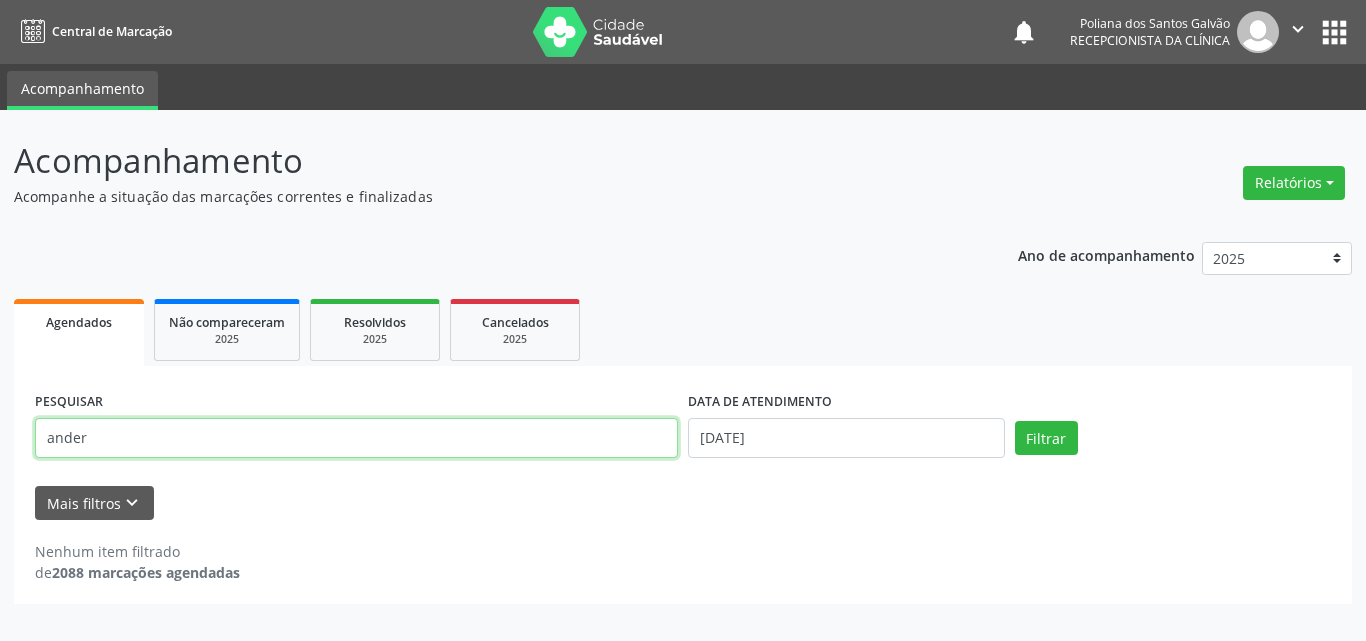 type on "ander" 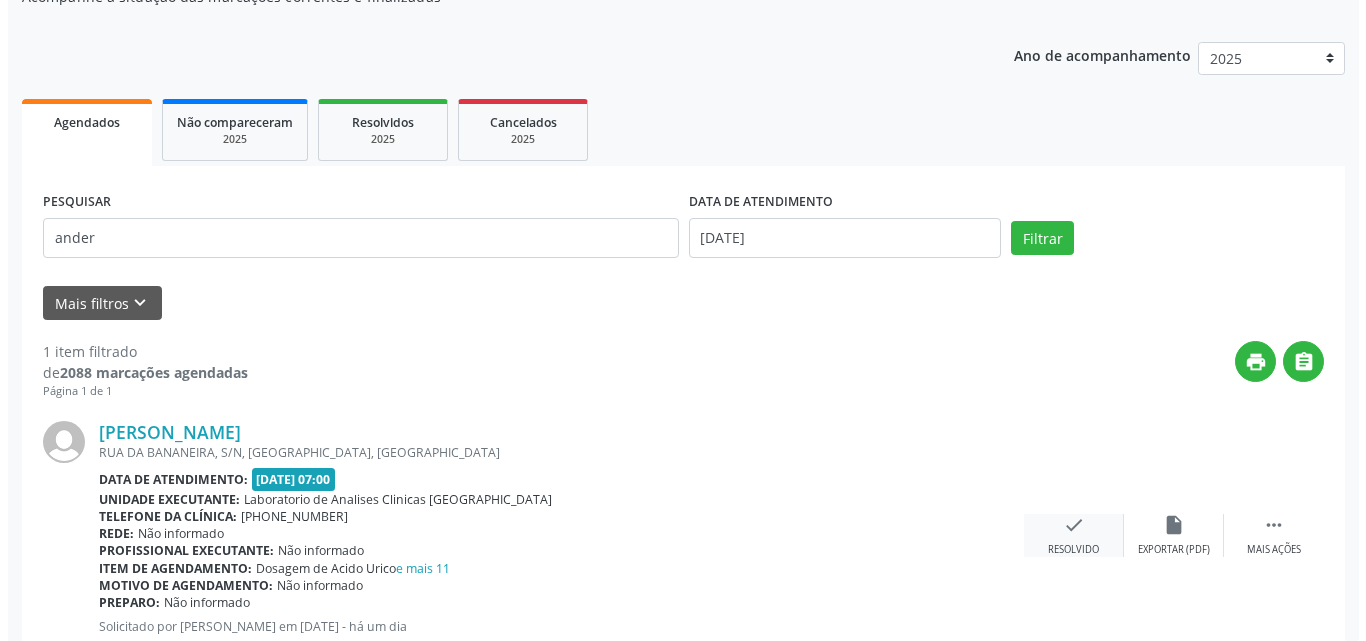 scroll, scrollTop: 264, scrollLeft: 0, axis: vertical 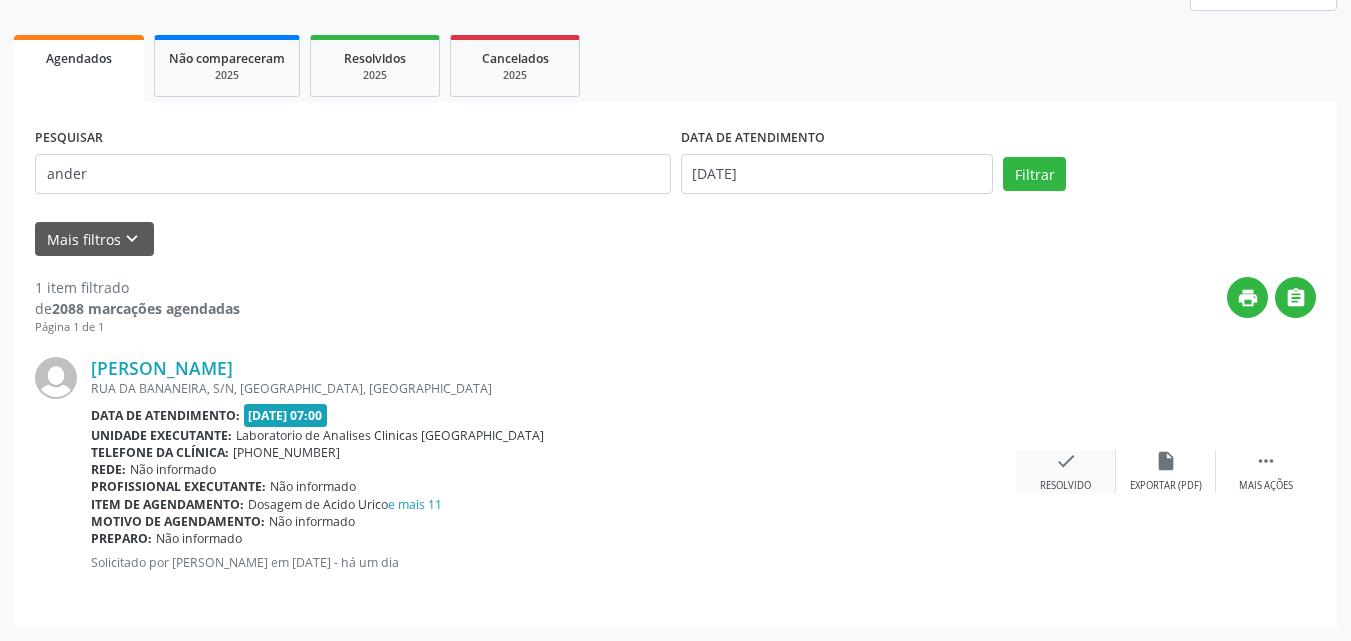 click on "check" at bounding box center (1066, 461) 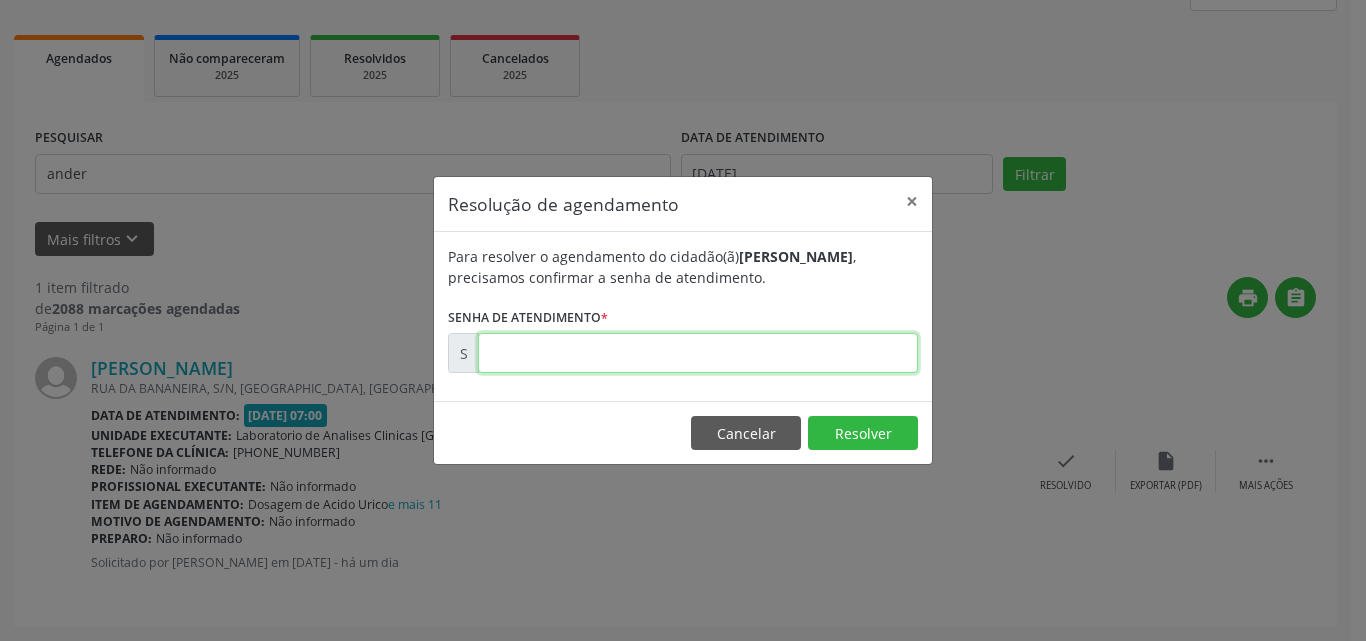 click at bounding box center (698, 353) 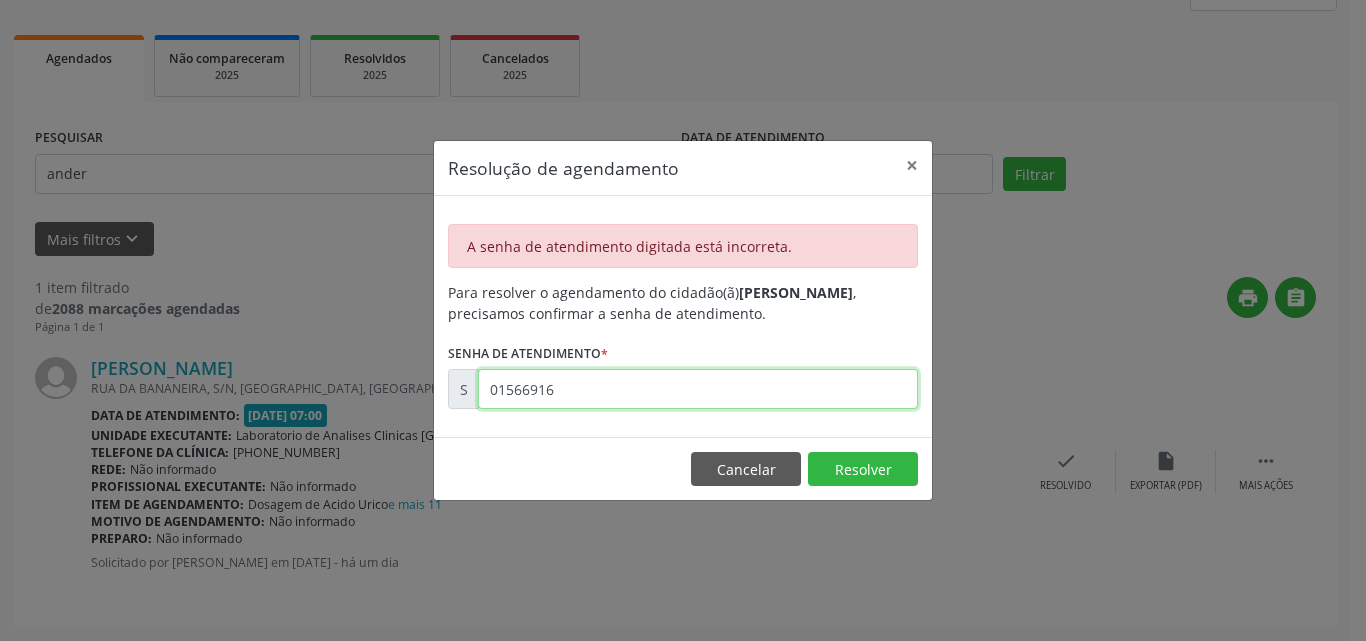 click on "01566916" at bounding box center [698, 389] 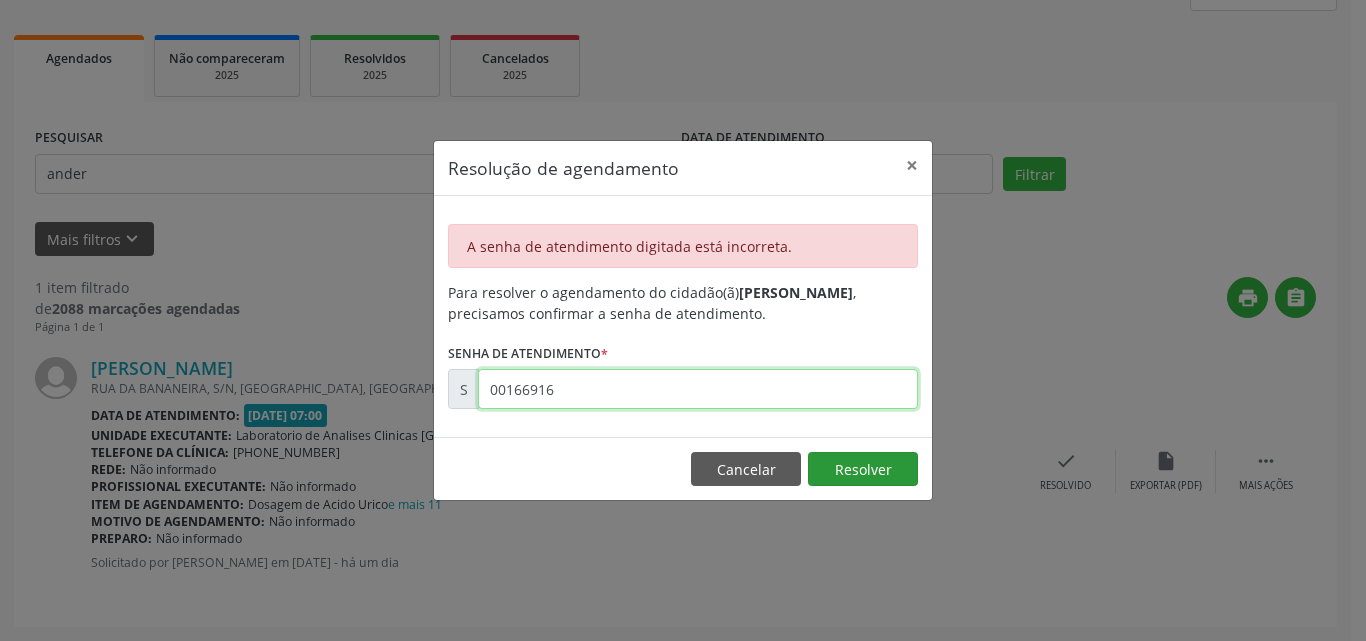 type on "00166916" 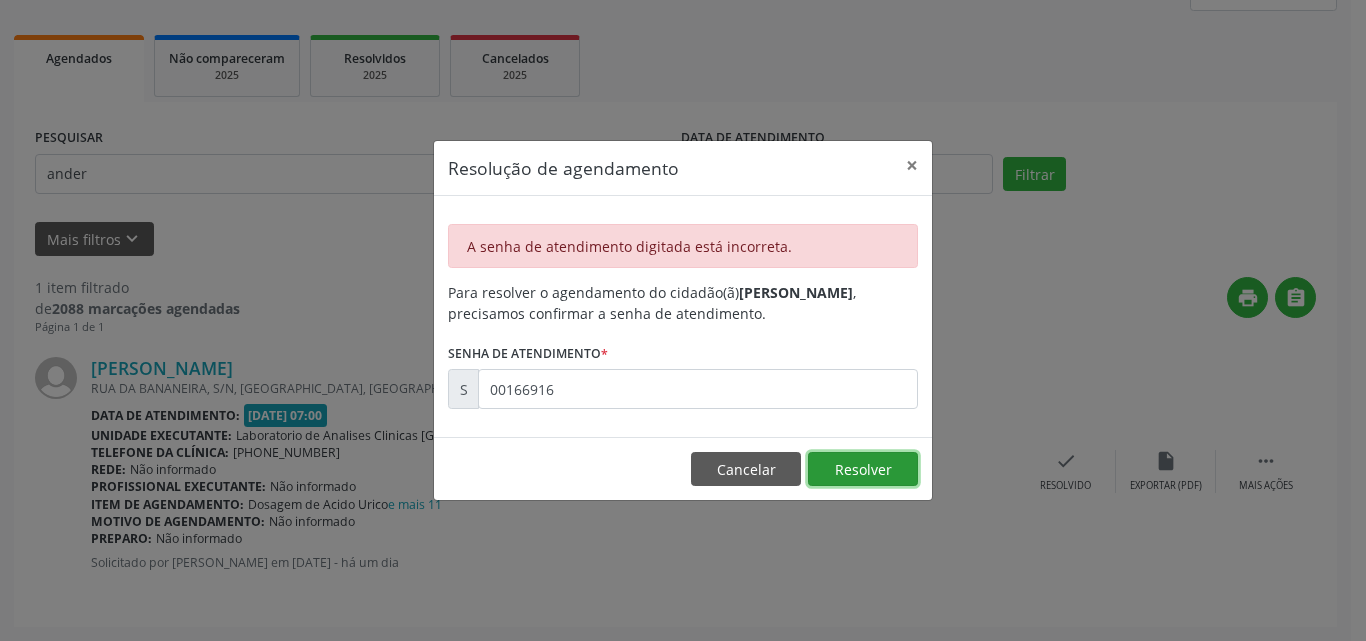 click on "Resolver" at bounding box center (863, 469) 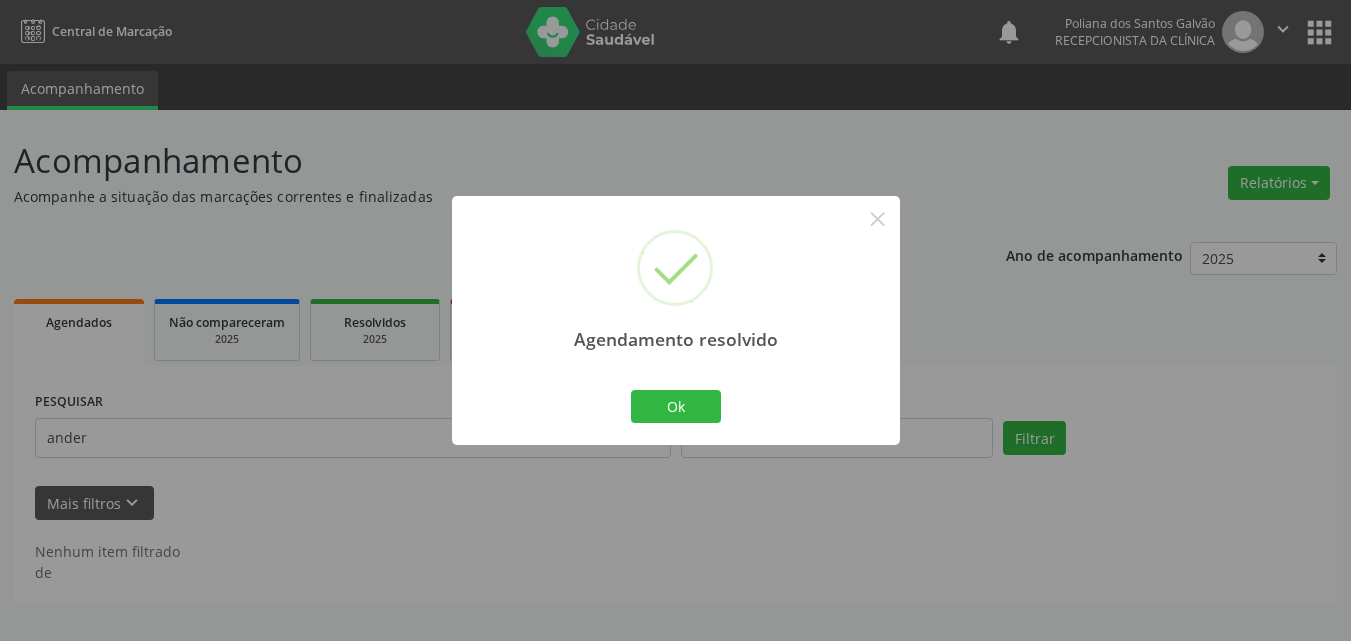 scroll, scrollTop: 0, scrollLeft: 0, axis: both 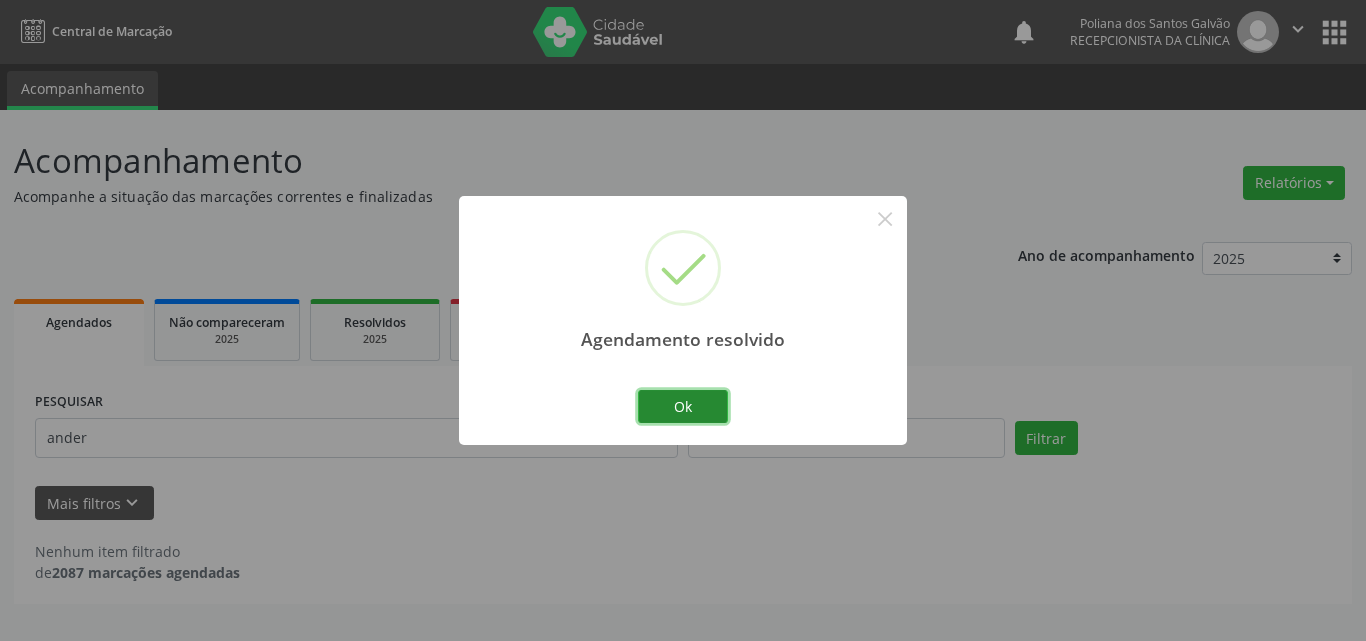 drag, startPoint x: 697, startPoint y: 412, endPoint x: 550, endPoint y: 429, distance: 147.97972 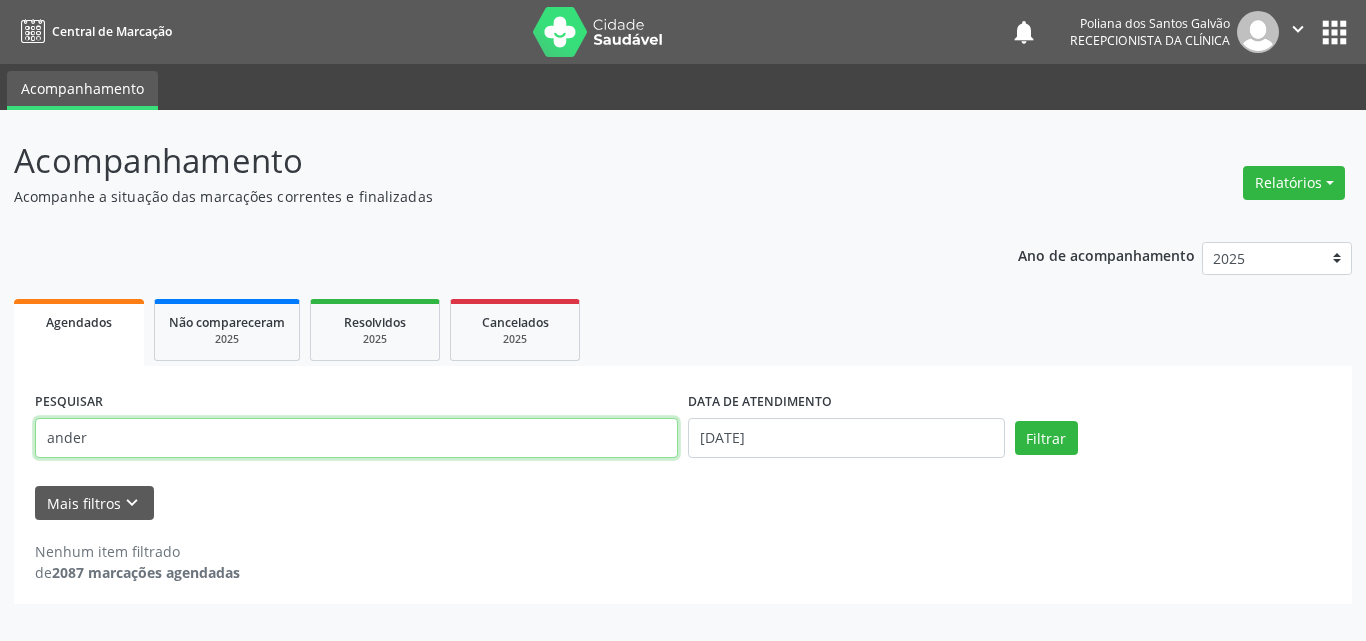 drag, startPoint x: 520, startPoint y: 429, endPoint x: 0, endPoint y: 51, distance: 642.8717 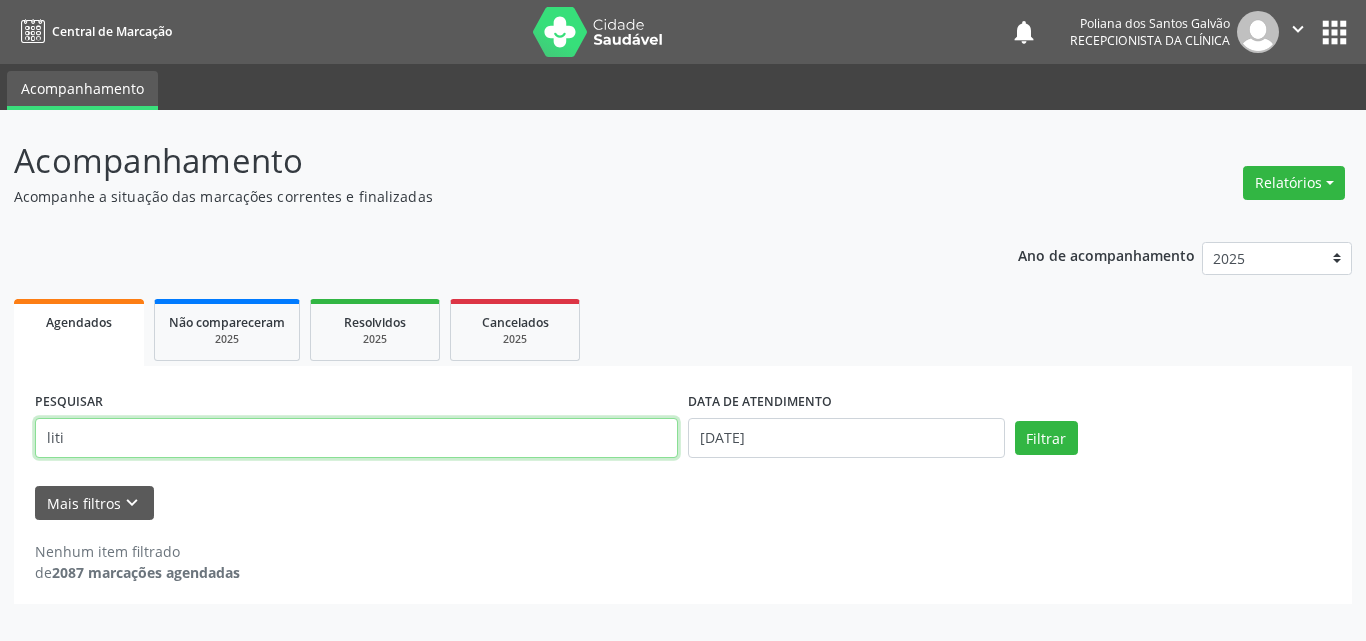 type on "liti" 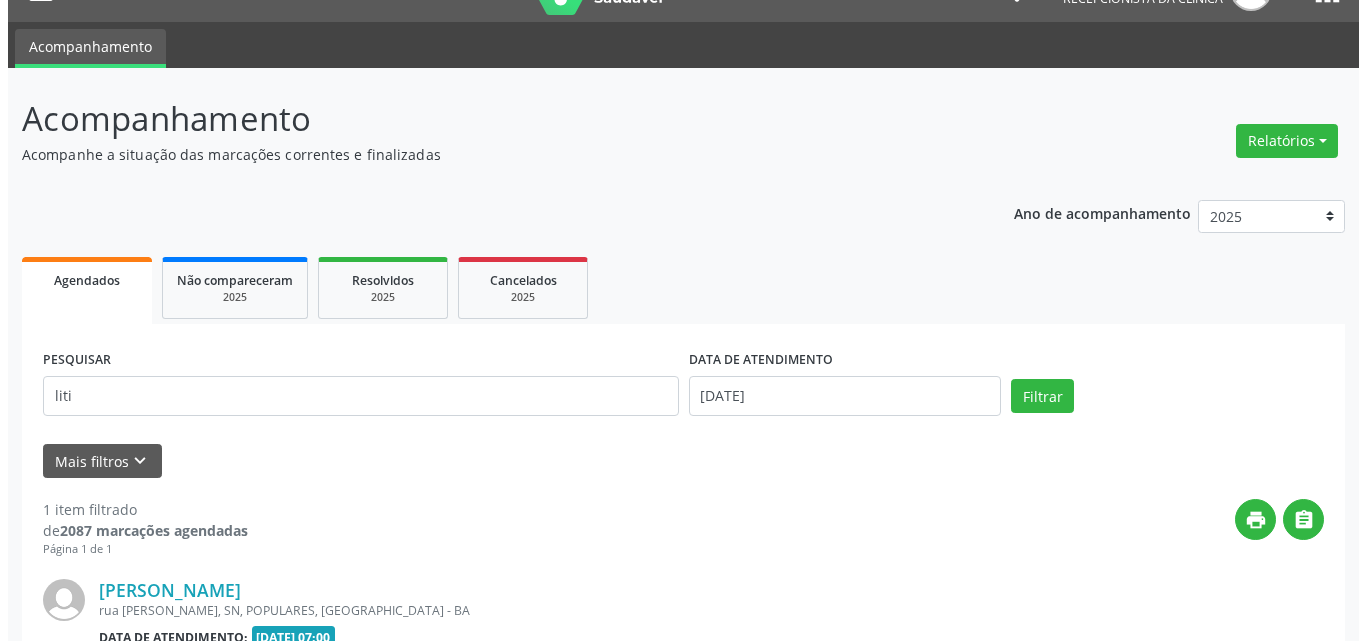 scroll, scrollTop: 264, scrollLeft: 0, axis: vertical 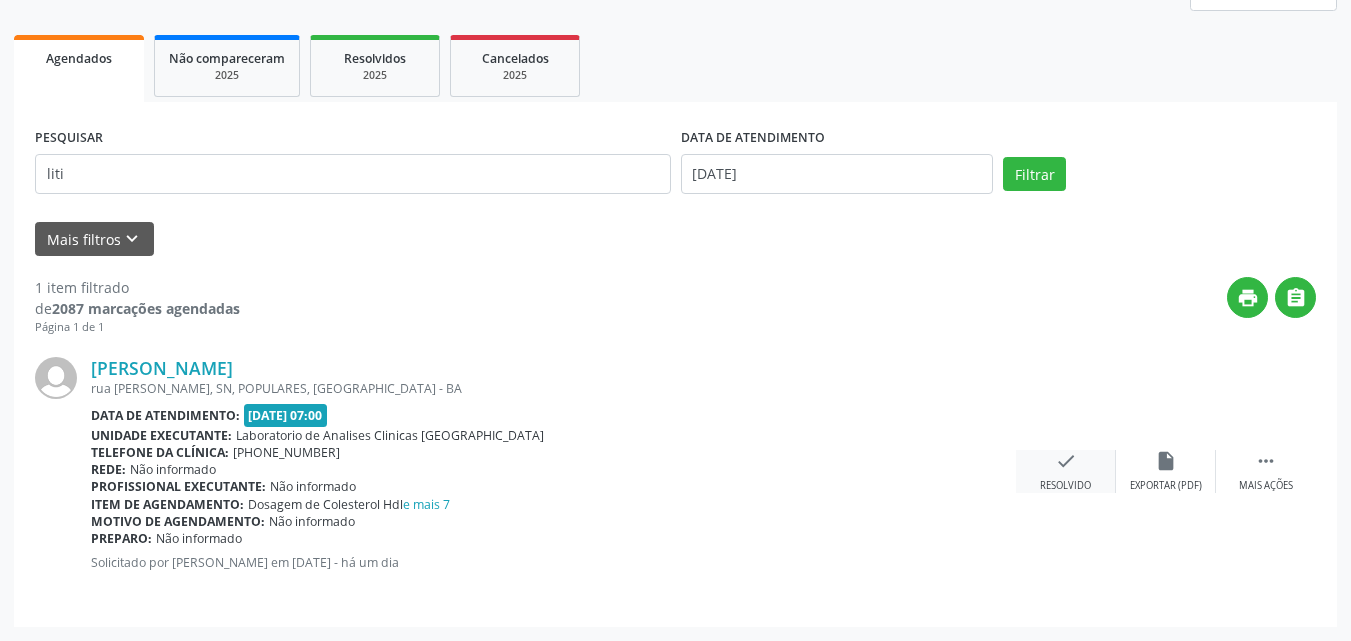 click on "check
Resolvido" at bounding box center [1066, 471] 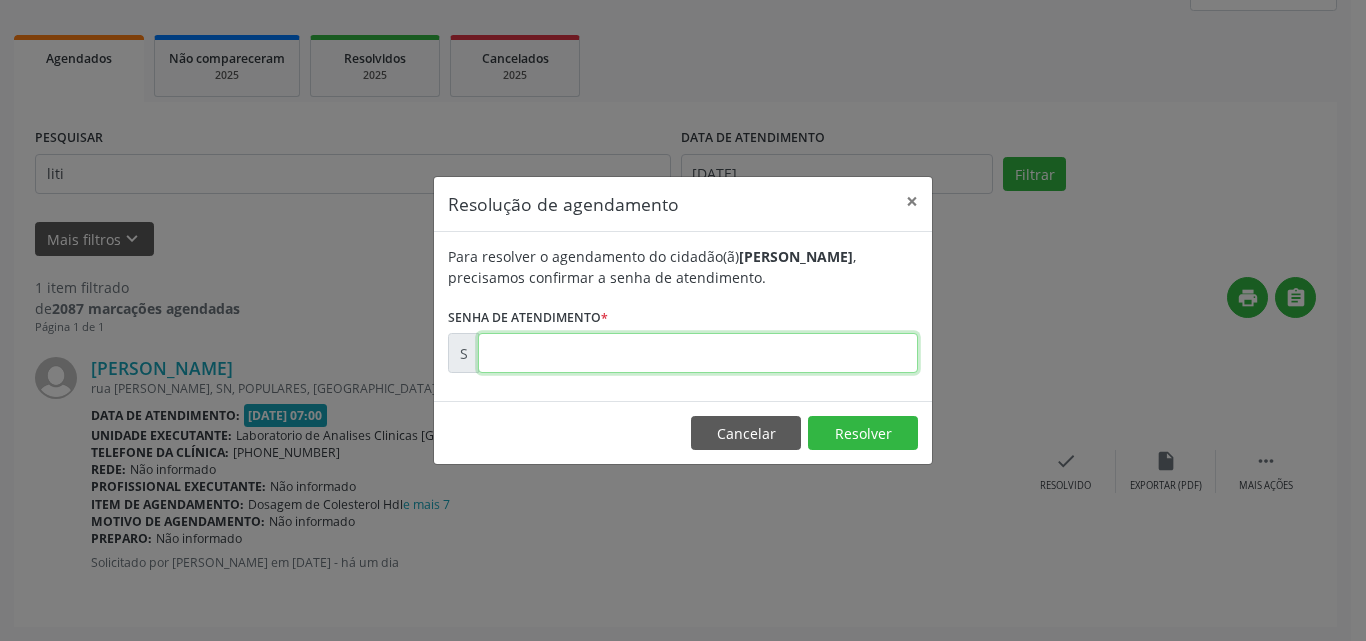 click at bounding box center (698, 353) 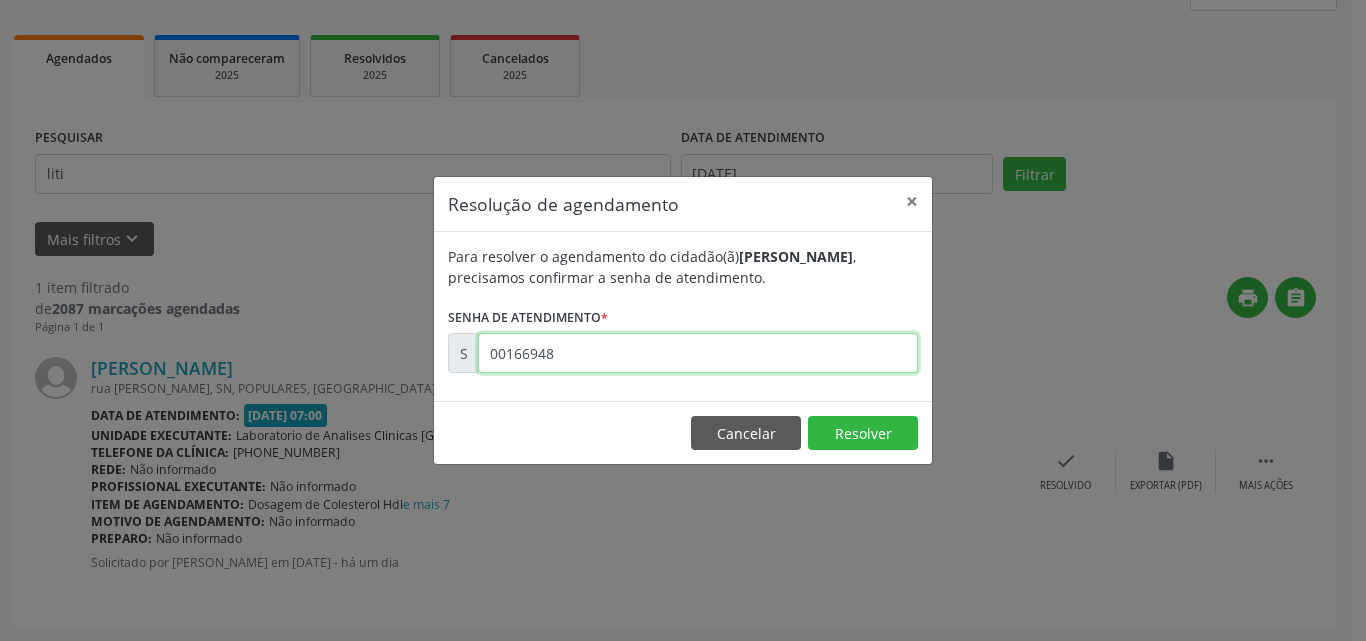 type on "00166948" 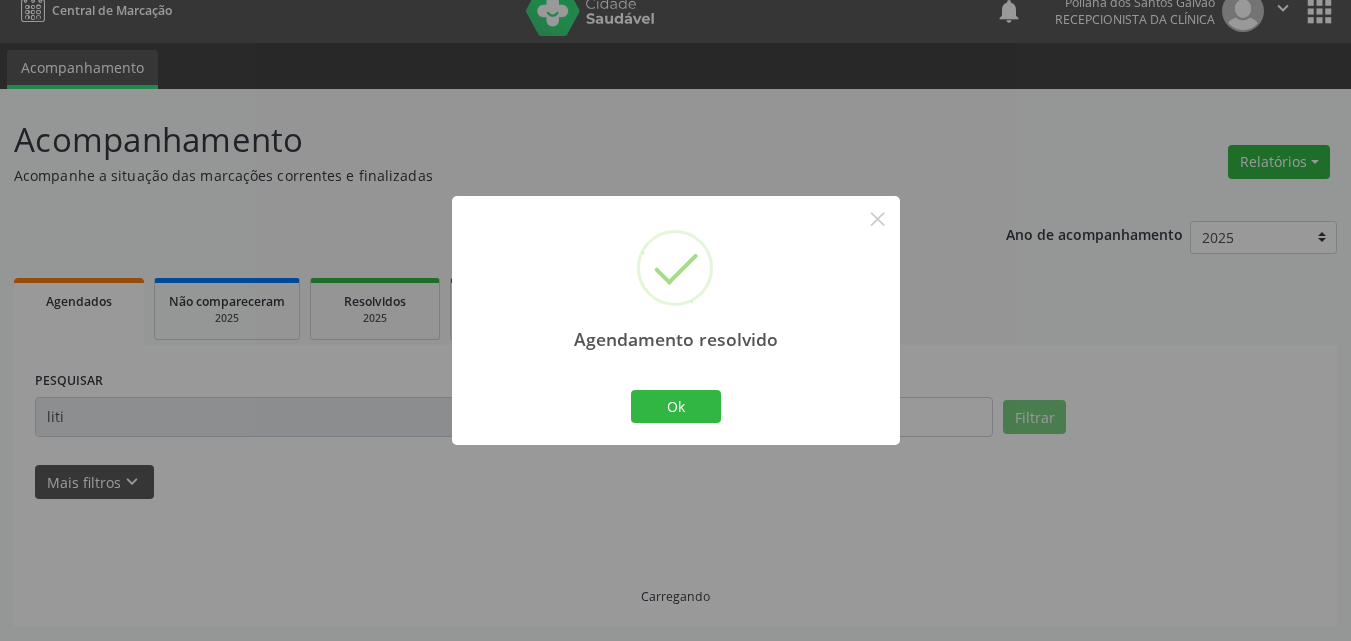 scroll, scrollTop: 0, scrollLeft: 0, axis: both 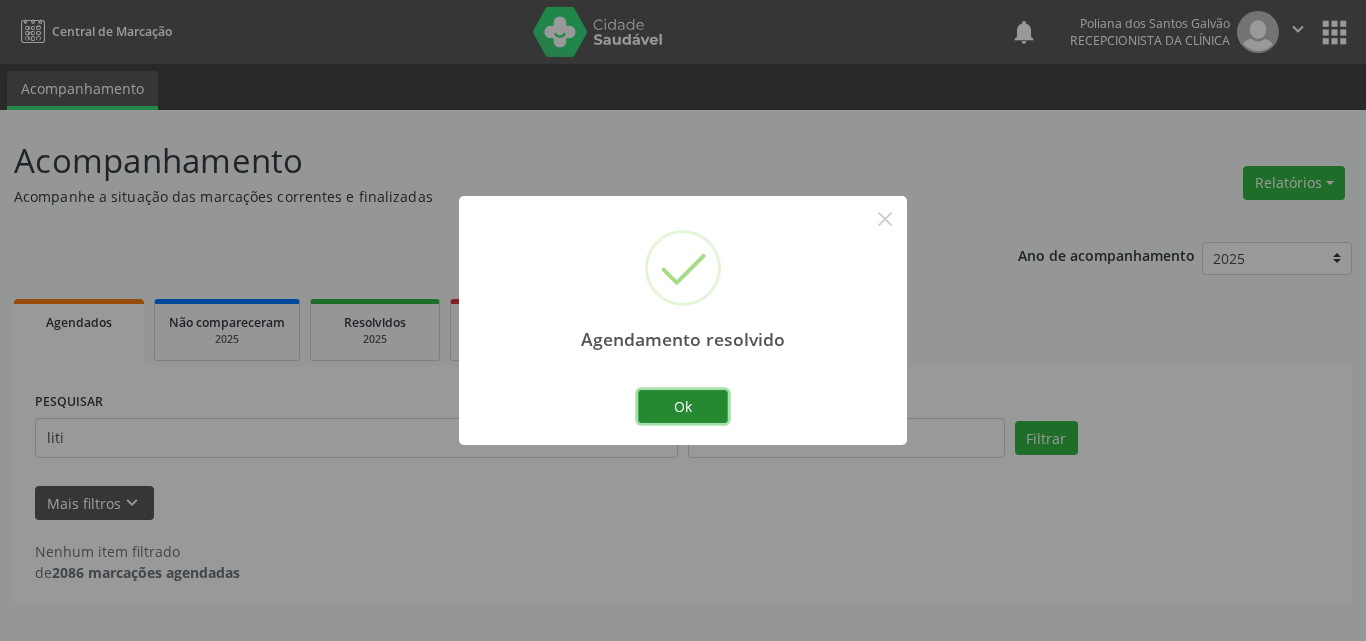 click on "Ok" at bounding box center [683, 407] 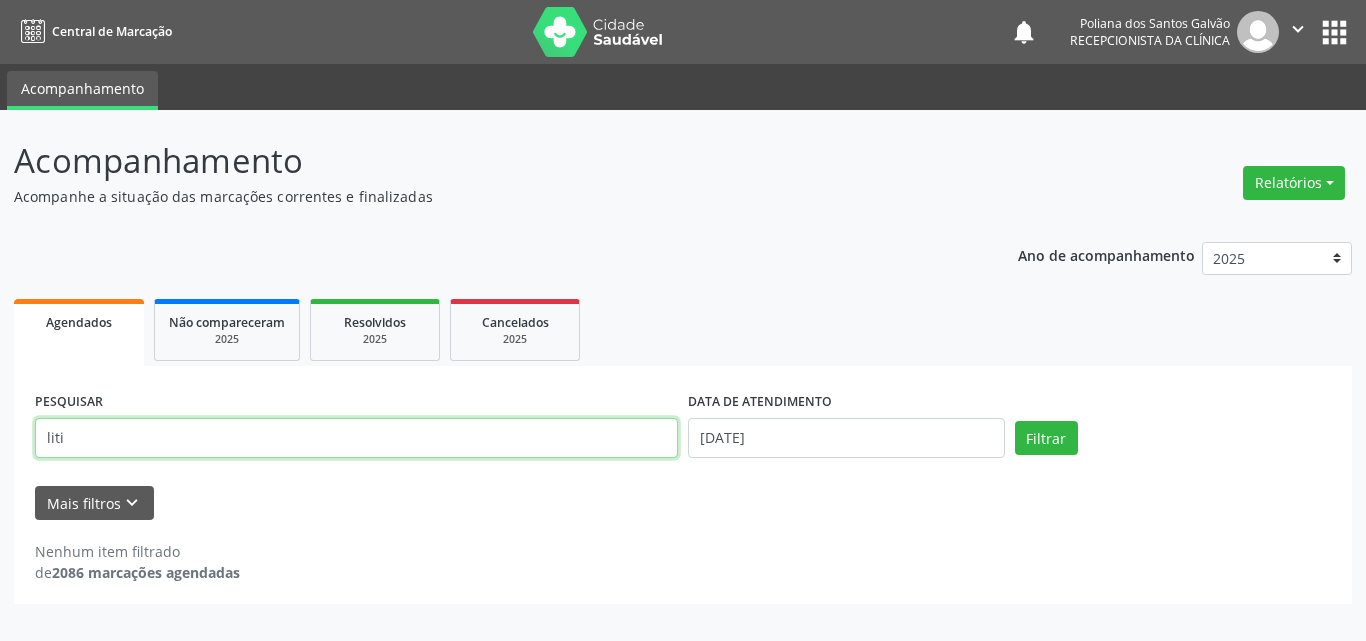 drag, startPoint x: 613, startPoint y: 447, endPoint x: 104, endPoint y: 254, distance: 544.362 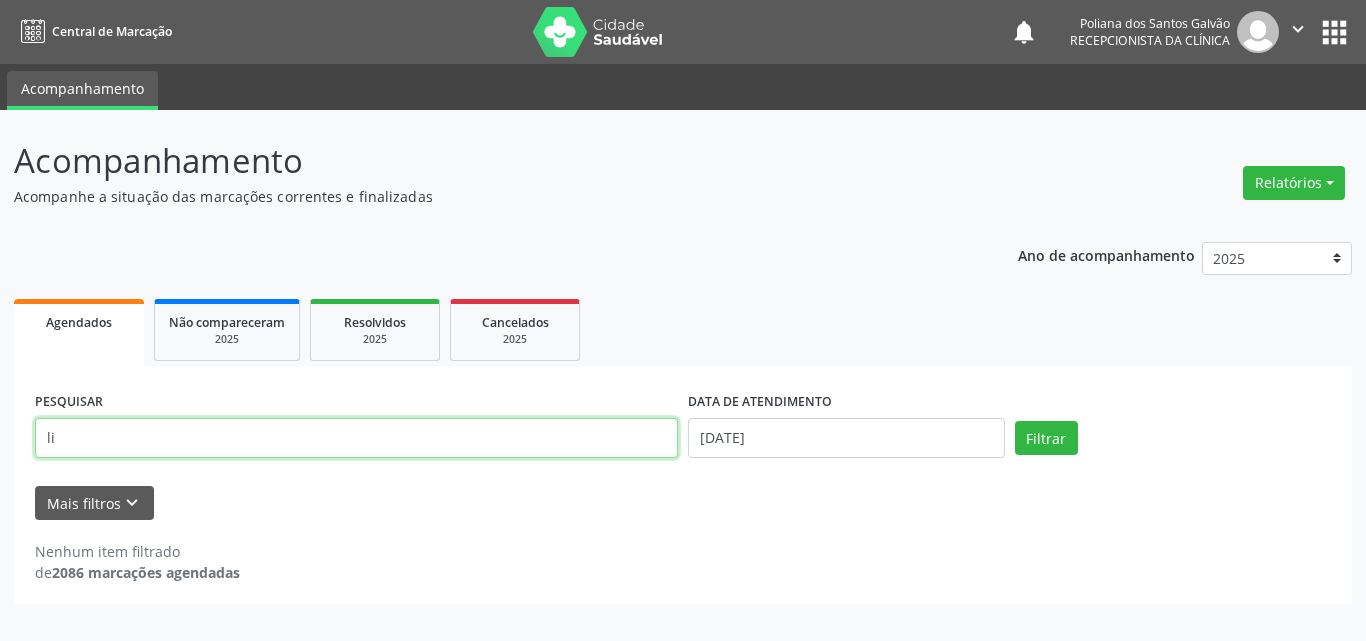 type on "l" 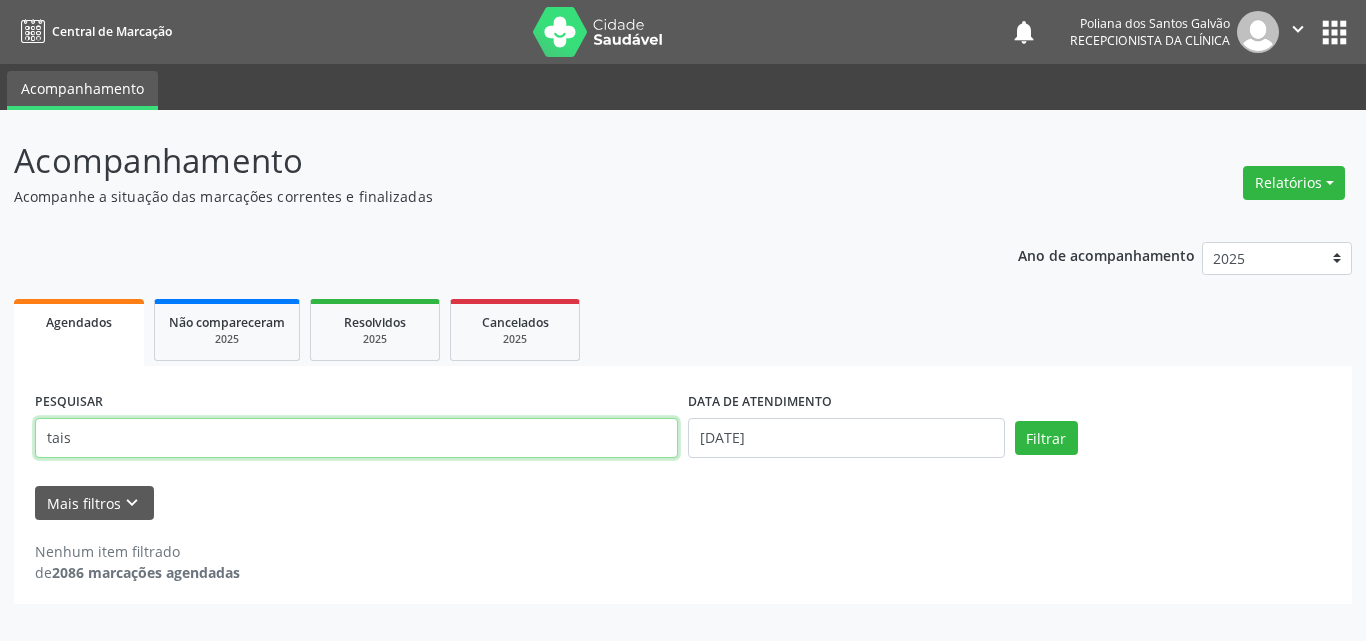 type on "tais" 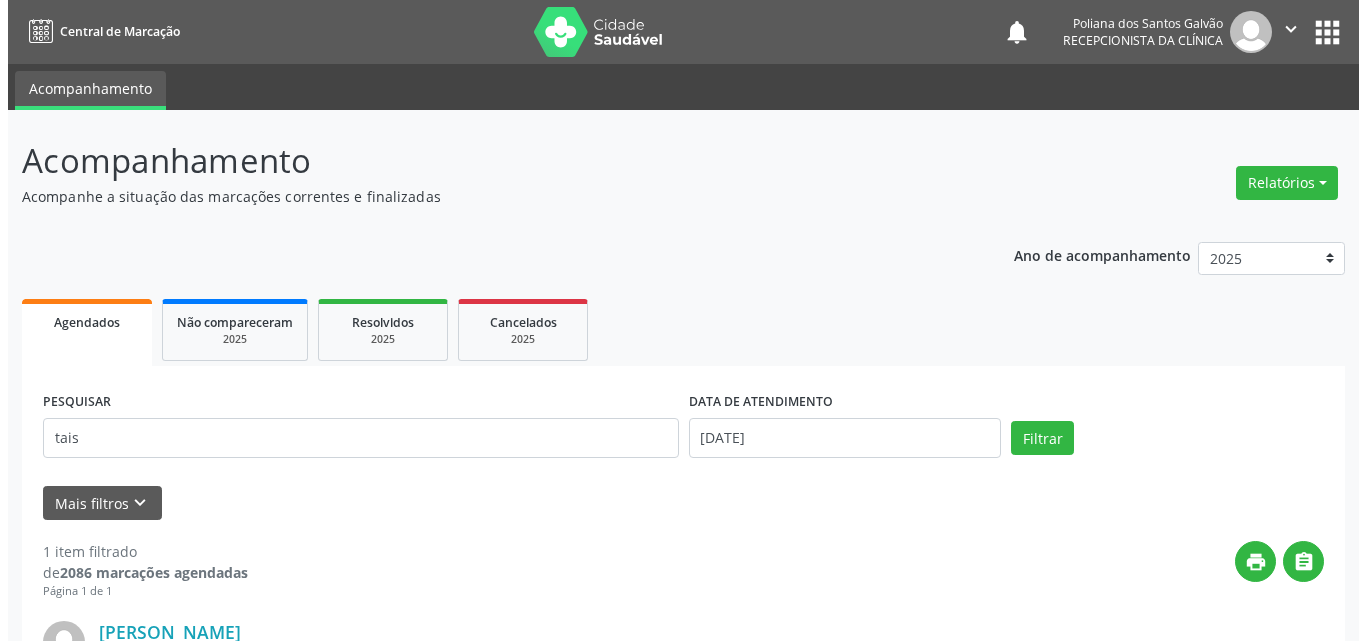 scroll, scrollTop: 264, scrollLeft: 0, axis: vertical 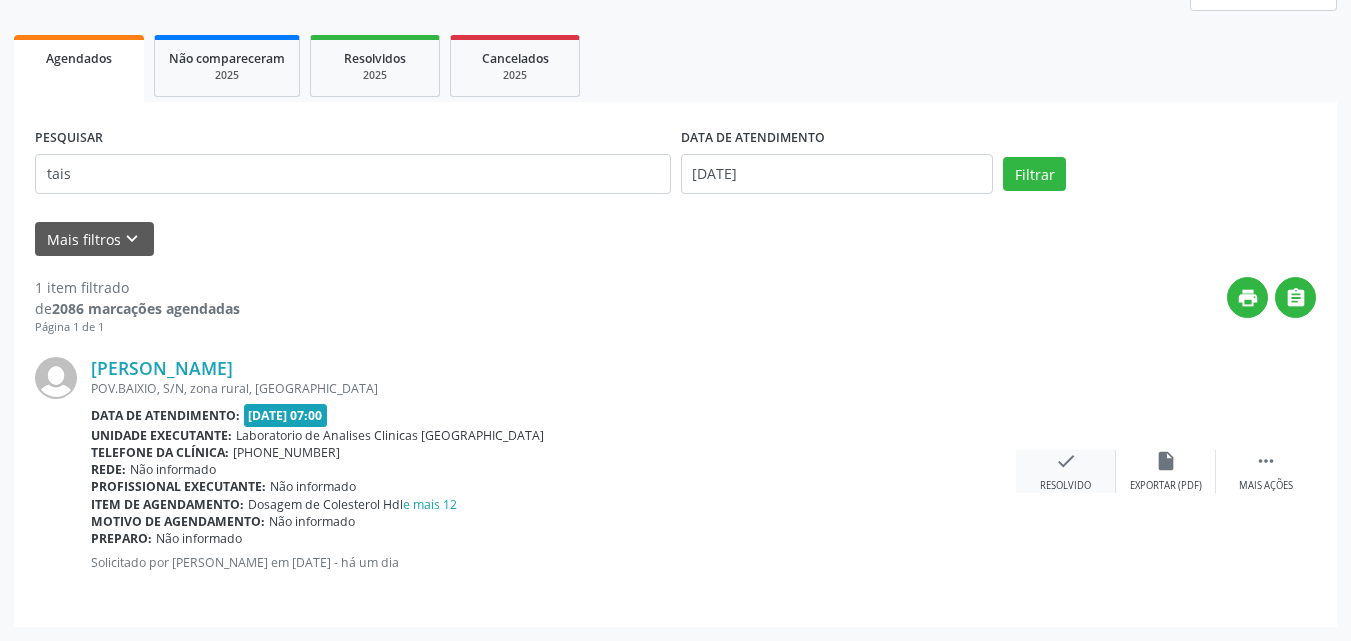 click on "check
Resolvido" at bounding box center (1066, 471) 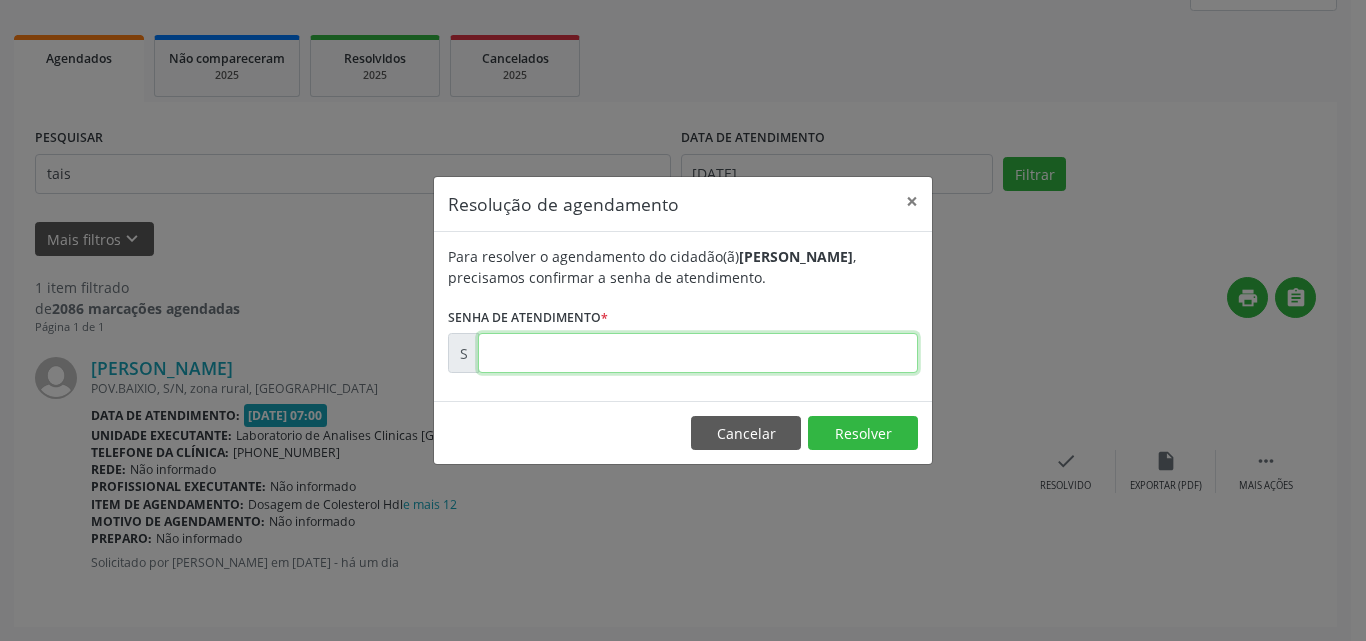 click at bounding box center [698, 353] 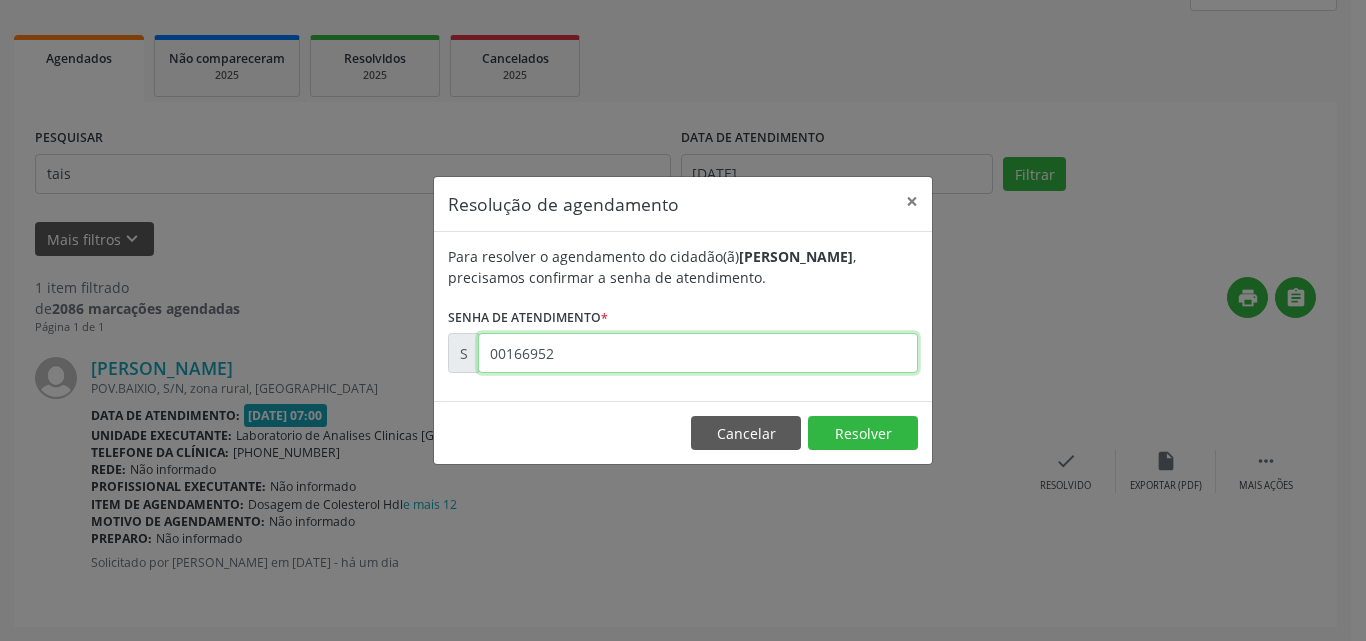 type on "00166952" 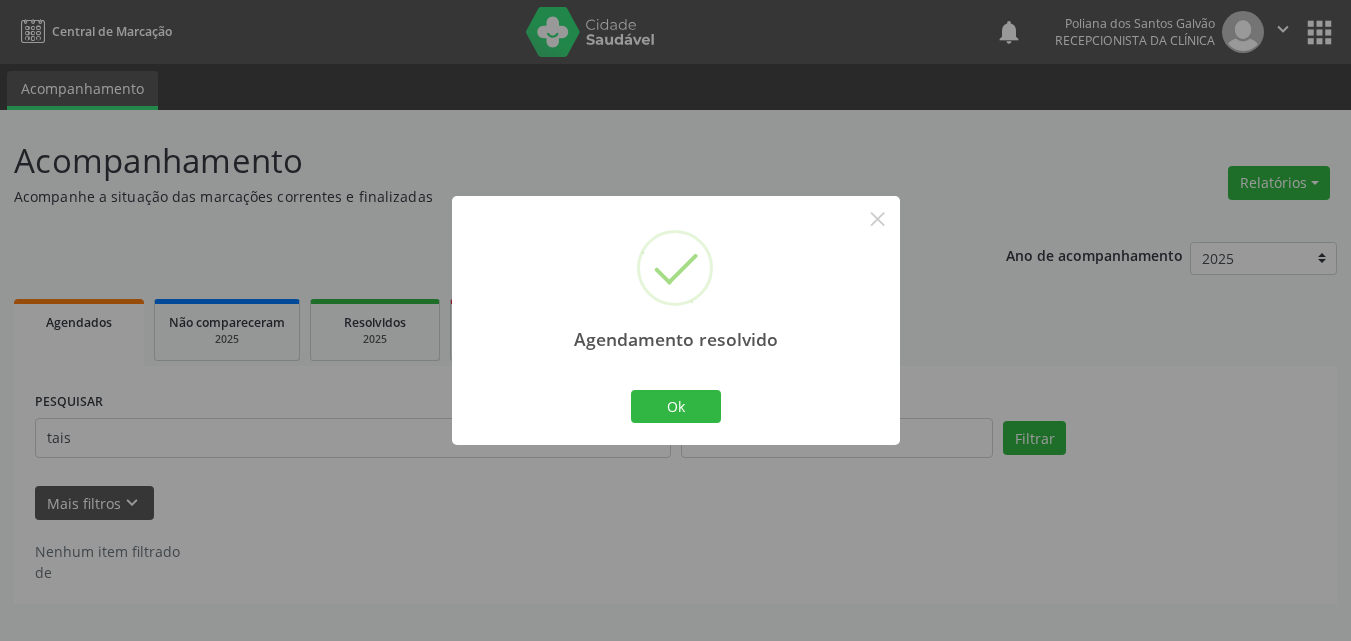 scroll, scrollTop: 0, scrollLeft: 0, axis: both 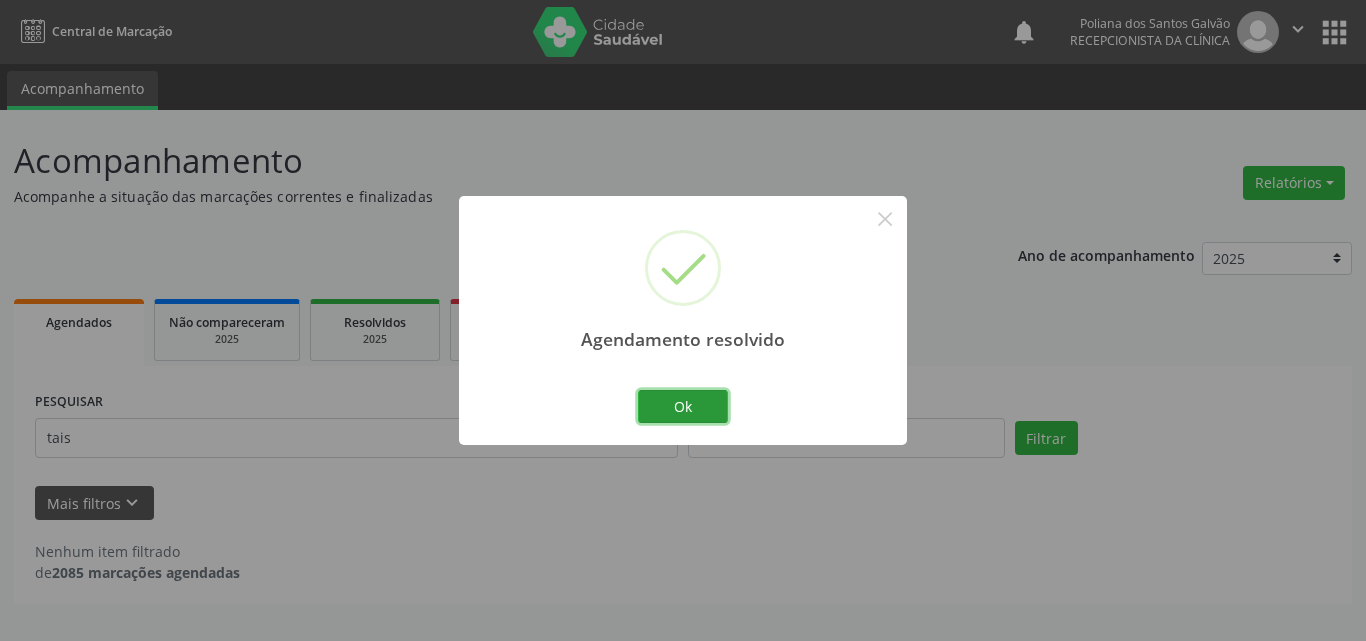 click on "Ok" at bounding box center [683, 407] 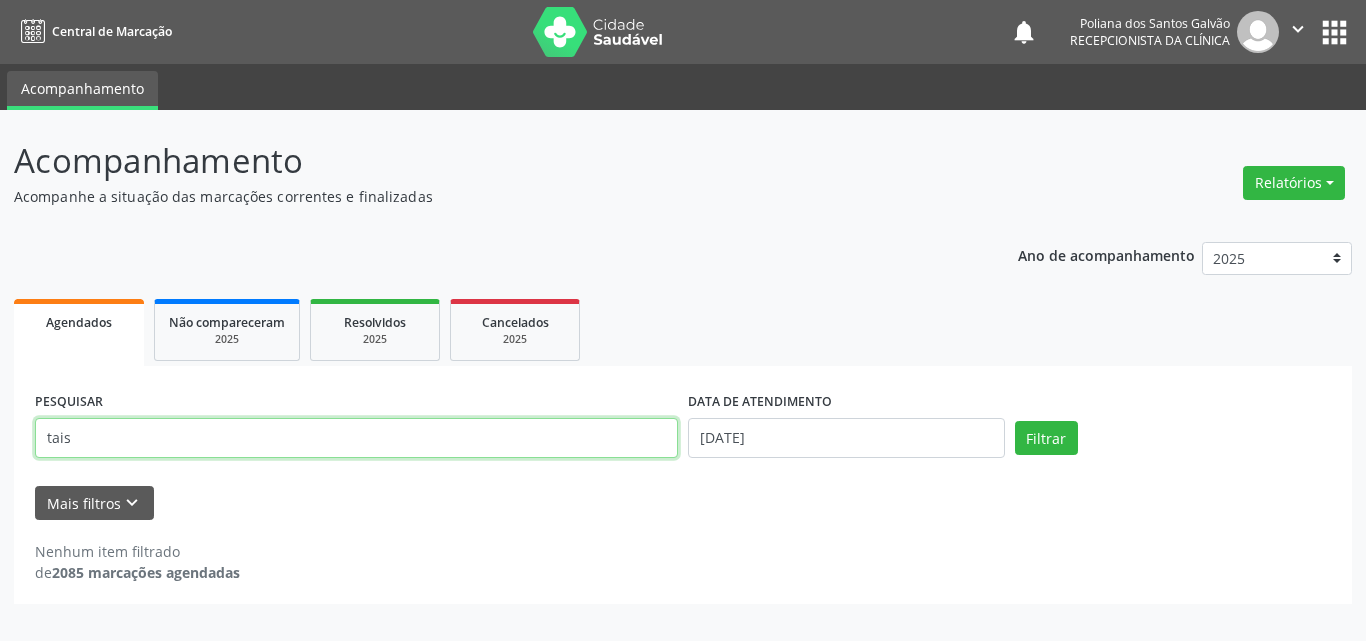 drag, startPoint x: 319, startPoint y: 433, endPoint x: 0, endPoint y: 119, distance: 447.61255 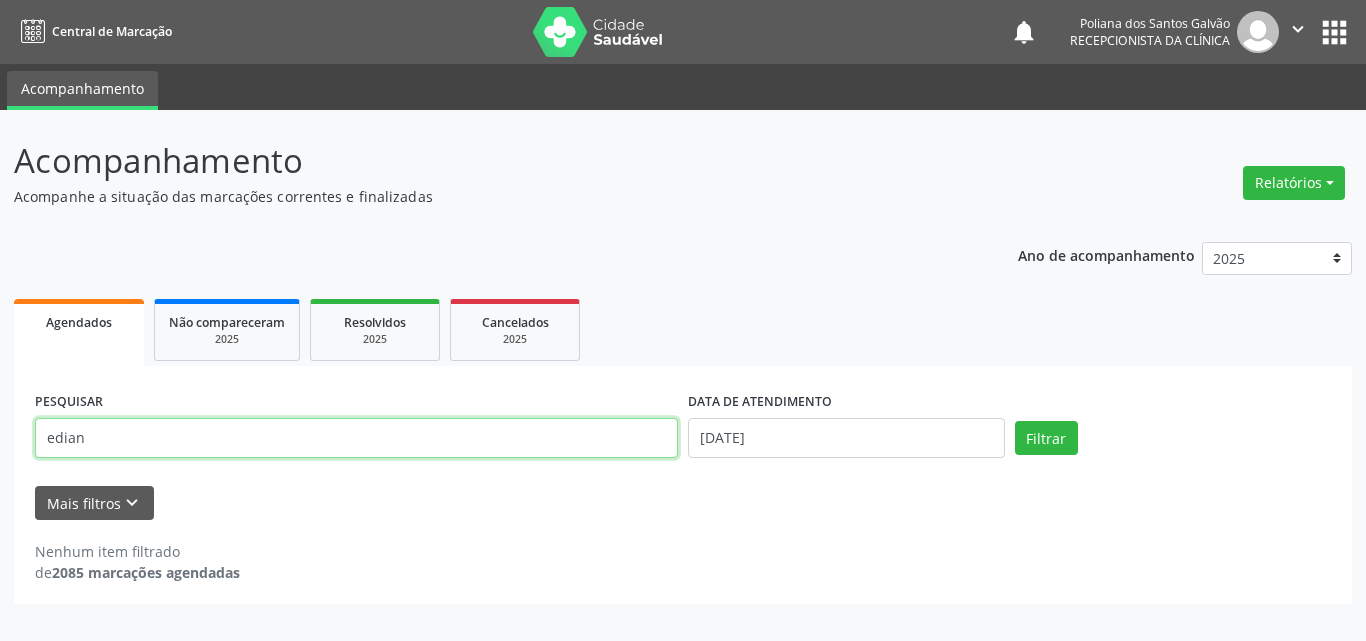 type on "edian" 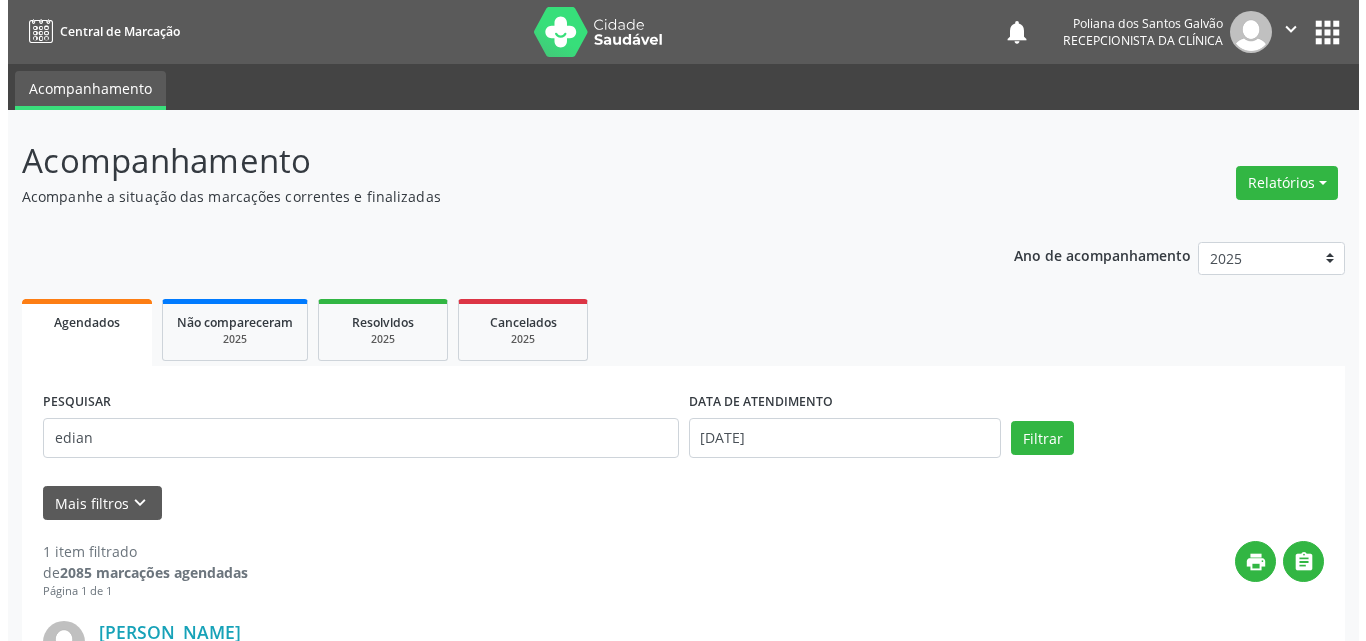 scroll, scrollTop: 264, scrollLeft: 0, axis: vertical 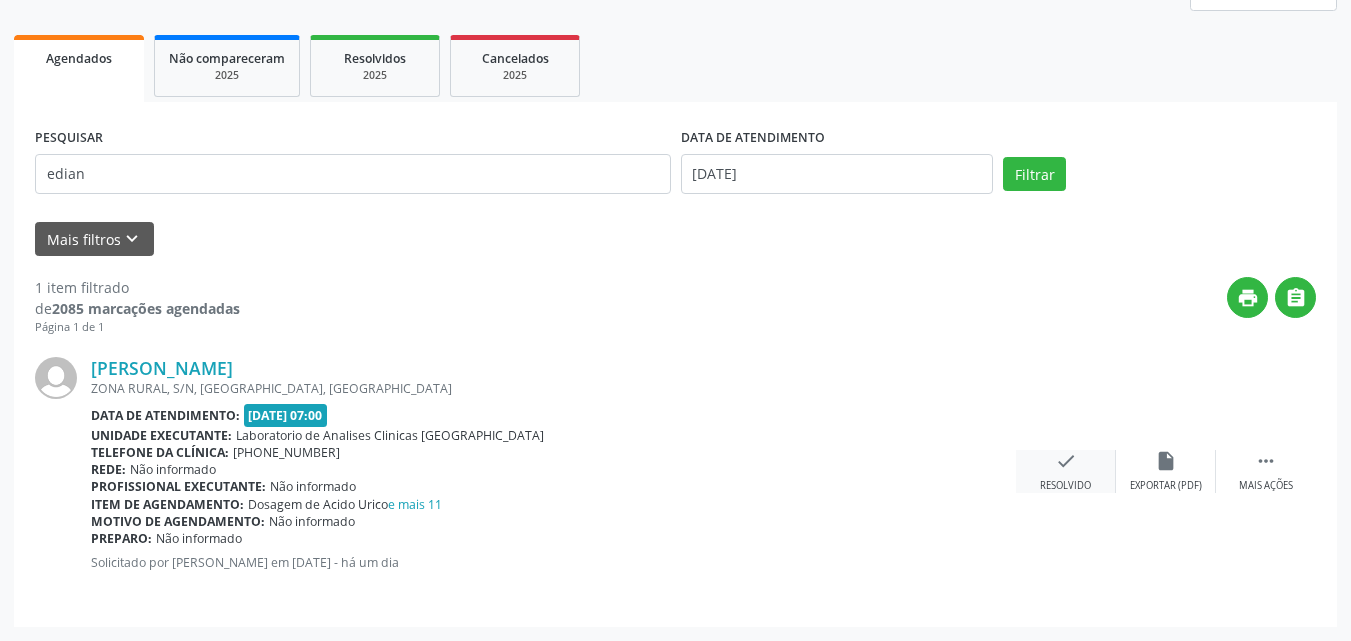 click on "check
Resolvido" at bounding box center [1066, 471] 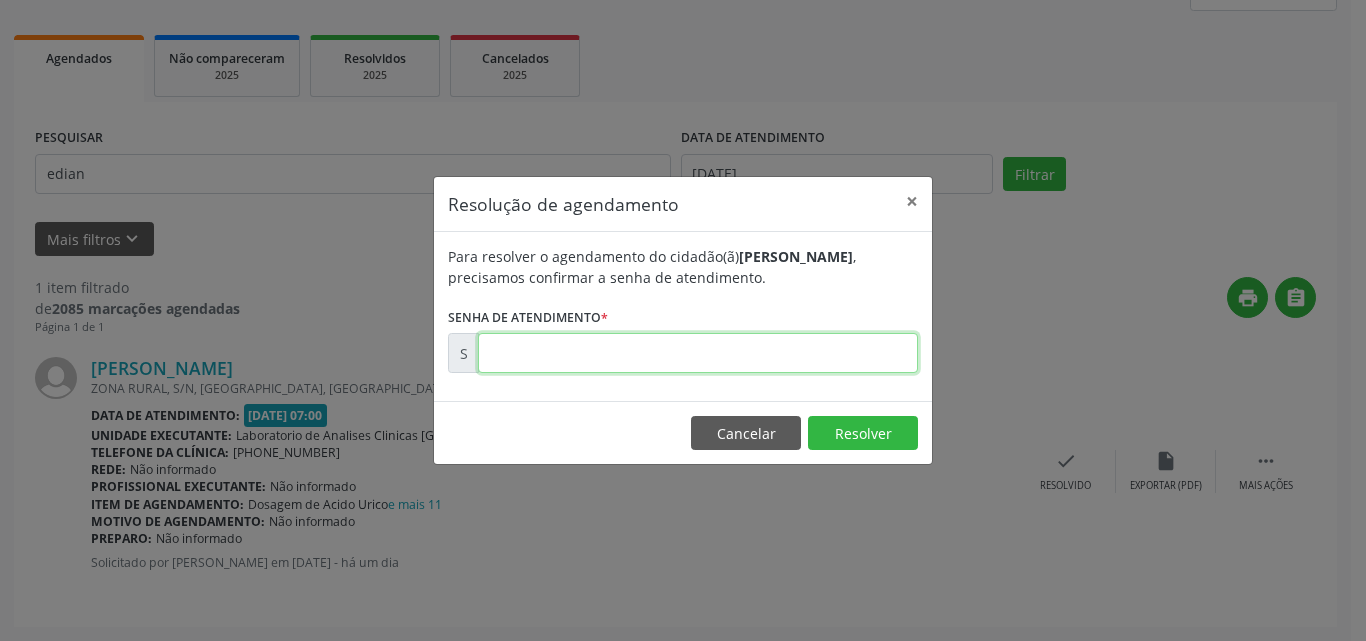 click at bounding box center [698, 353] 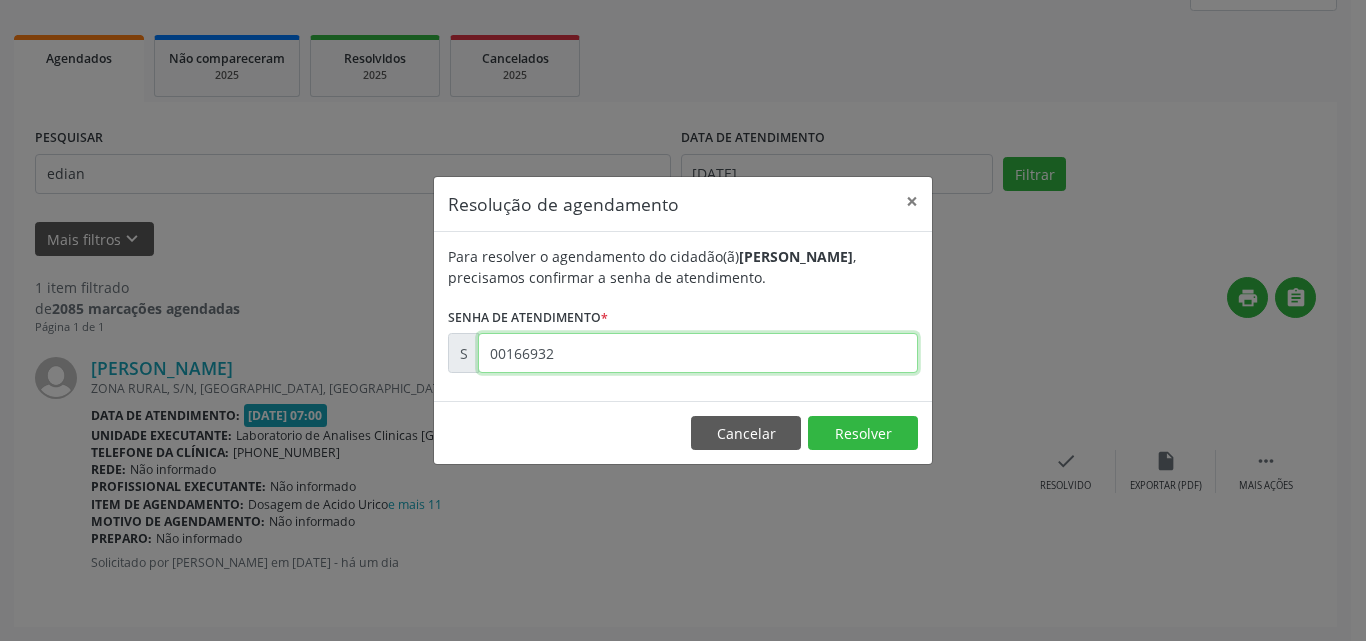 type on "00166932" 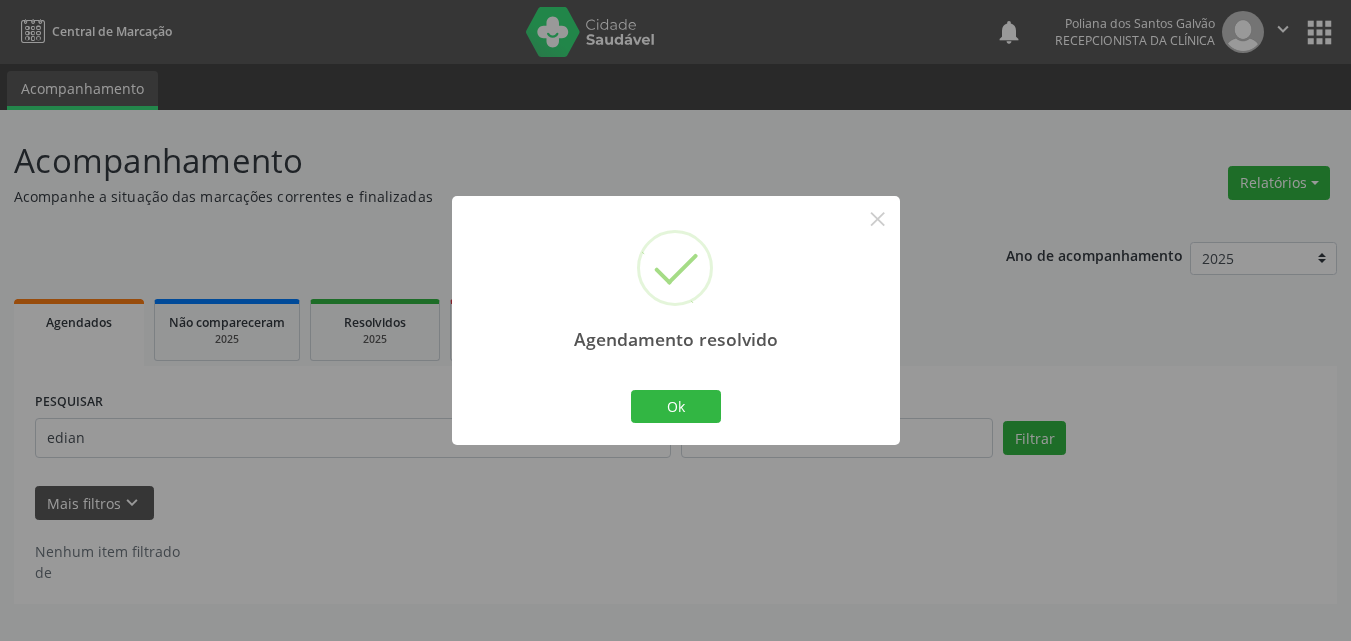 scroll, scrollTop: 0, scrollLeft: 0, axis: both 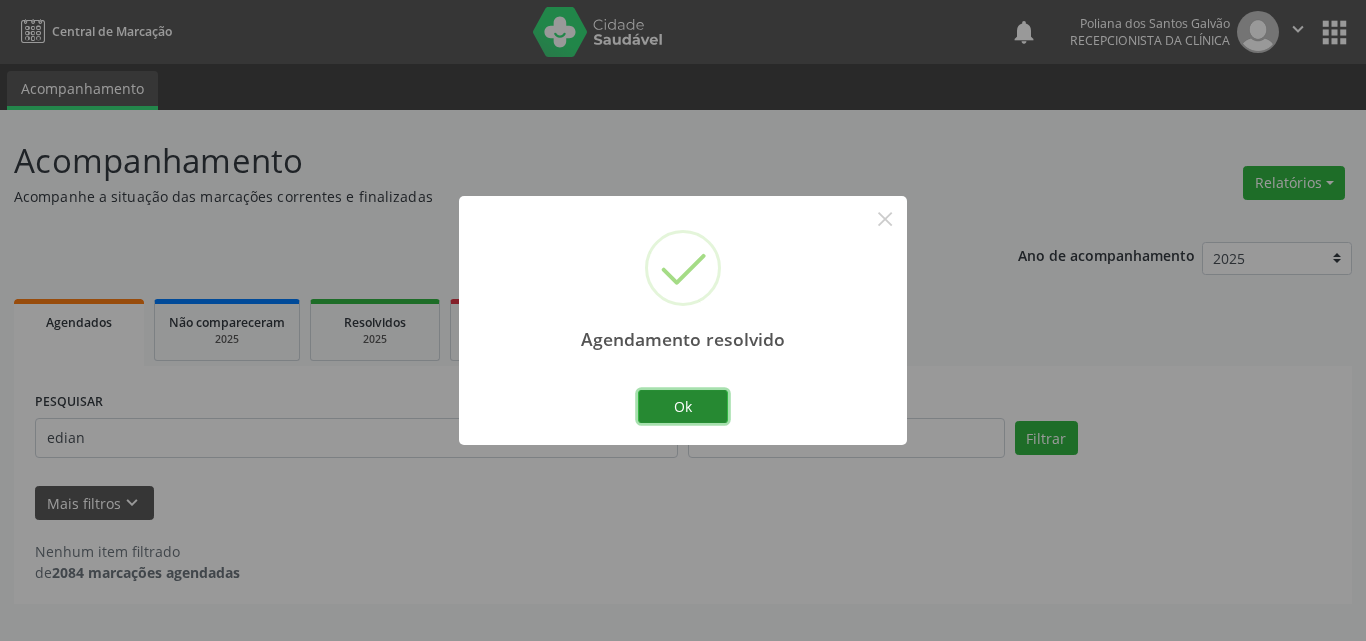 click on "Ok" at bounding box center (683, 407) 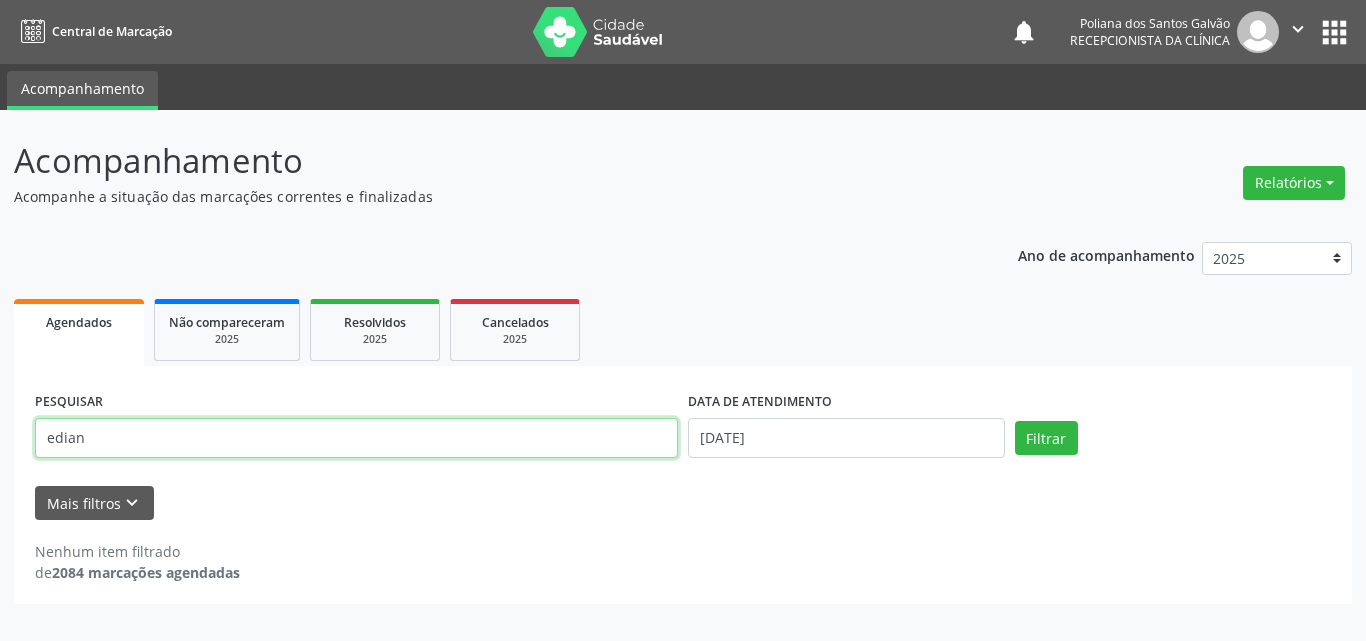 drag, startPoint x: 563, startPoint y: 446, endPoint x: 0, endPoint y: -3, distance: 720.11804 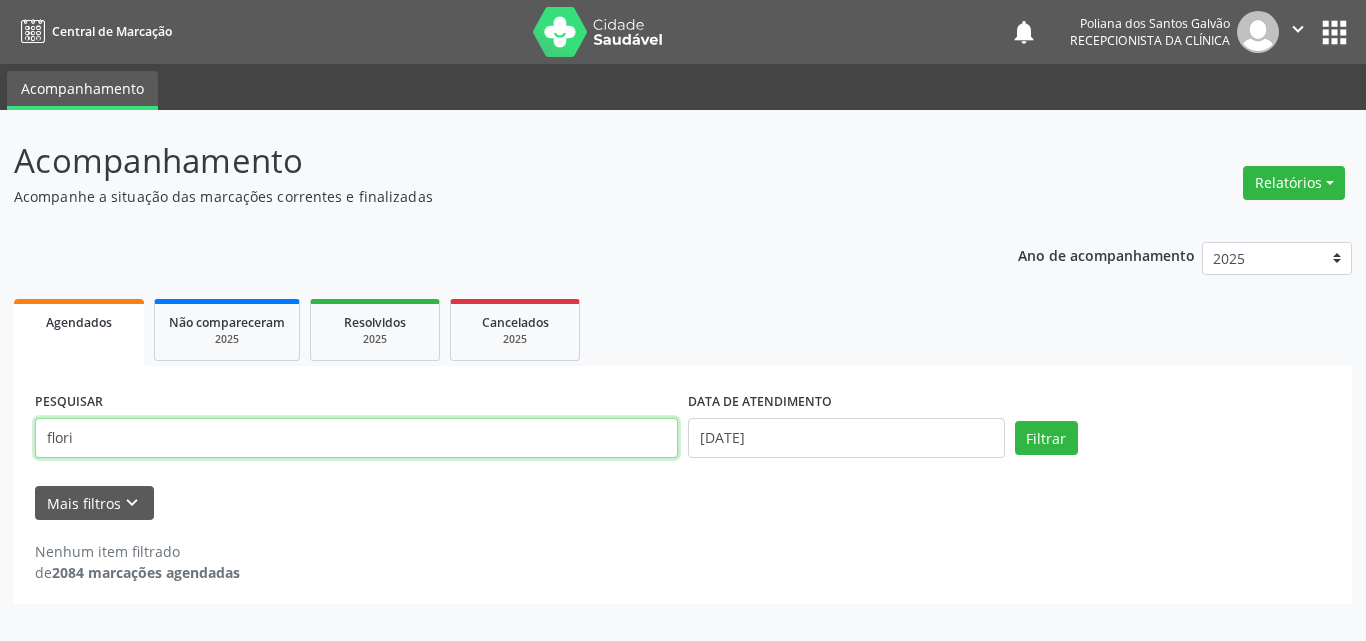 type on "flori" 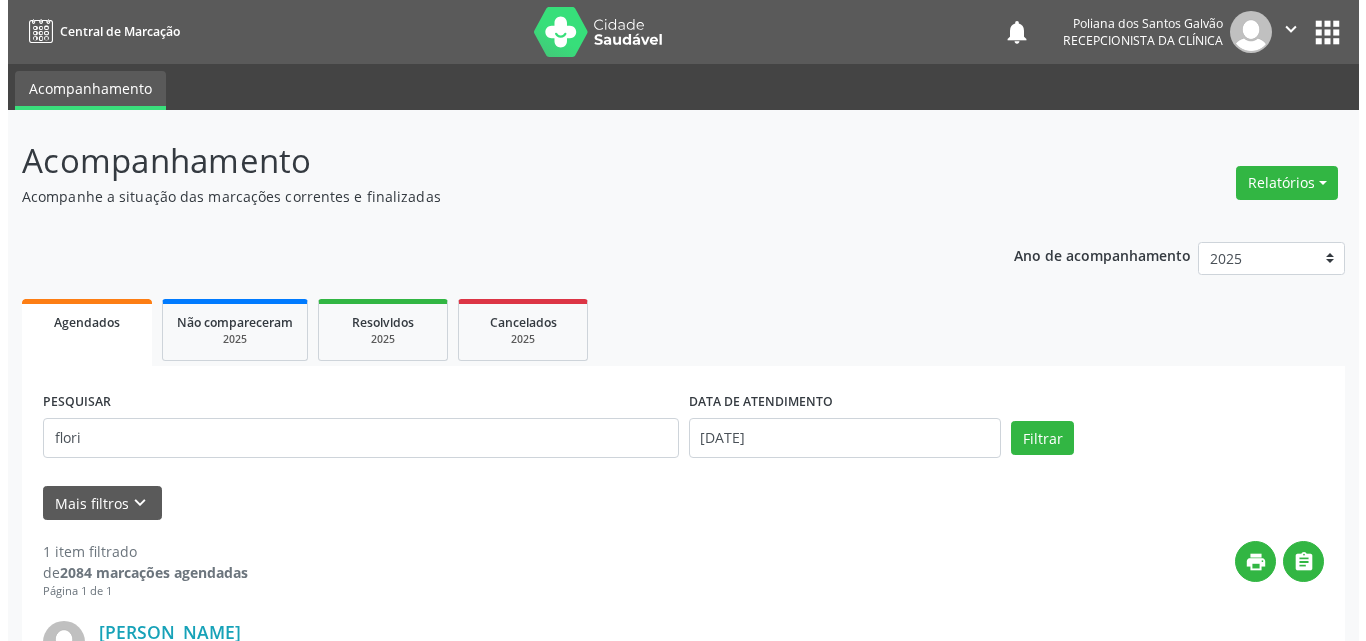 scroll, scrollTop: 264, scrollLeft: 0, axis: vertical 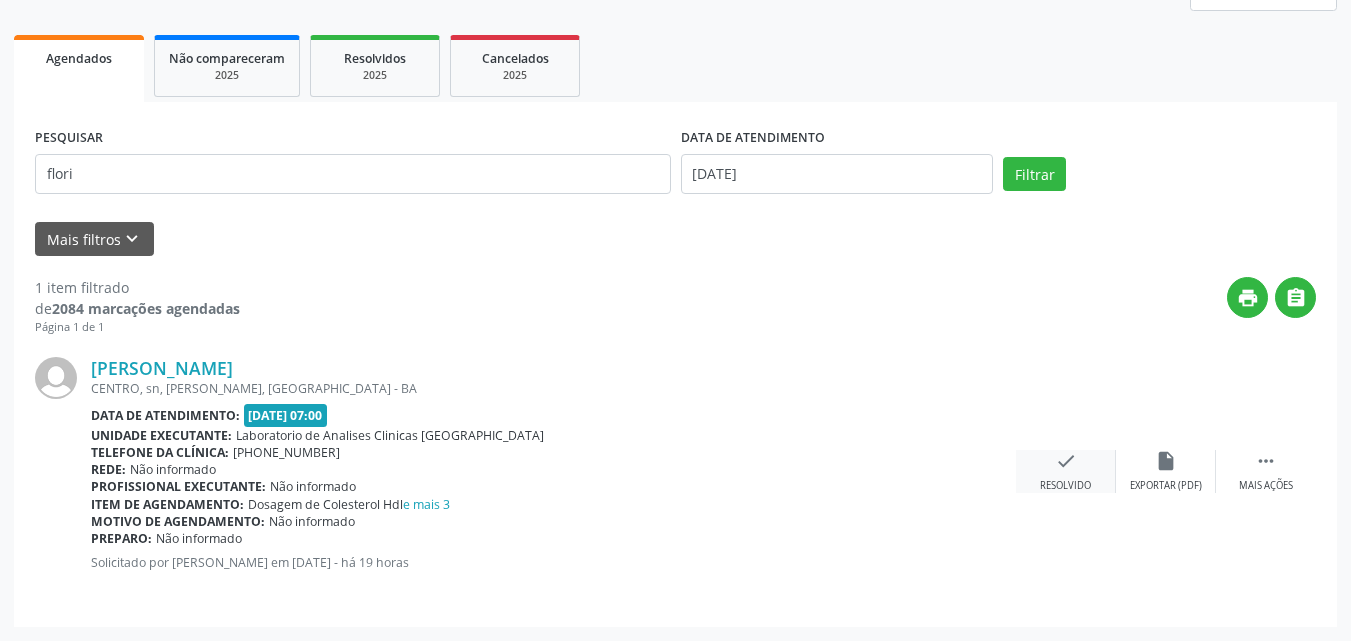 click on "check" at bounding box center (1066, 461) 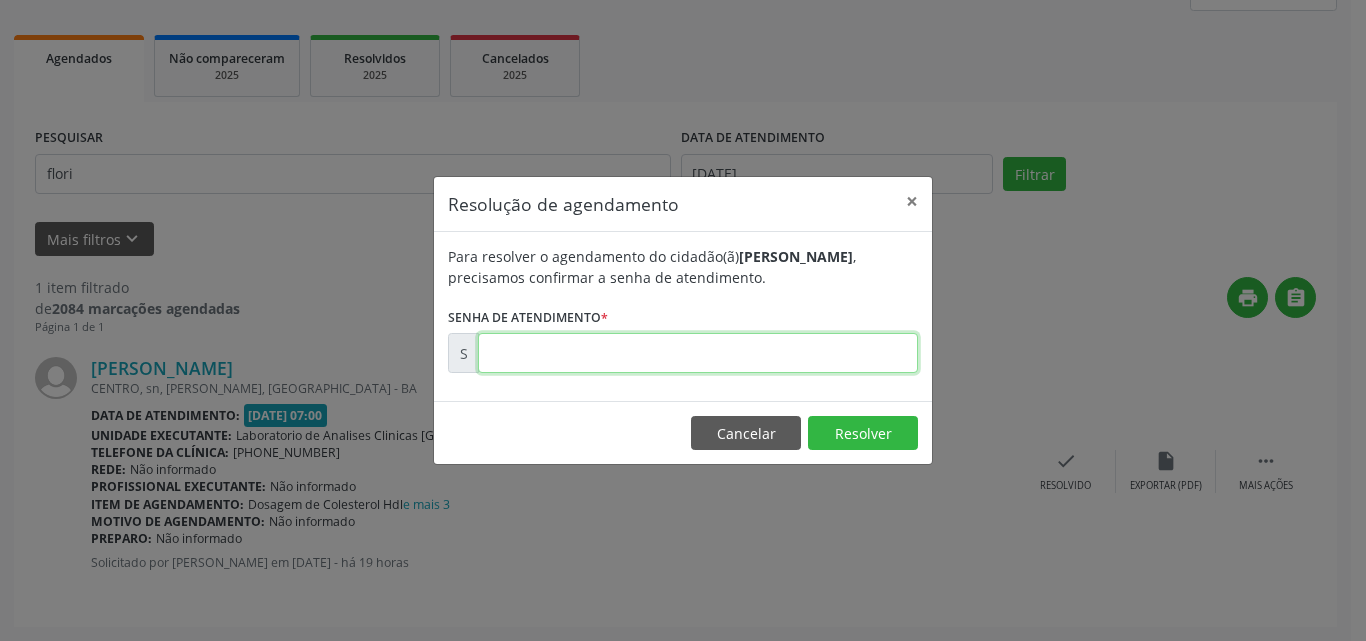 click at bounding box center [698, 353] 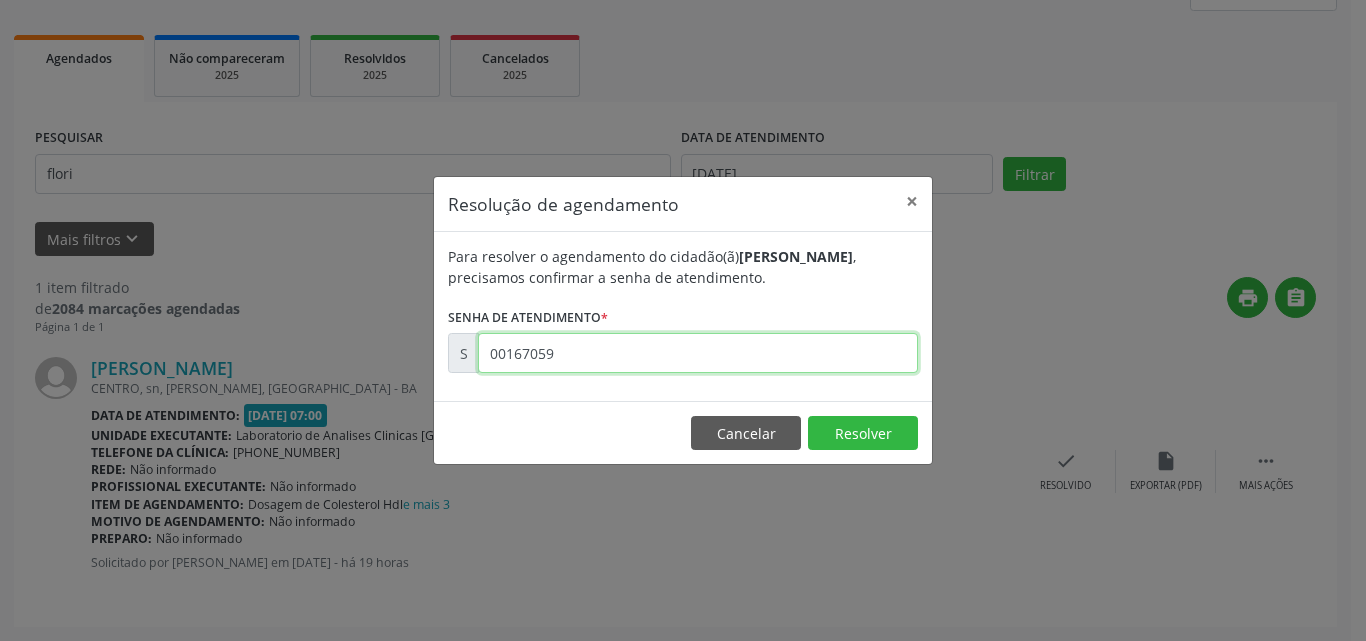 type on "00167059" 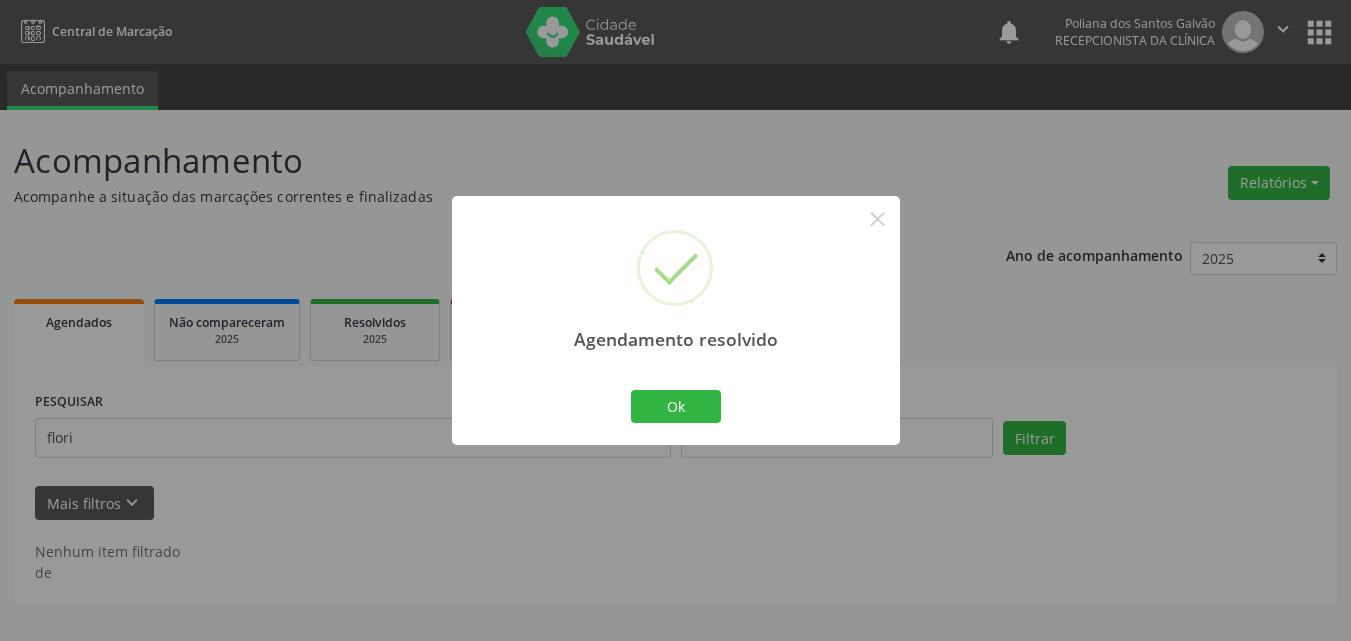 scroll, scrollTop: 0, scrollLeft: 0, axis: both 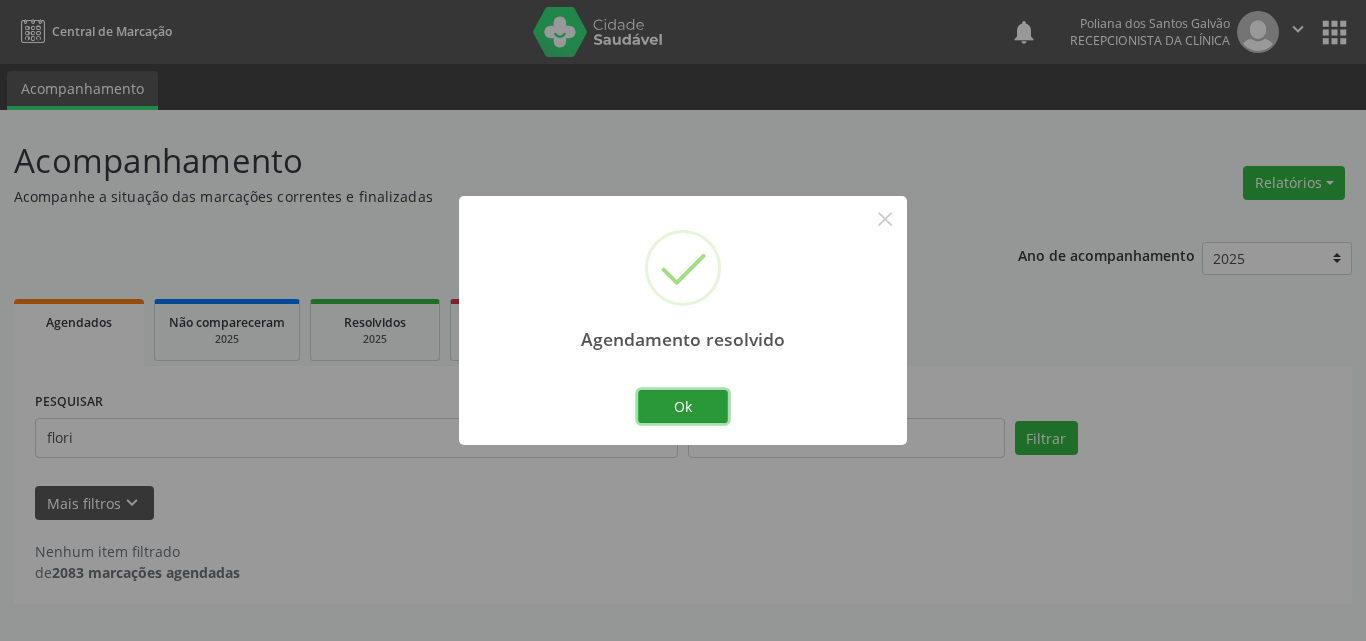click on "Ok" at bounding box center [683, 407] 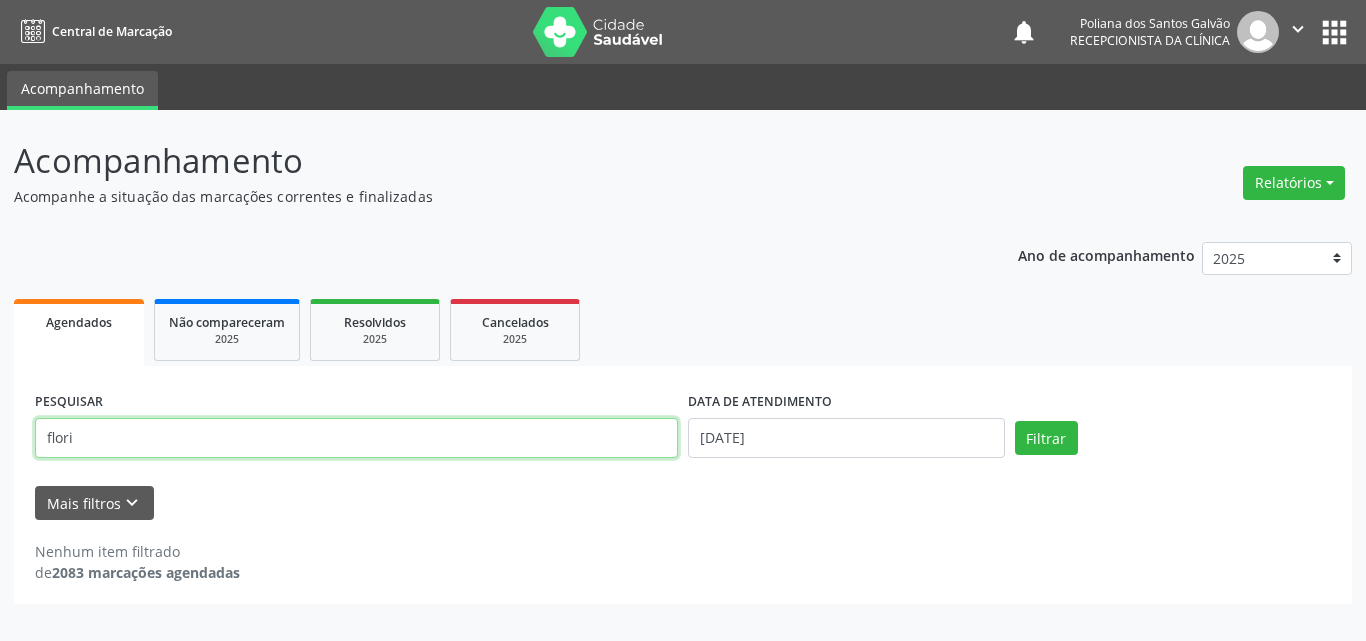 drag, startPoint x: 560, startPoint y: 420, endPoint x: 0, endPoint y: -6, distance: 703.6164 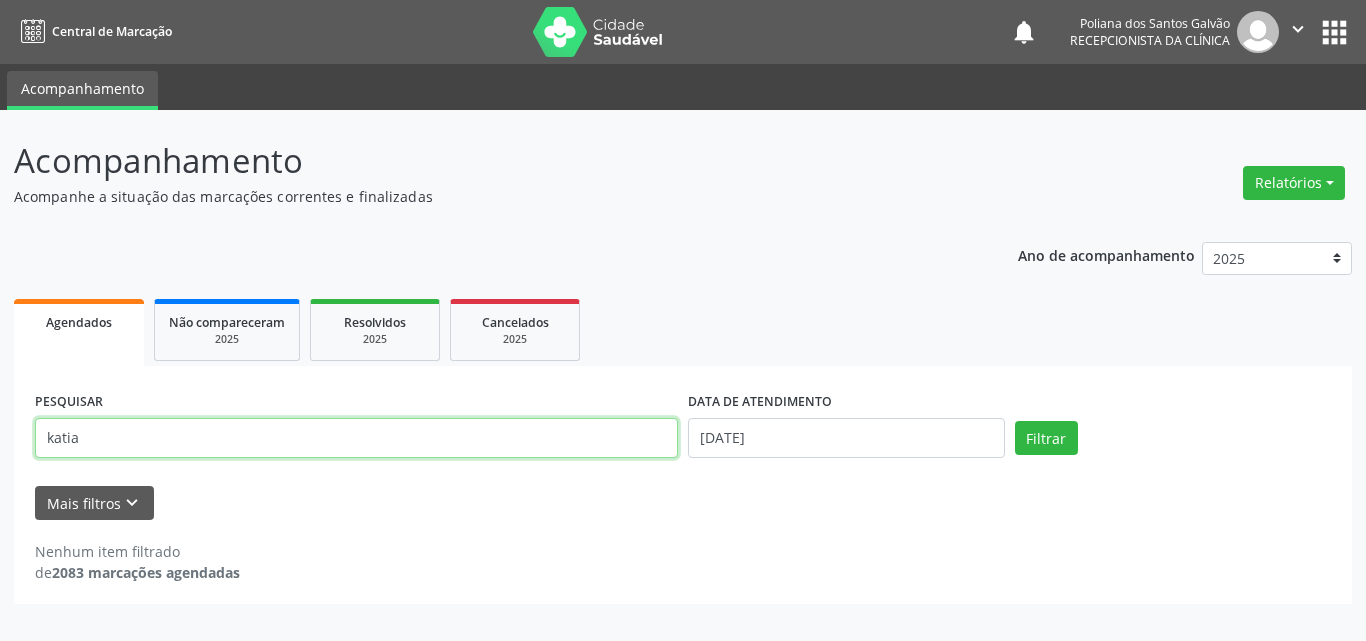 type on "katia" 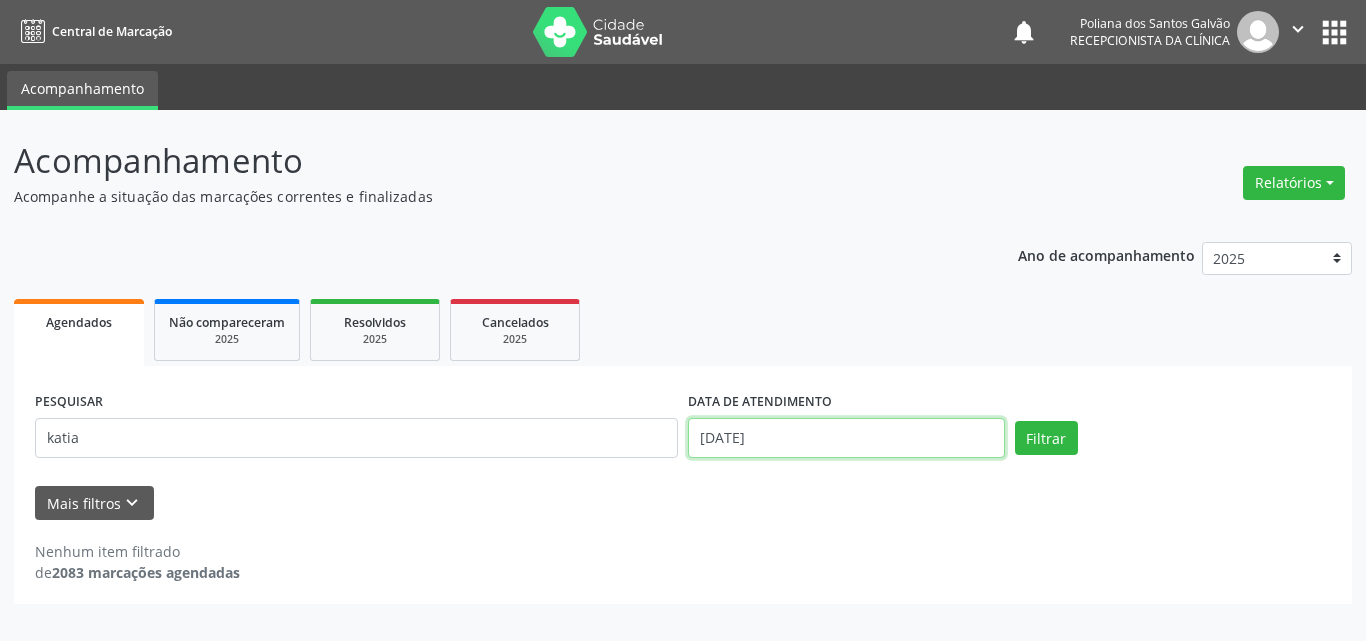 click on "[DATE]" at bounding box center (846, 438) 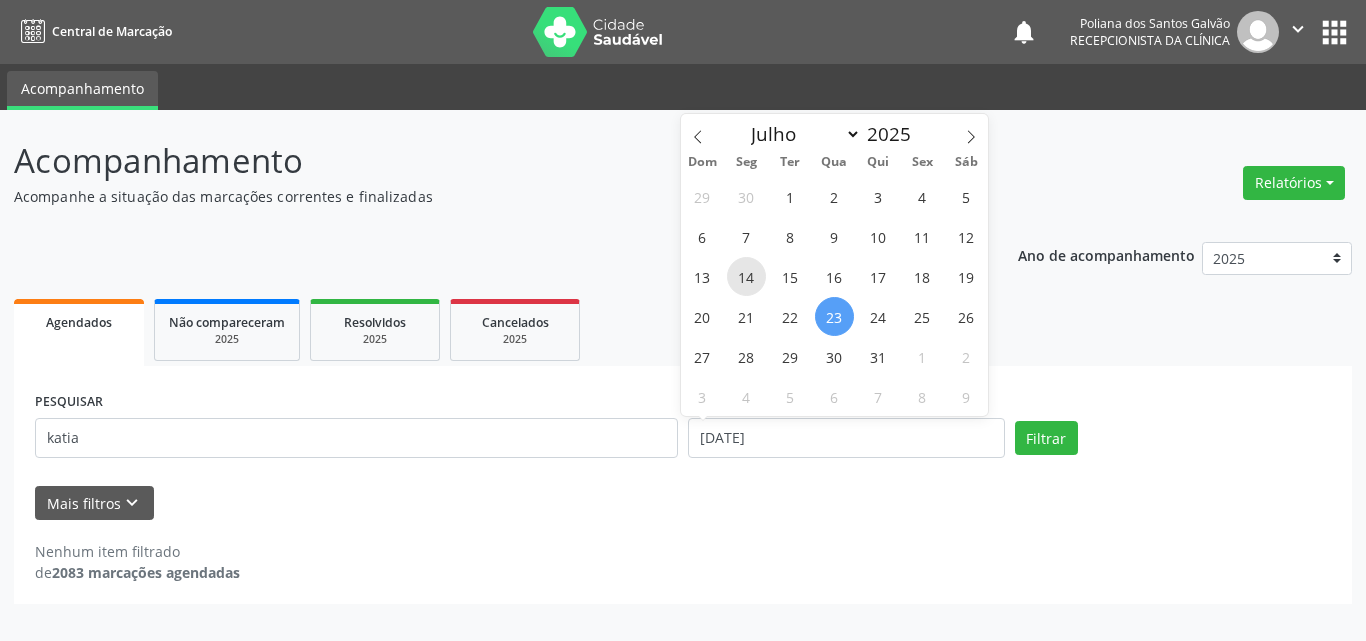 click on "14" at bounding box center [746, 276] 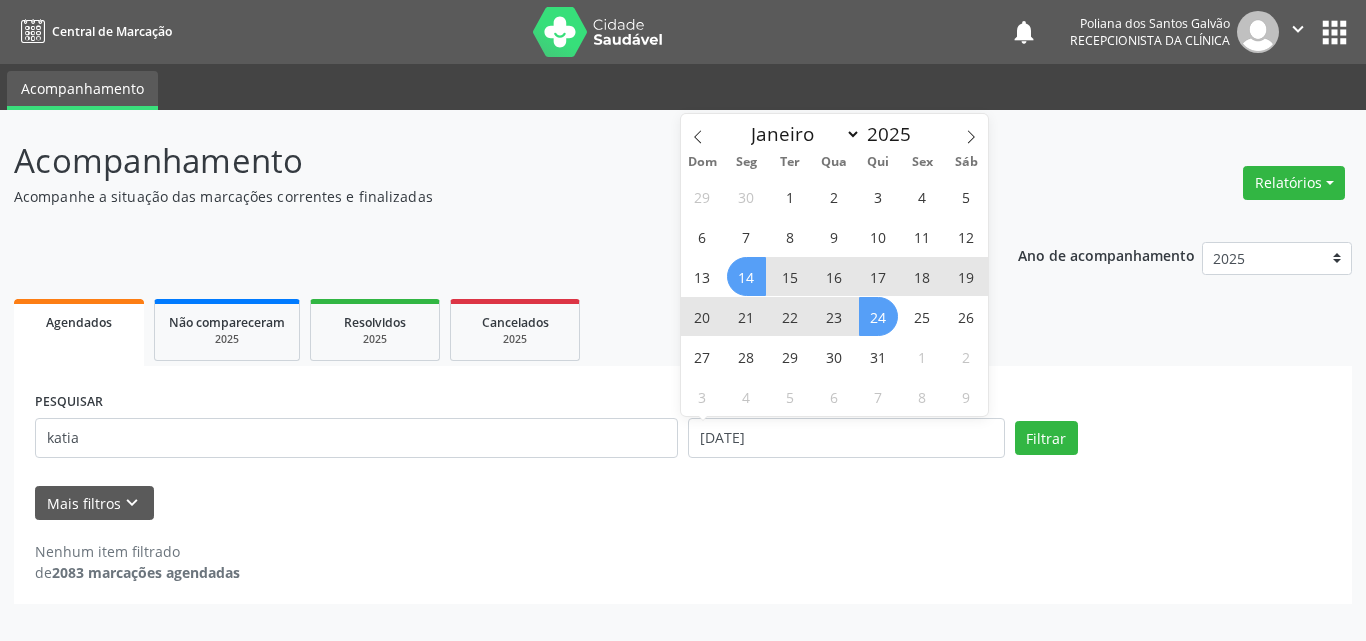 click on "24" at bounding box center (878, 316) 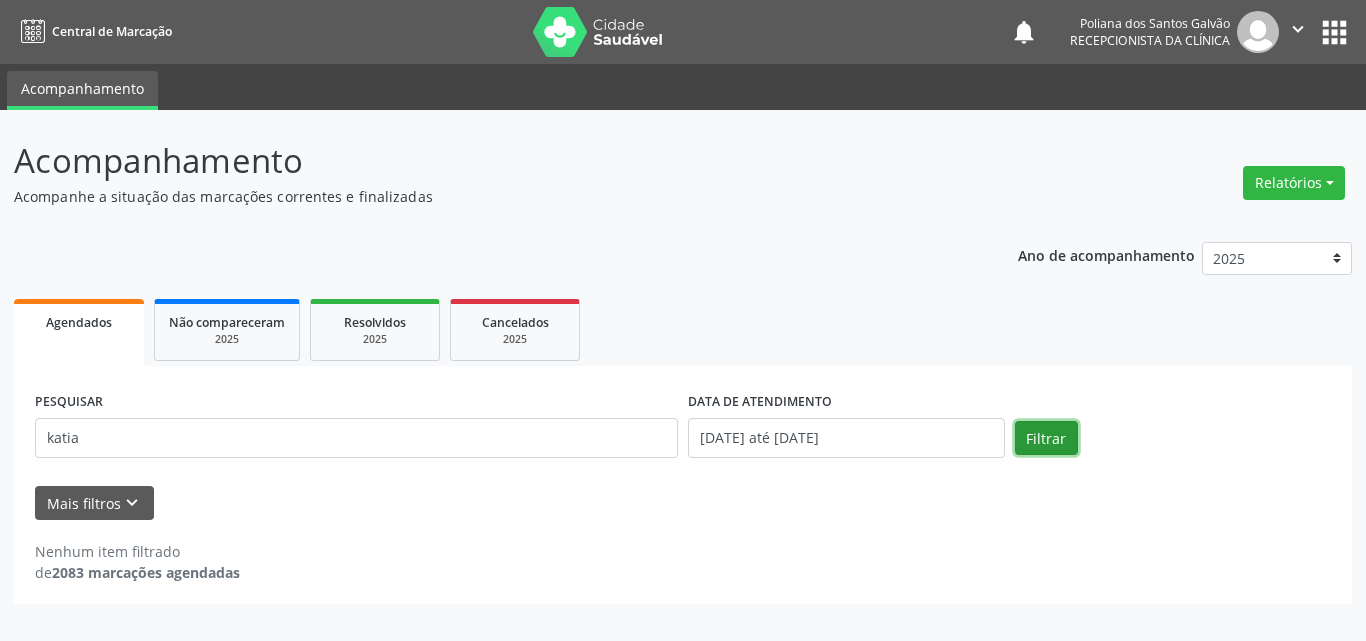 click on "Filtrar" at bounding box center [1046, 438] 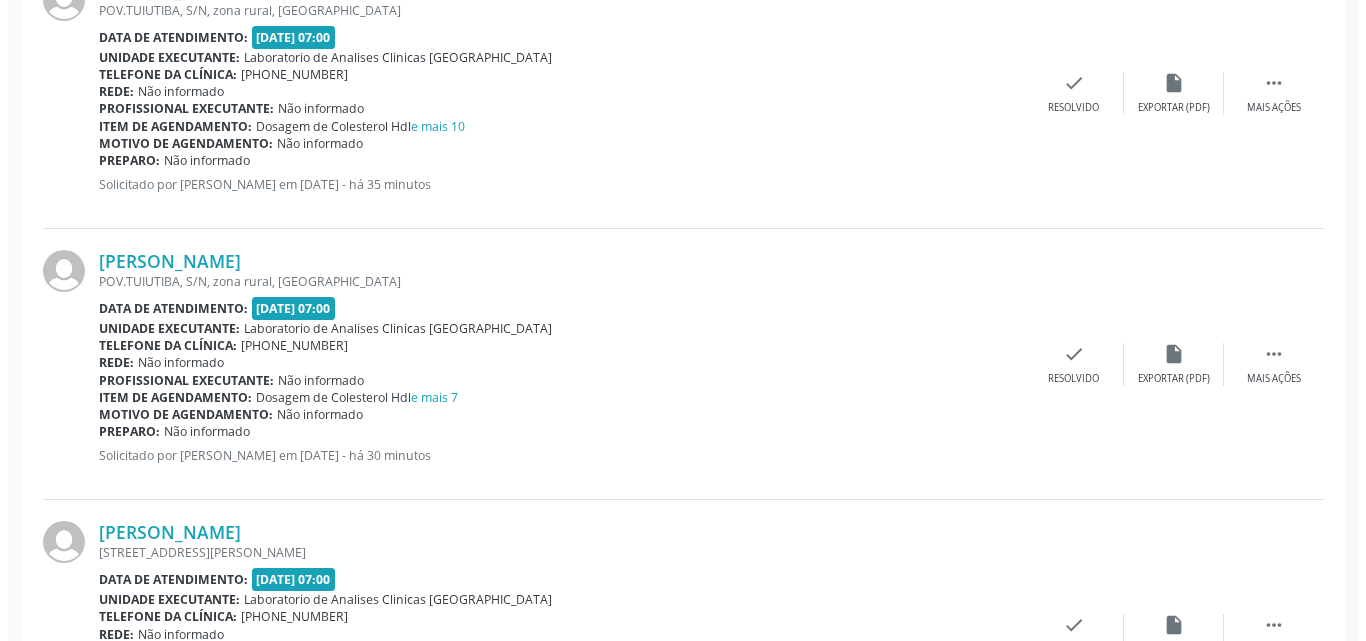 scroll, scrollTop: 806, scrollLeft: 0, axis: vertical 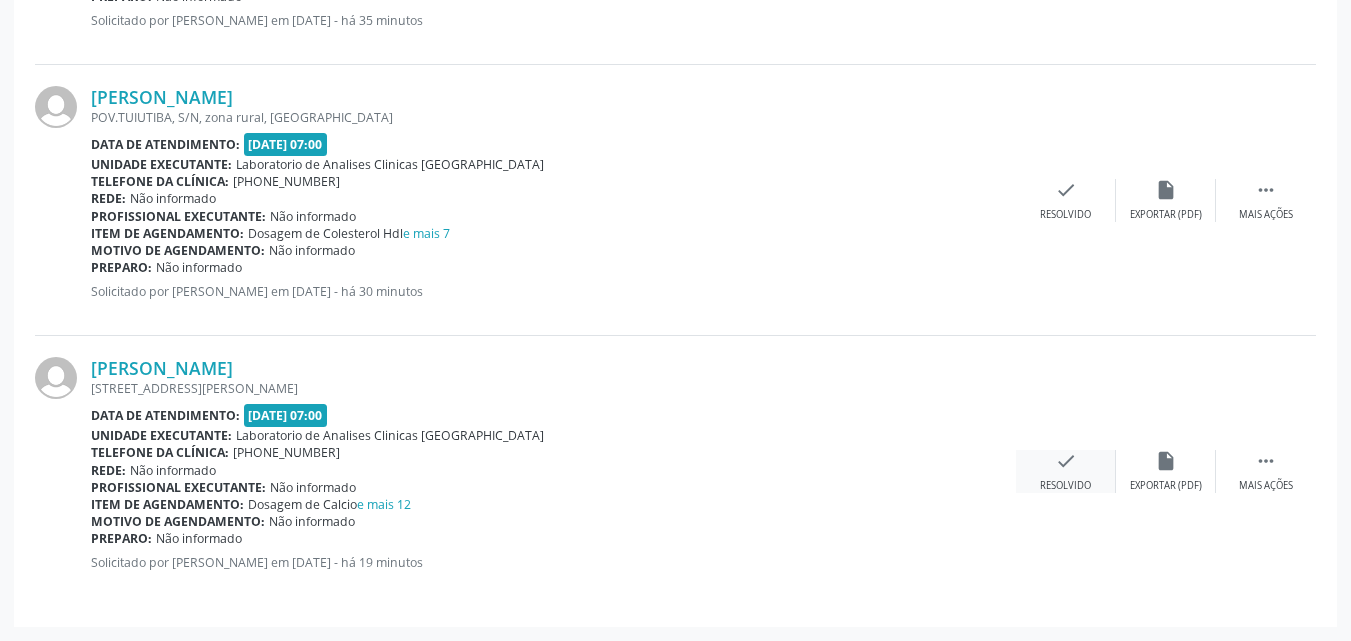 click on "check
Resolvido" at bounding box center (1066, 471) 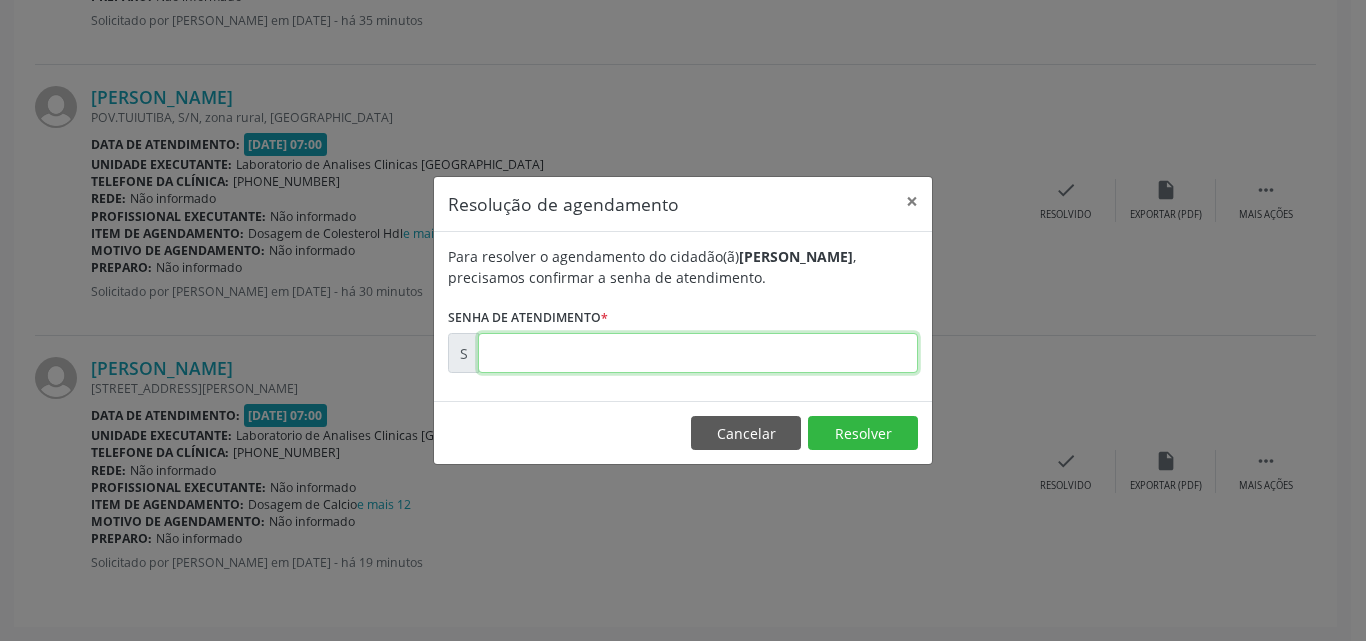 click at bounding box center (698, 353) 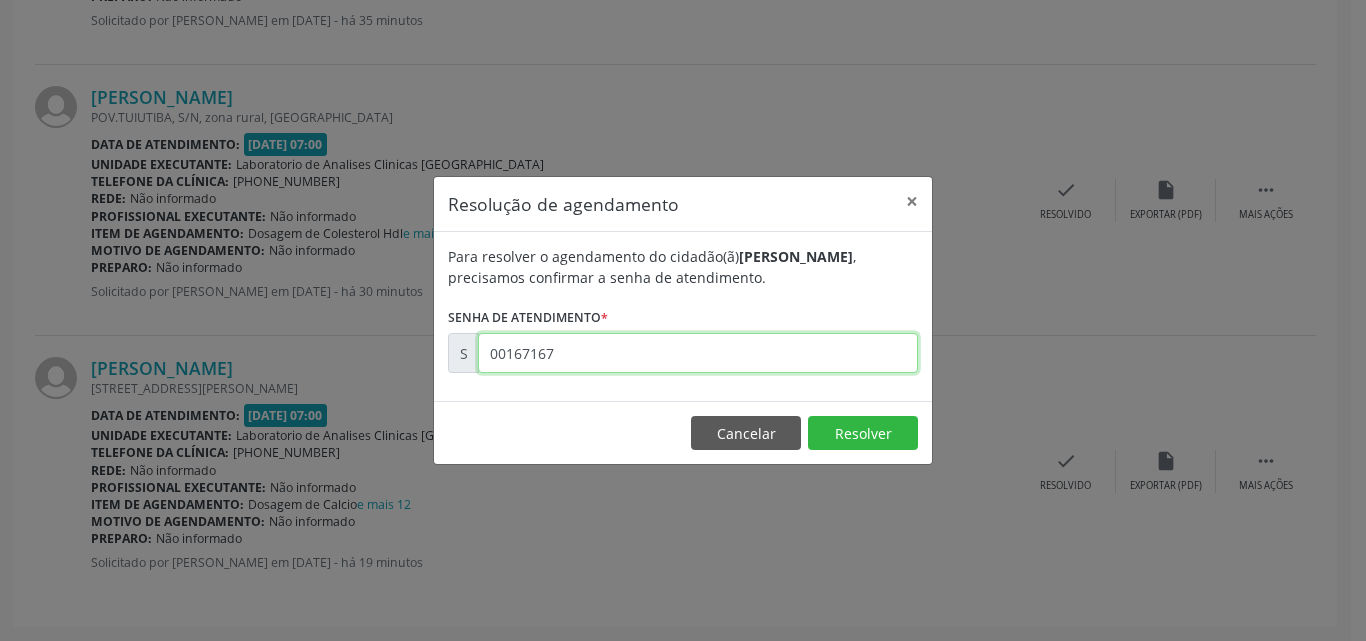 type on "00167167" 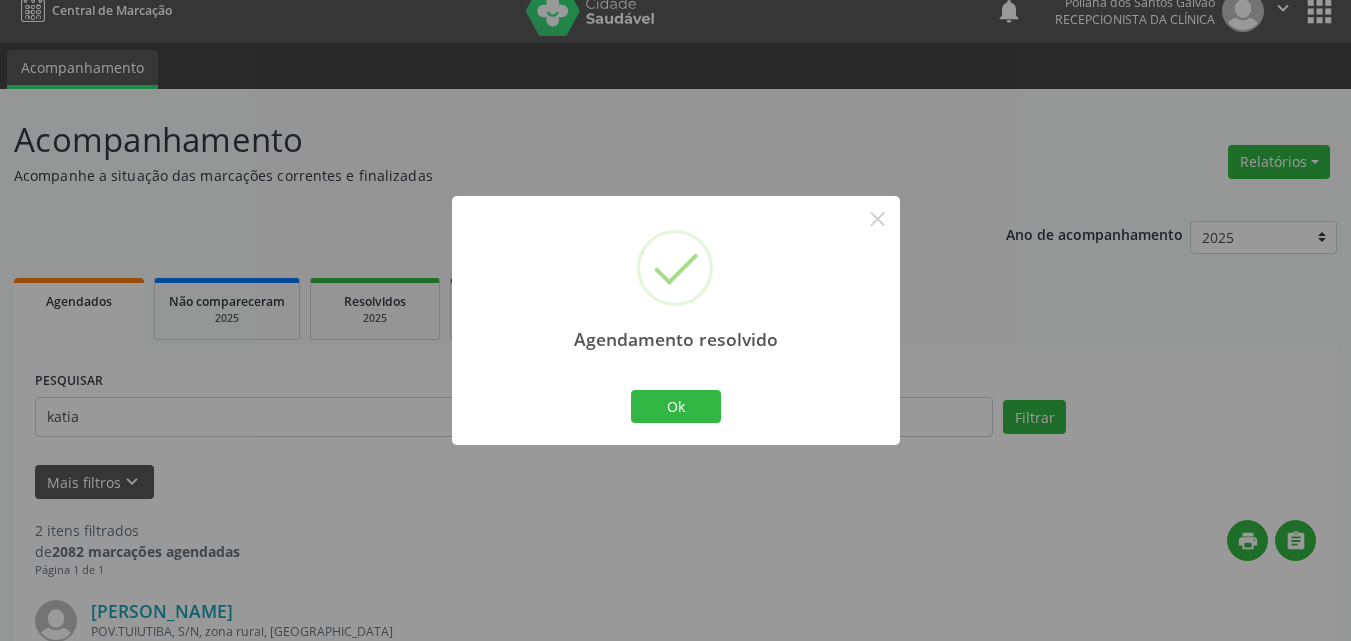 scroll, scrollTop: 535, scrollLeft: 0, axis: vertical 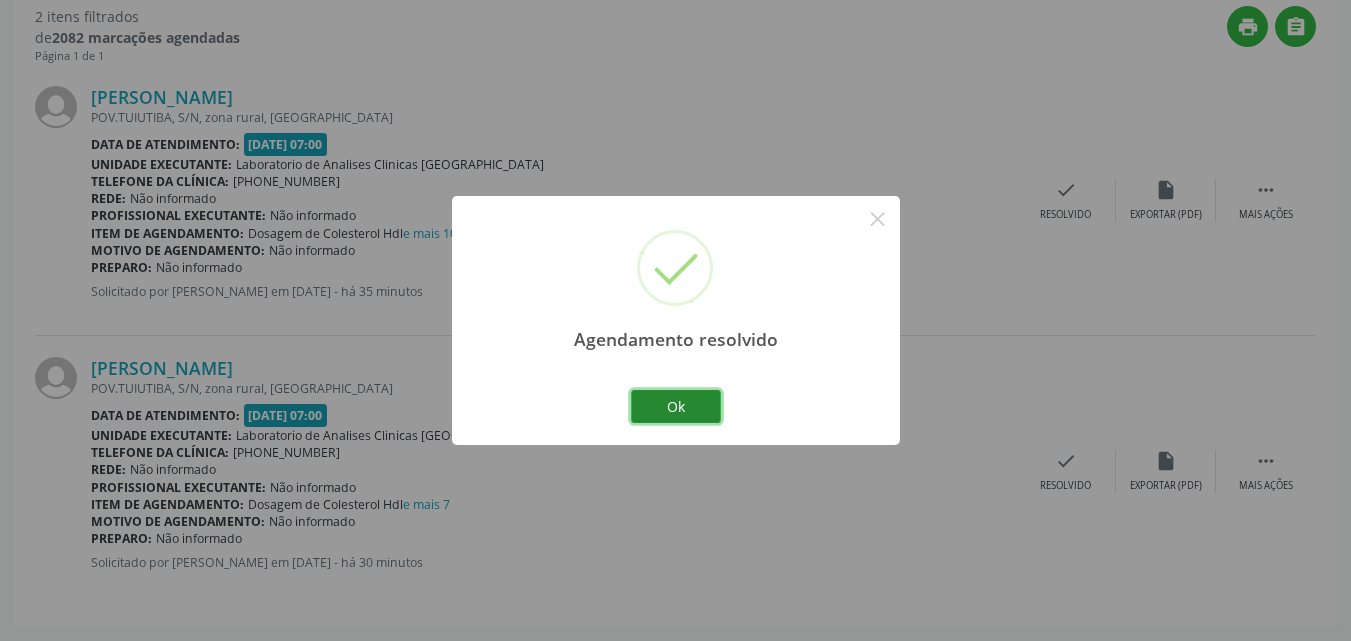 click on "Ok" at bounding box center (676, 407) 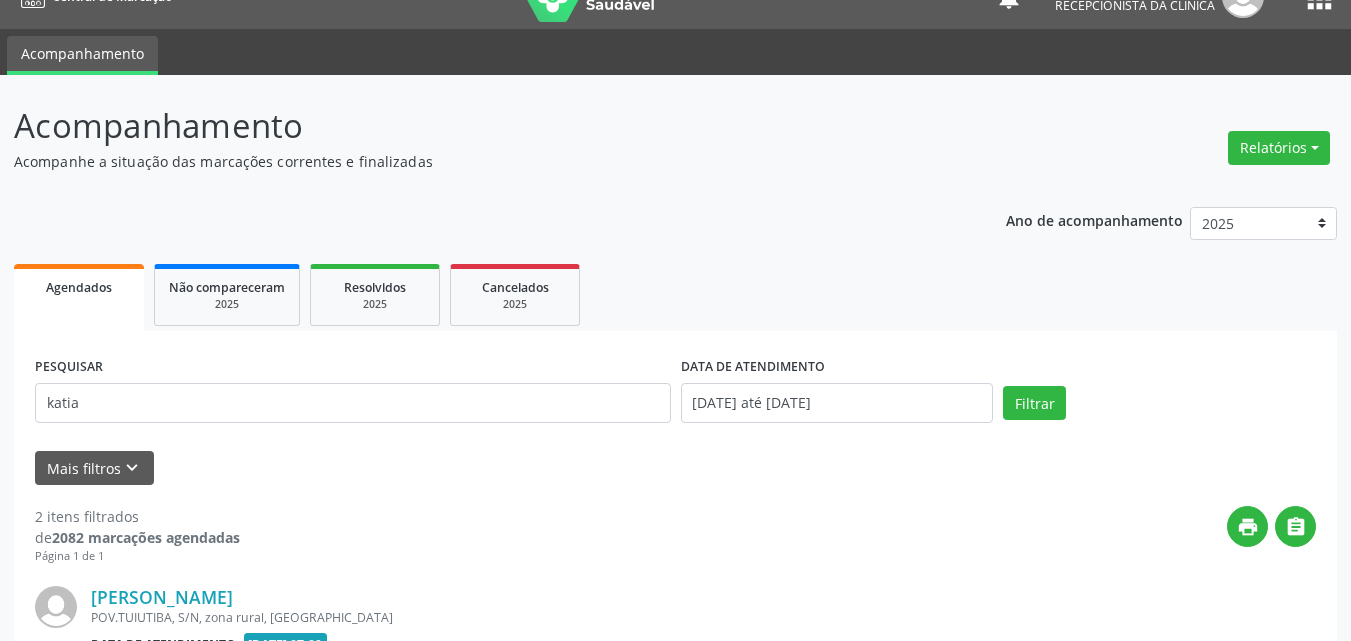 scroll, scrollTop: 0, scrollLeft: 0, axis: both 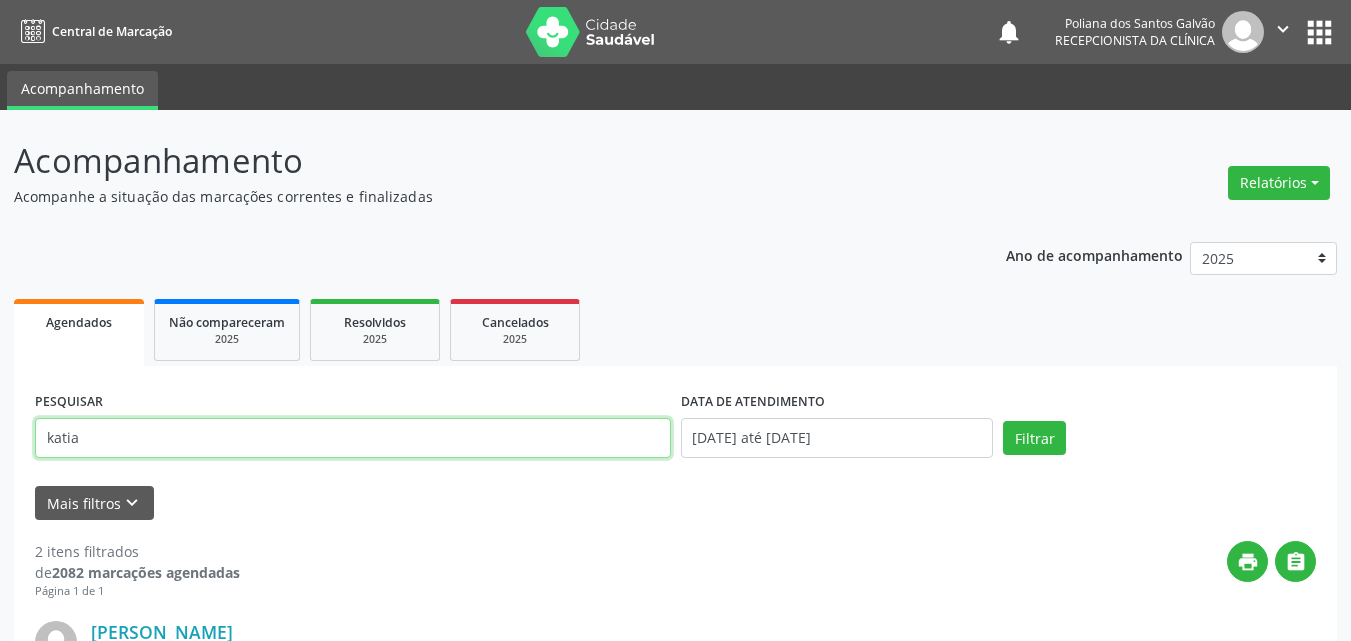 drag, startPoint x: 0, startPoint y: 259, endPoint x: 0, endPoint y: 9, distance: 250 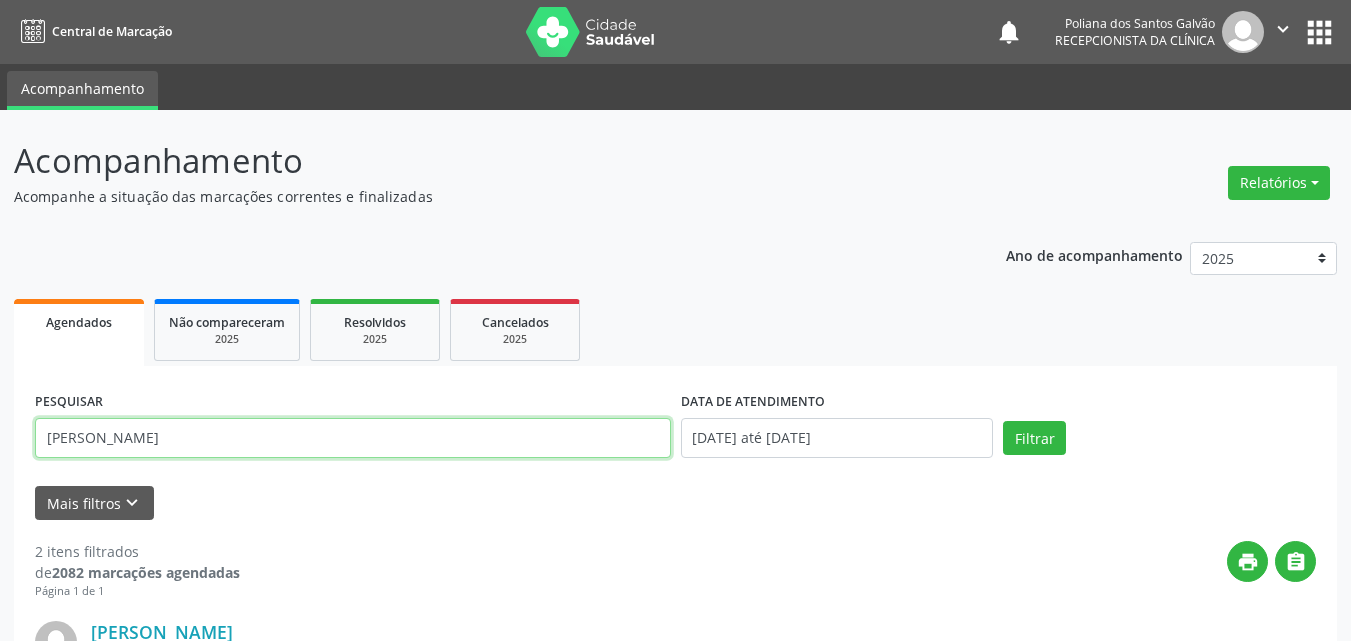 type on "[PERSON_NAME]" 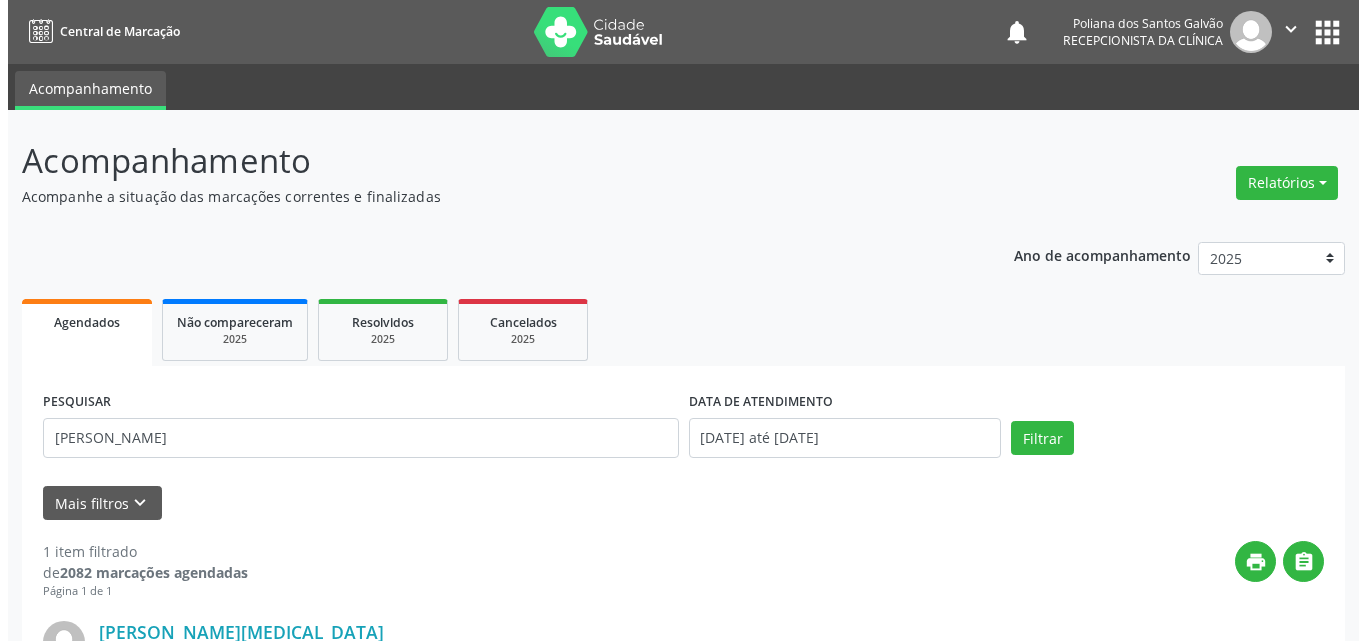 scroll, scrollTop: 264, scrollLeft: 0, axis: vertical 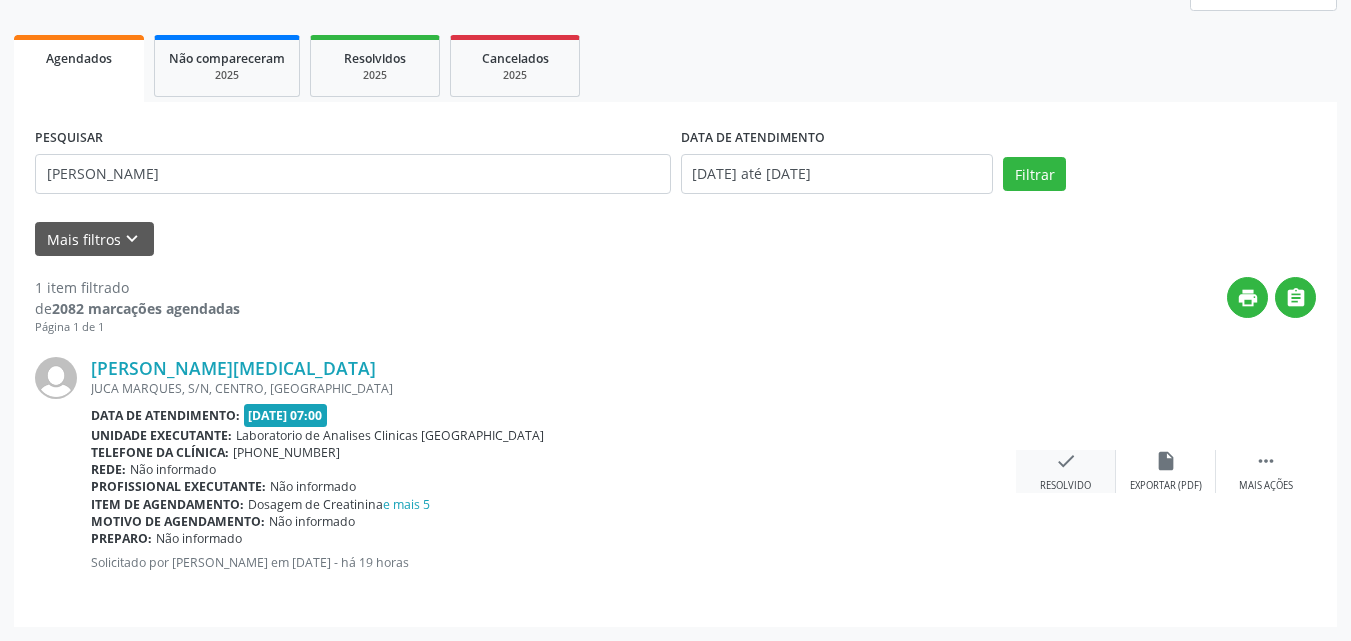 click on "check" at bounding box center [1066, 461] 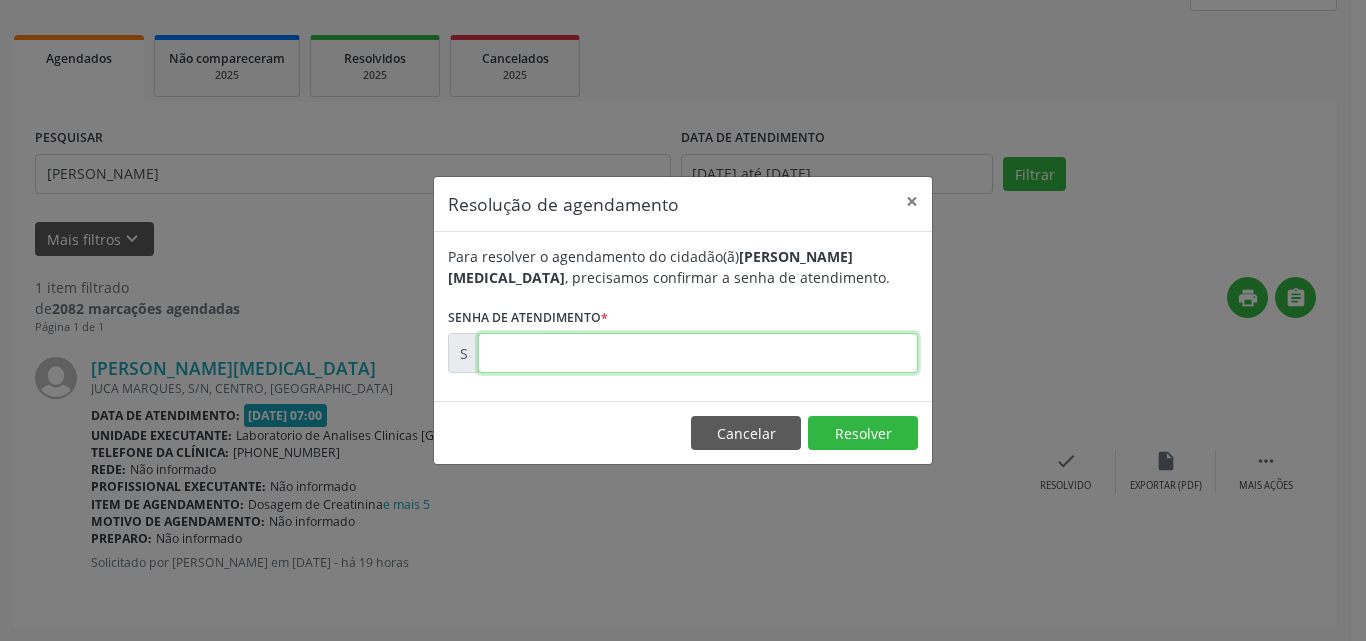 click at bounding box center (698, 353) 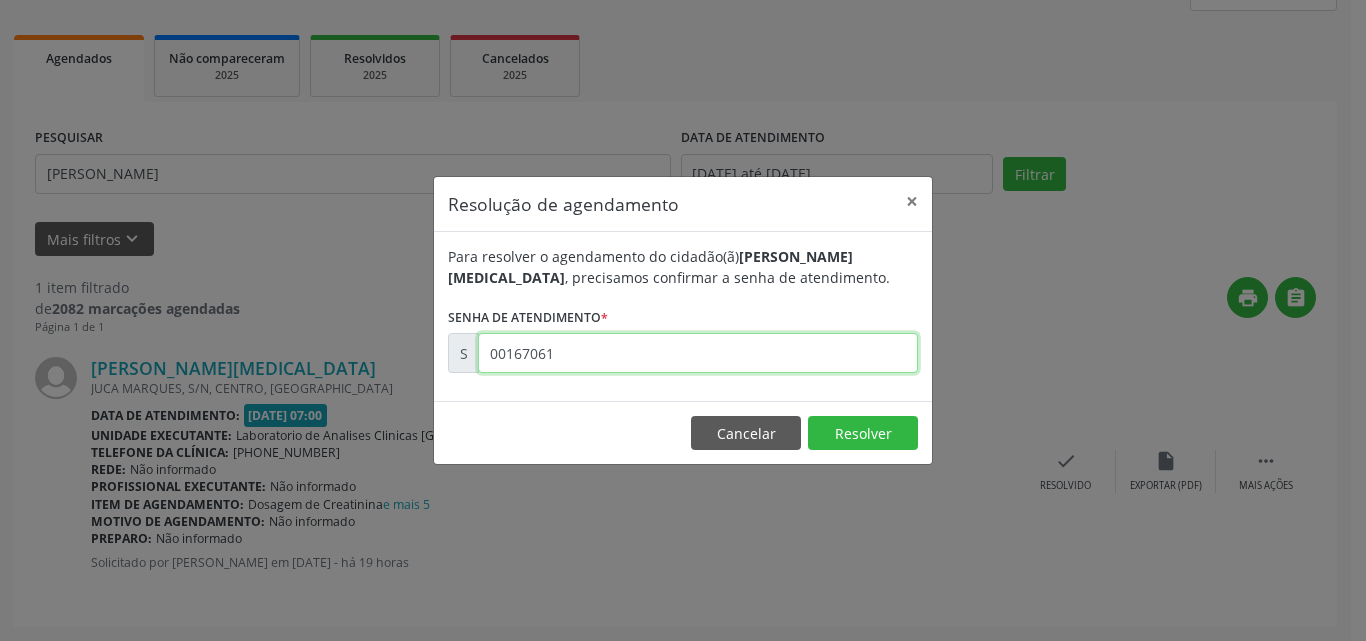 type on "00167061" 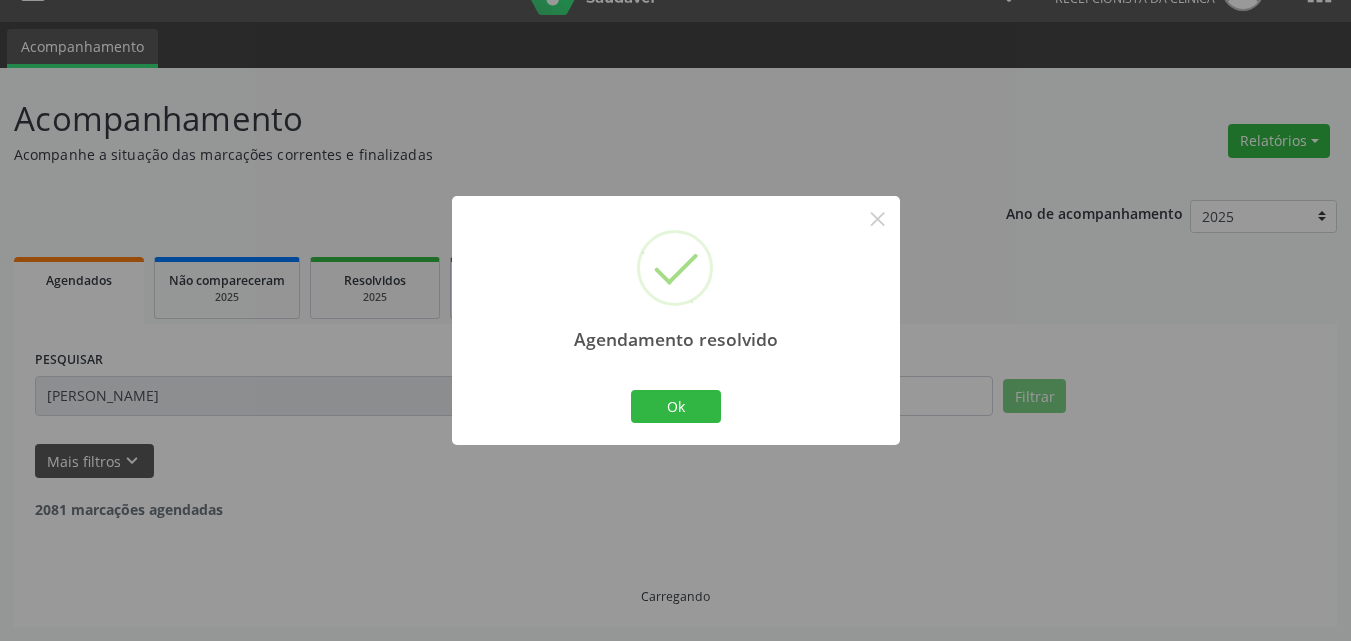 scroll, scrollTop: 0, scrollLeft: 0, axis: both 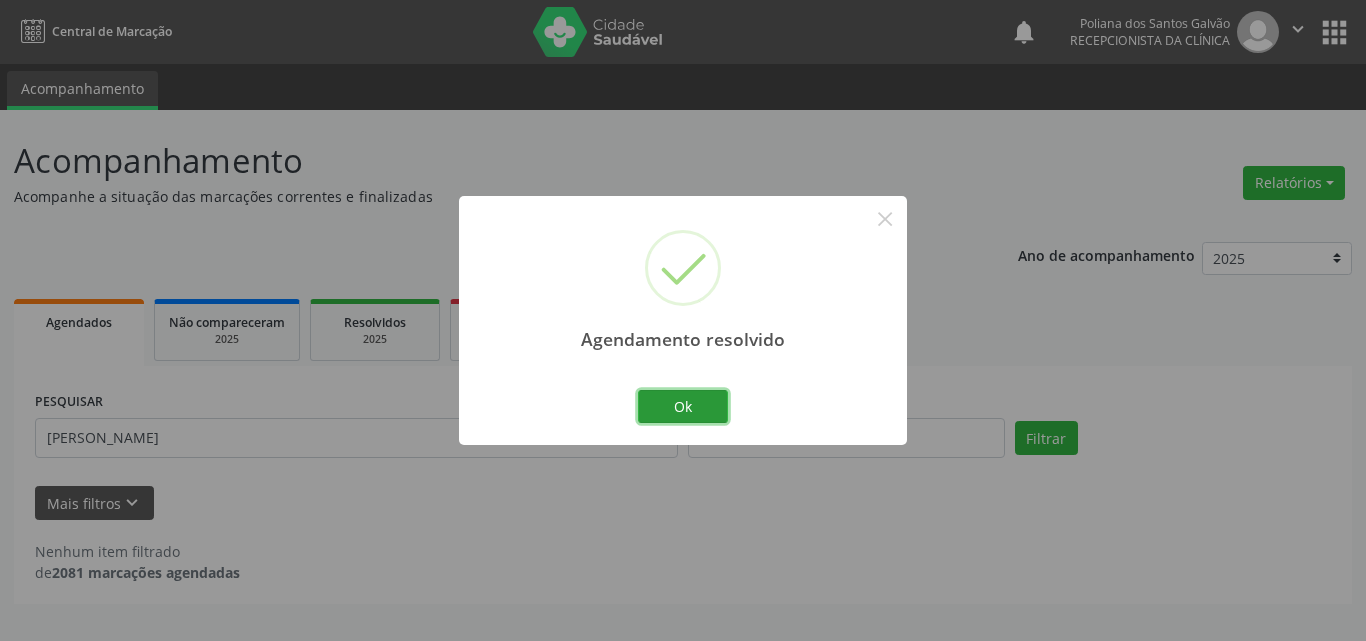 drag, startPoint x: 690, startPoint y: 405, endPoint x: 540, endPoint y: 441, distance: 154.25952 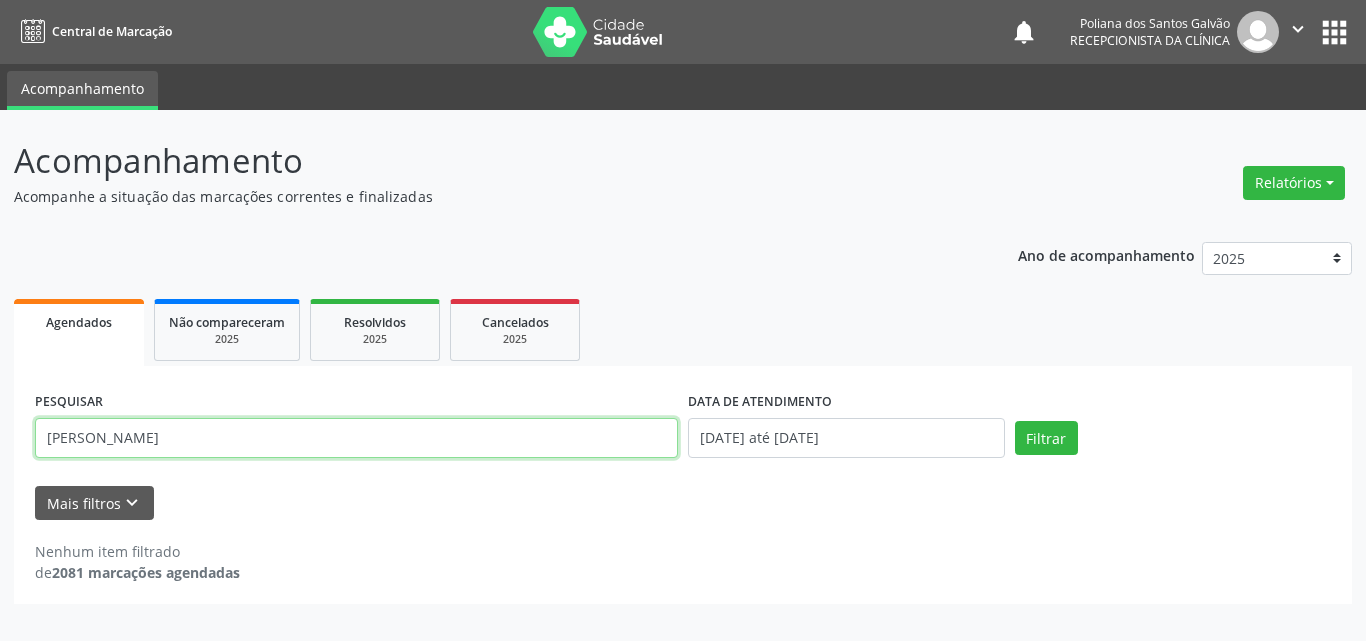drag, startPoint x: 535, startPoint y: 443, endPoint x: 5, endPoint y: 179, distance: 592.11145 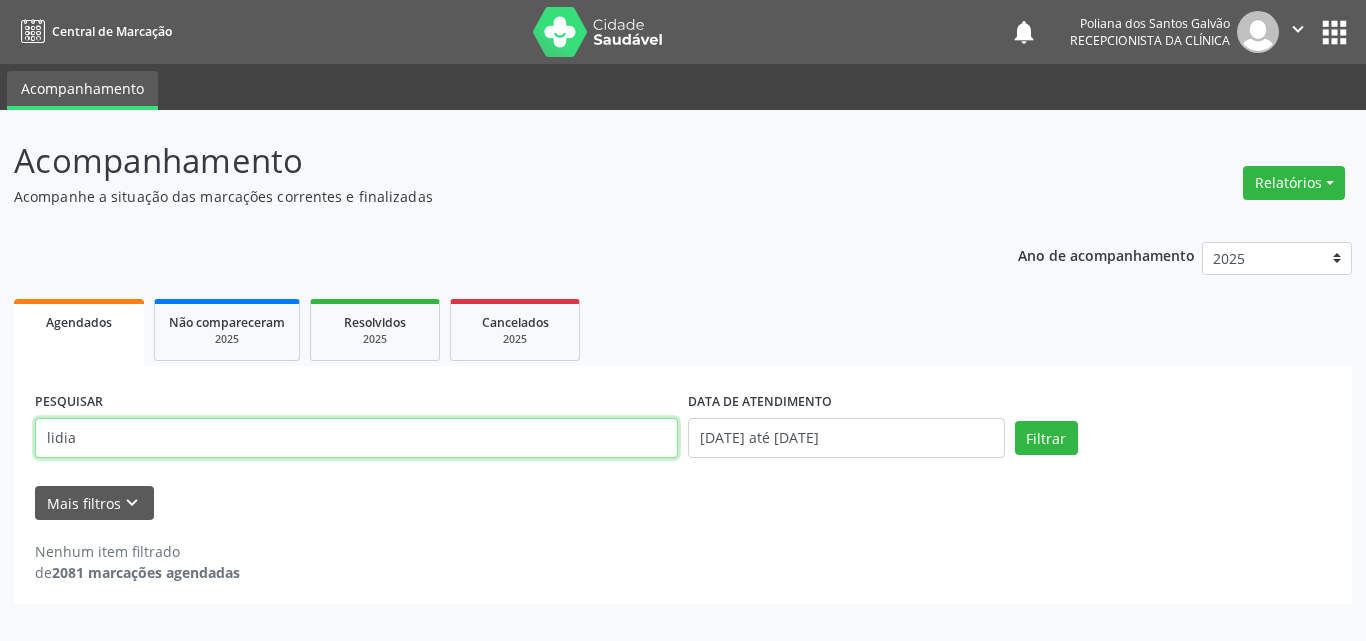 type on "lidia" 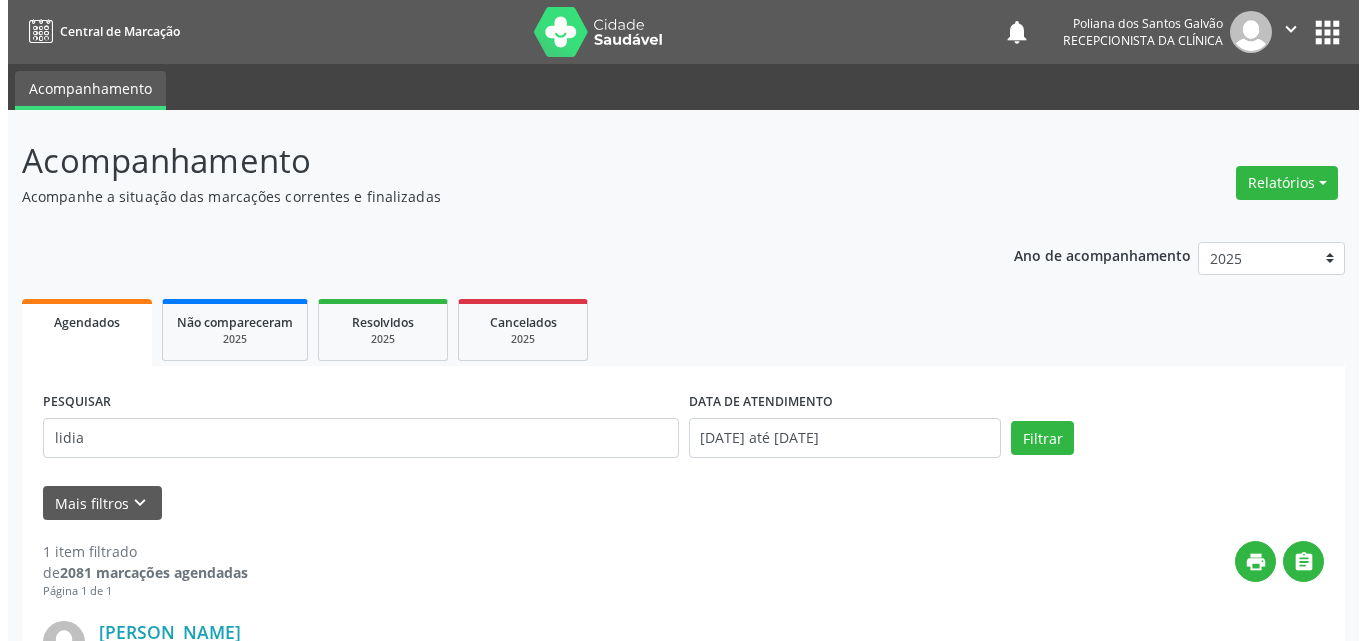 scroll, scrollTop: 264, scrollLeft: 0, axis: vertical 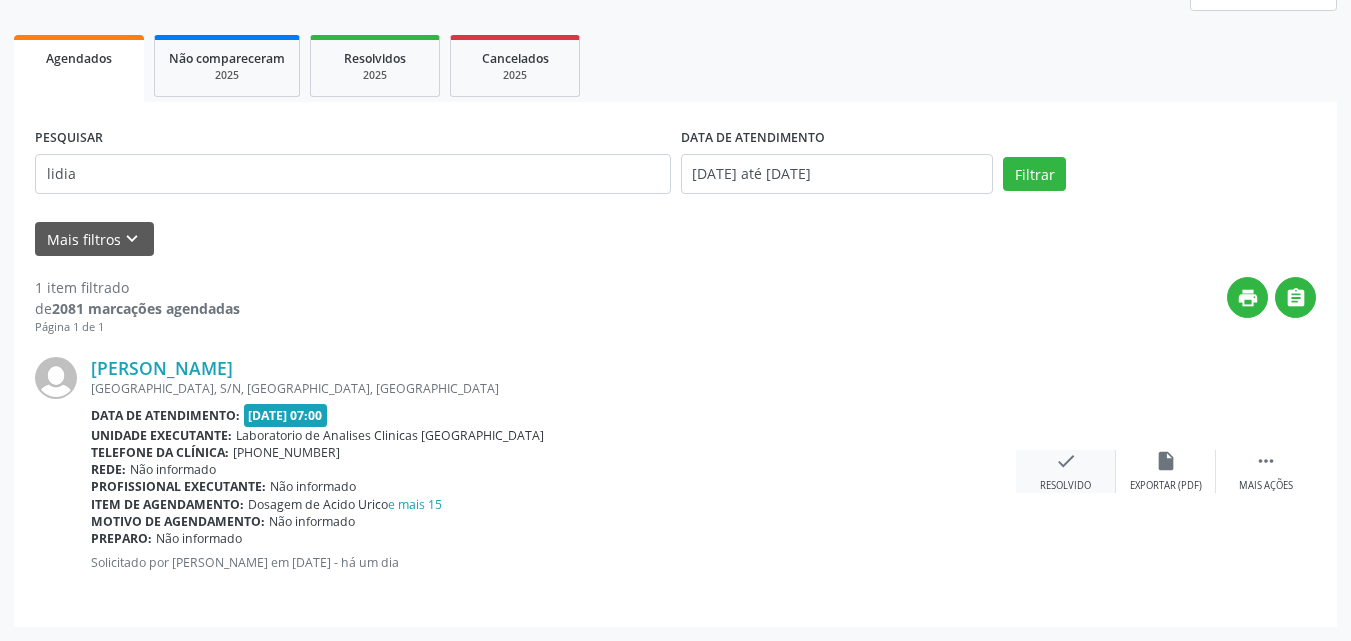 click on "check" at bounding box center [1066, 461] 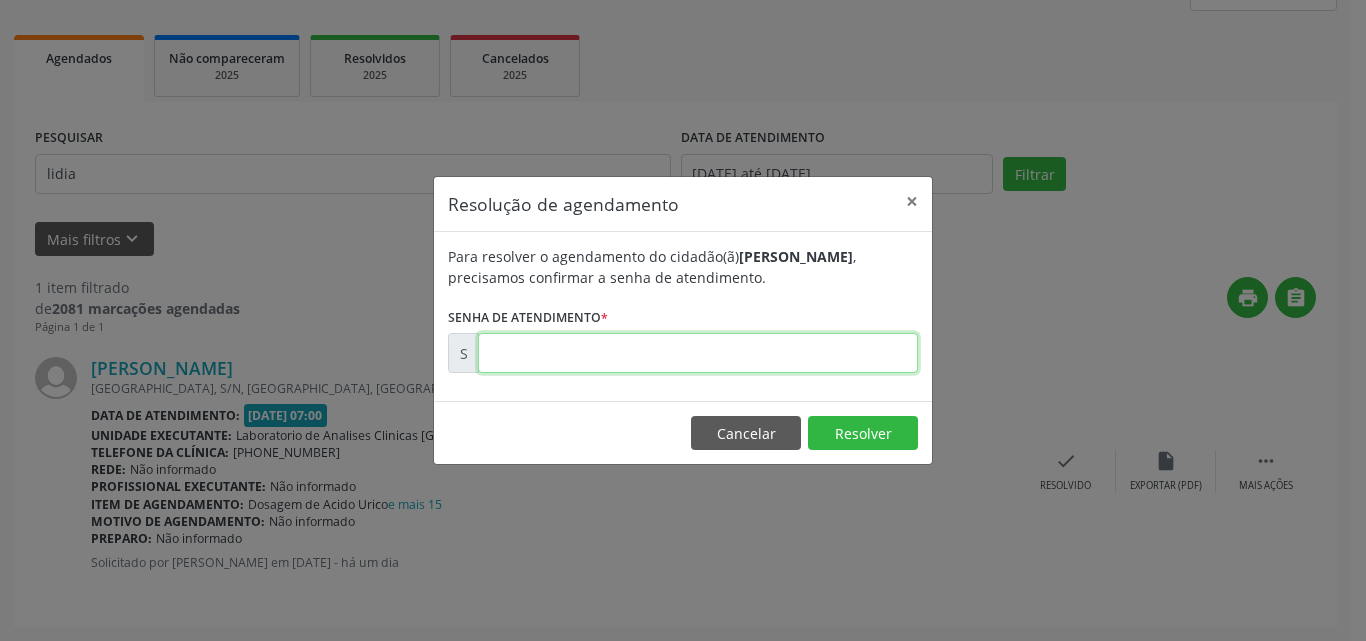click at bounding box center (698, 353) 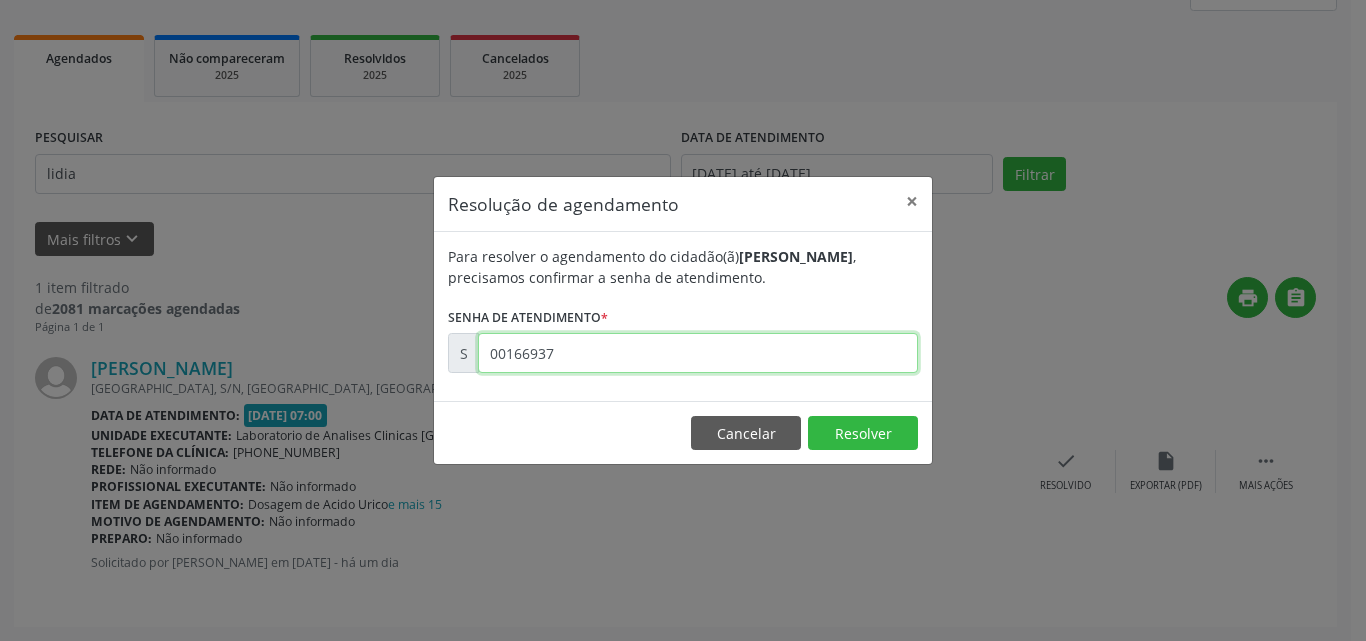 type on "00166937" 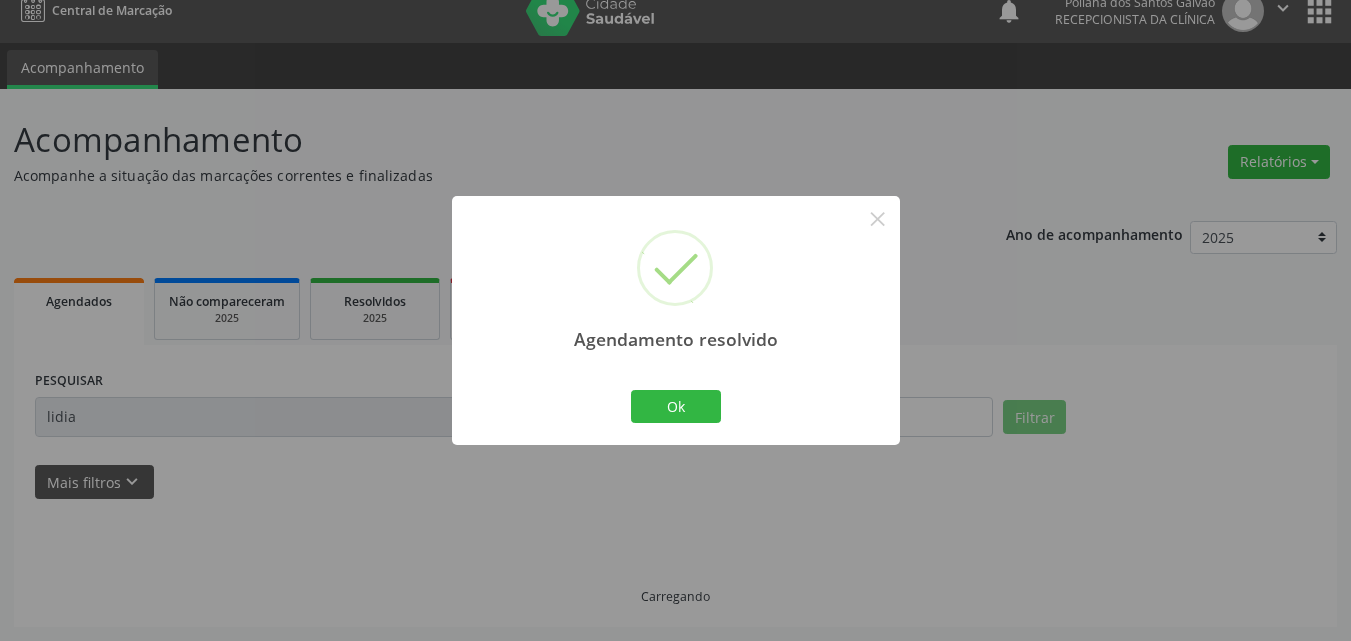 scroll, scrollTop: 0, scrollLeft: 0, axis: both 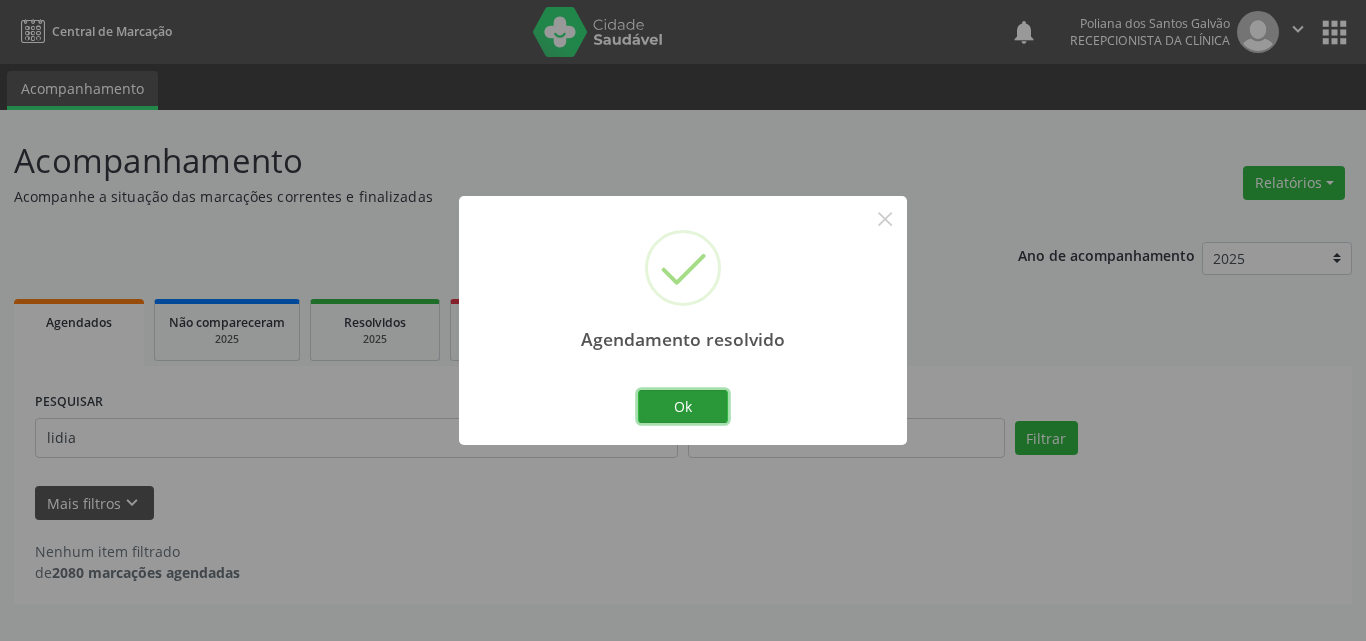 click on "Ok" at bounding box center (683, 407) 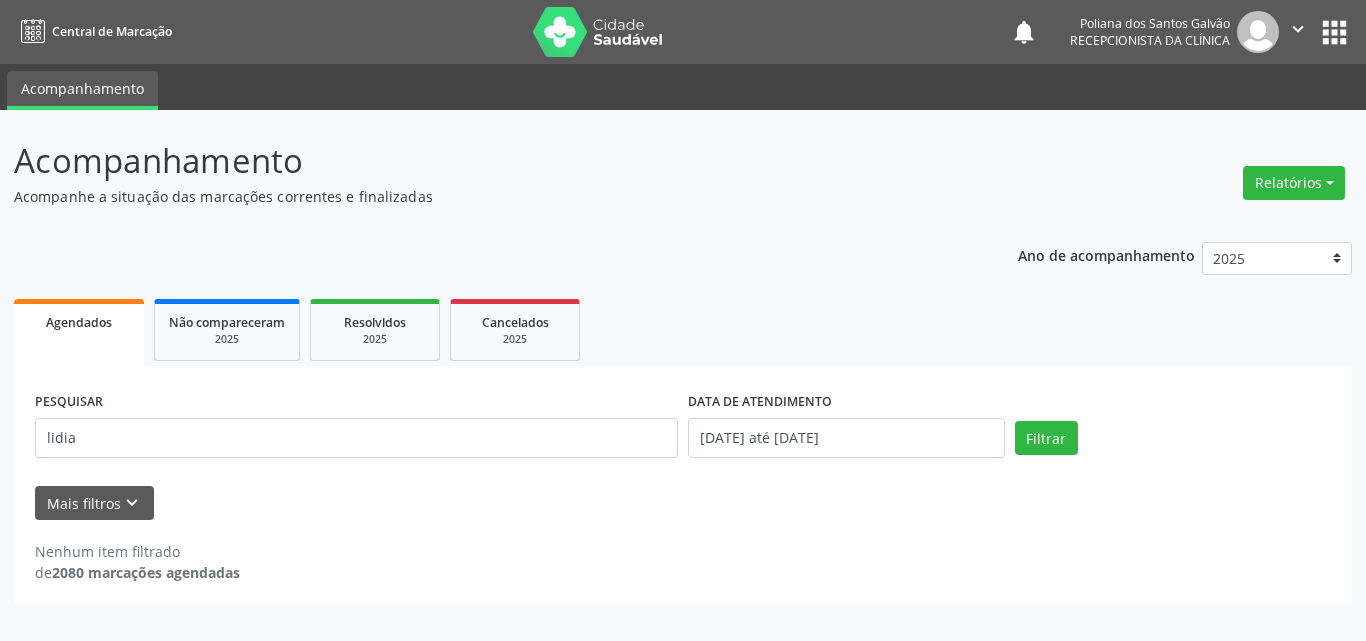 click on "PESQUISAR
lidia" at bounding box center (356, 429) 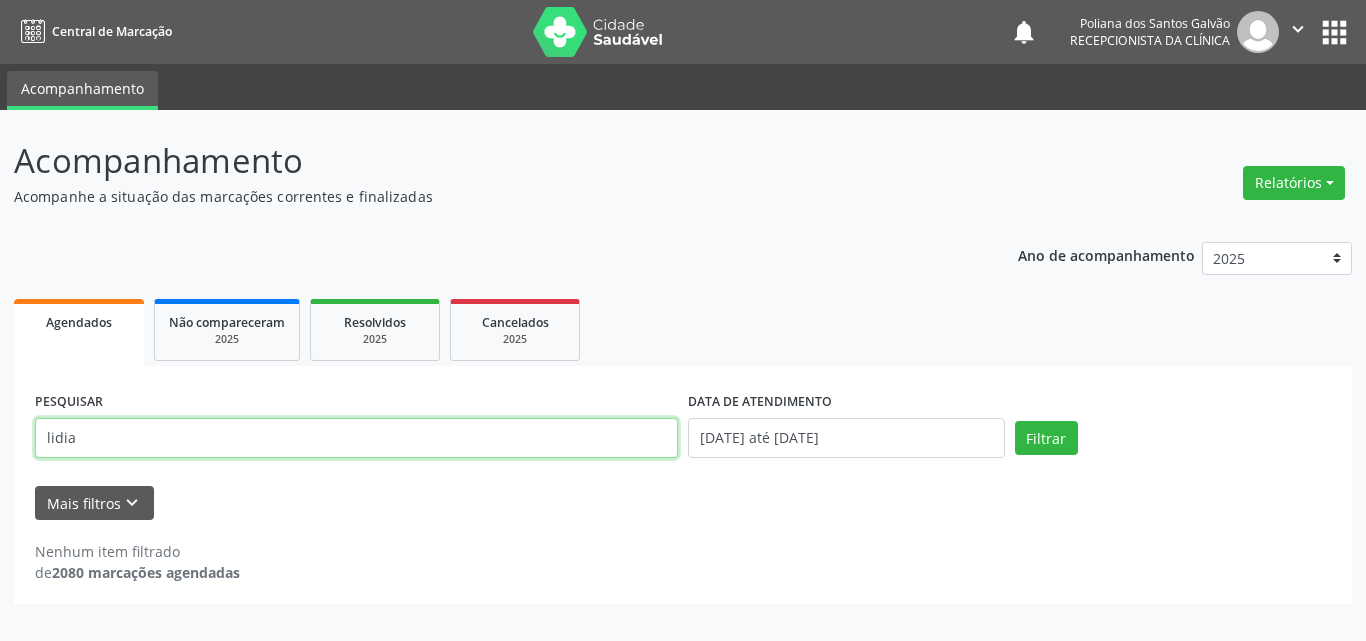 drag, startPoint x: 282, startPoint y: 426, endPoint x: 52, endPoint y: 117, distance: 385.20255 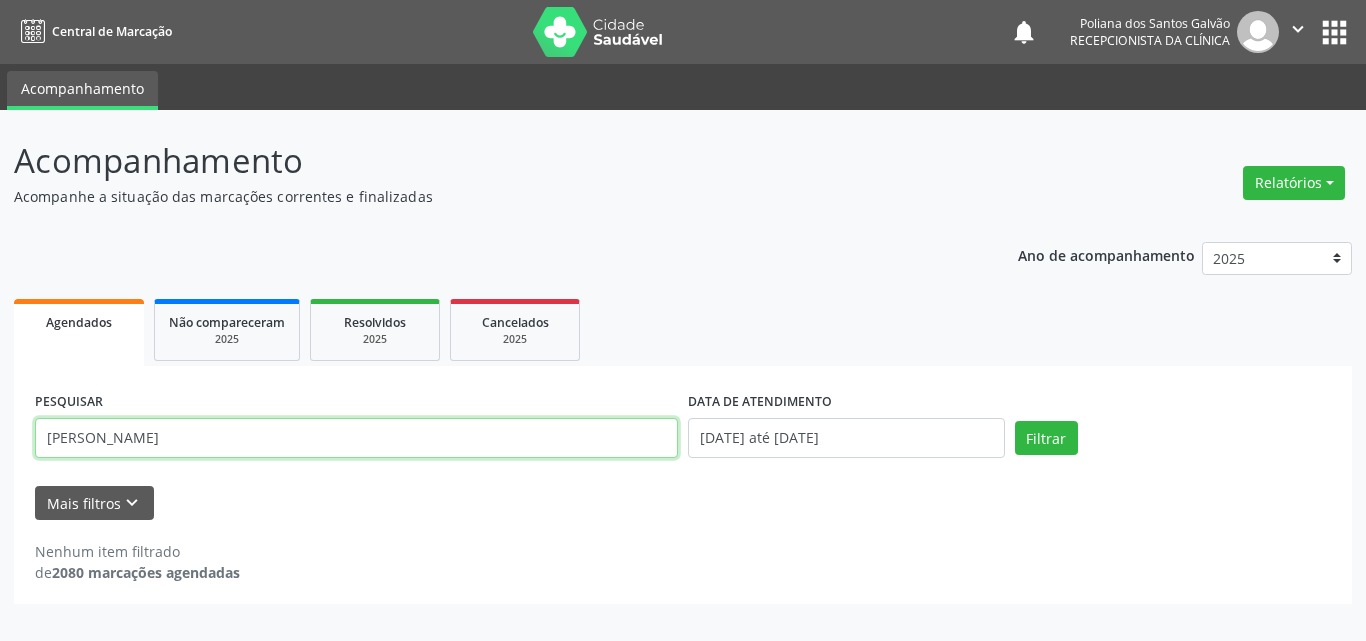 type on "[PERSON_NAME]" 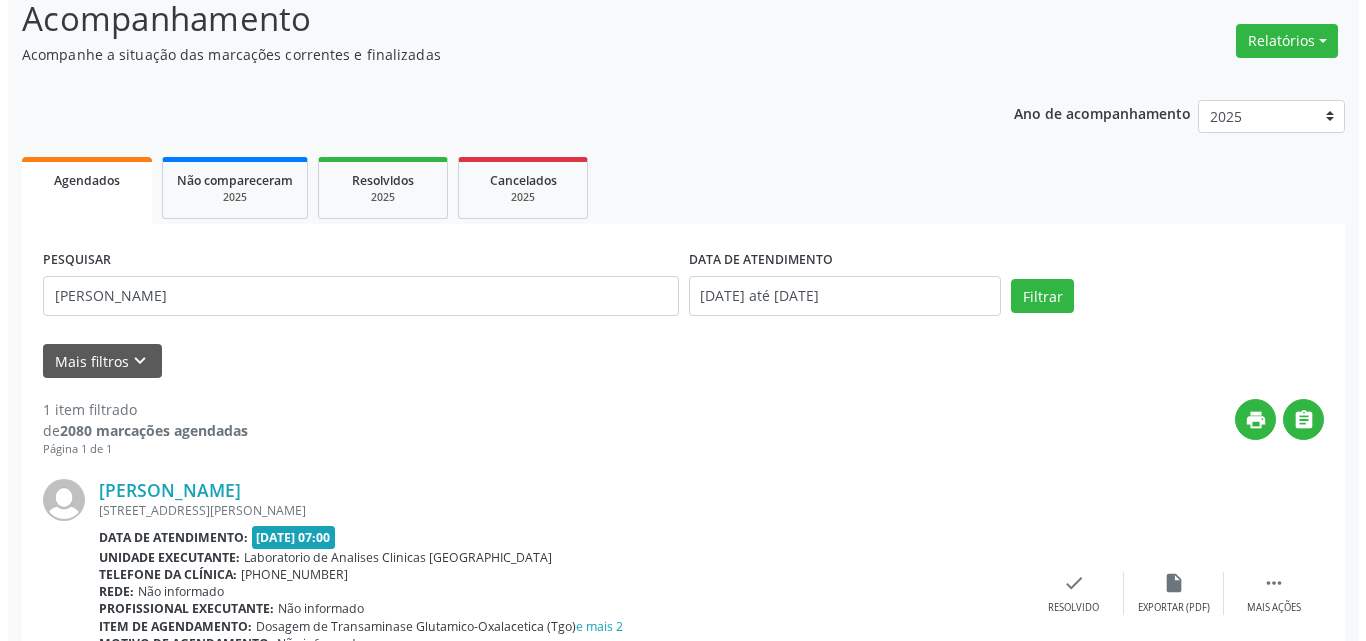 scroll, scrollTop: 264, scrollLeft: 0, axis: vertical 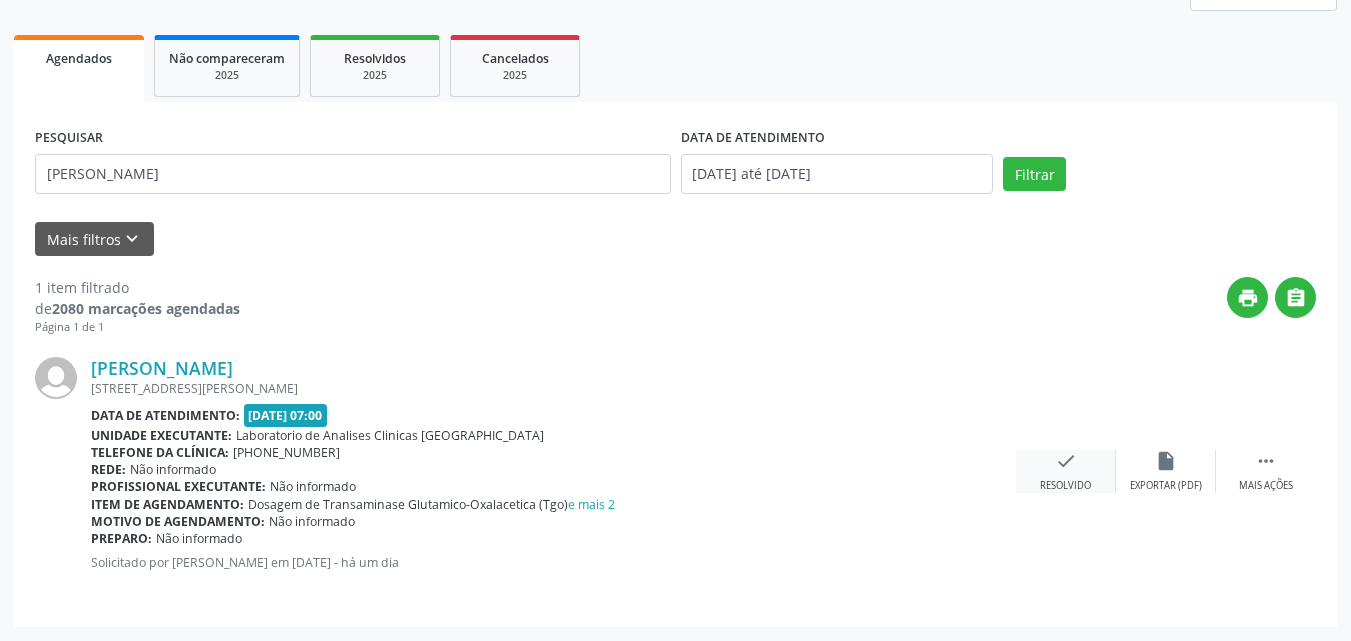 click on "check
Resolvido" at bounding box center (1066, 471) 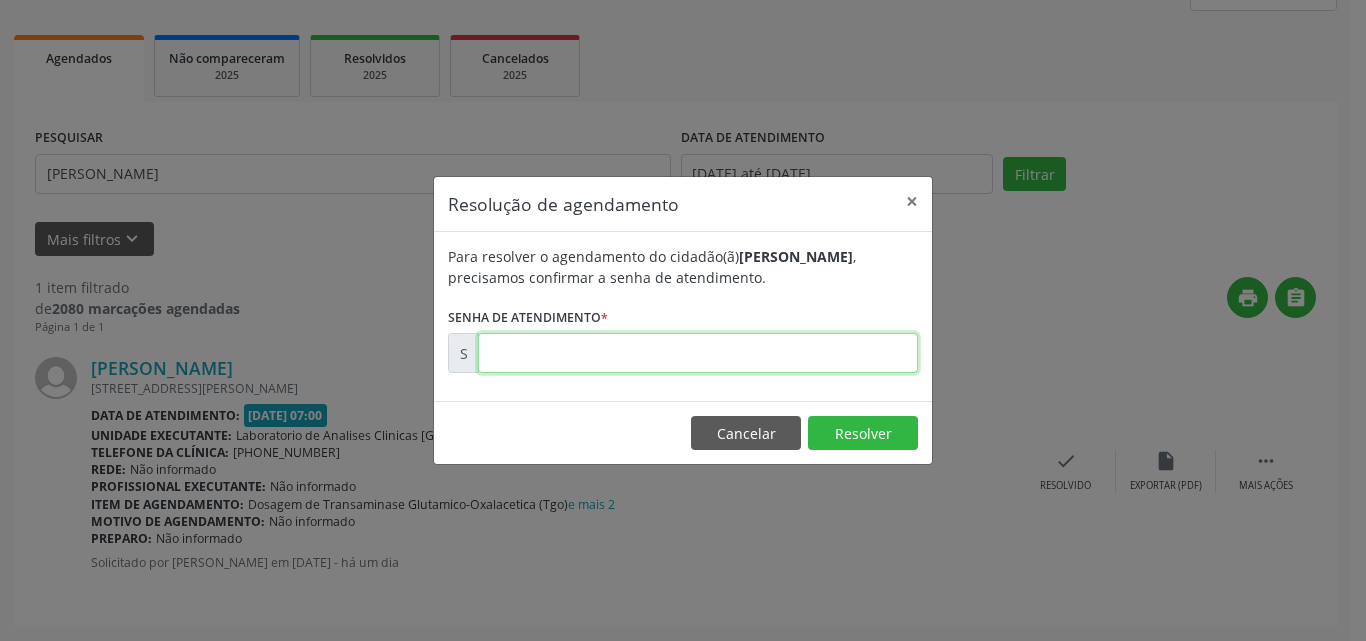 click at bounding box center [698, 353] 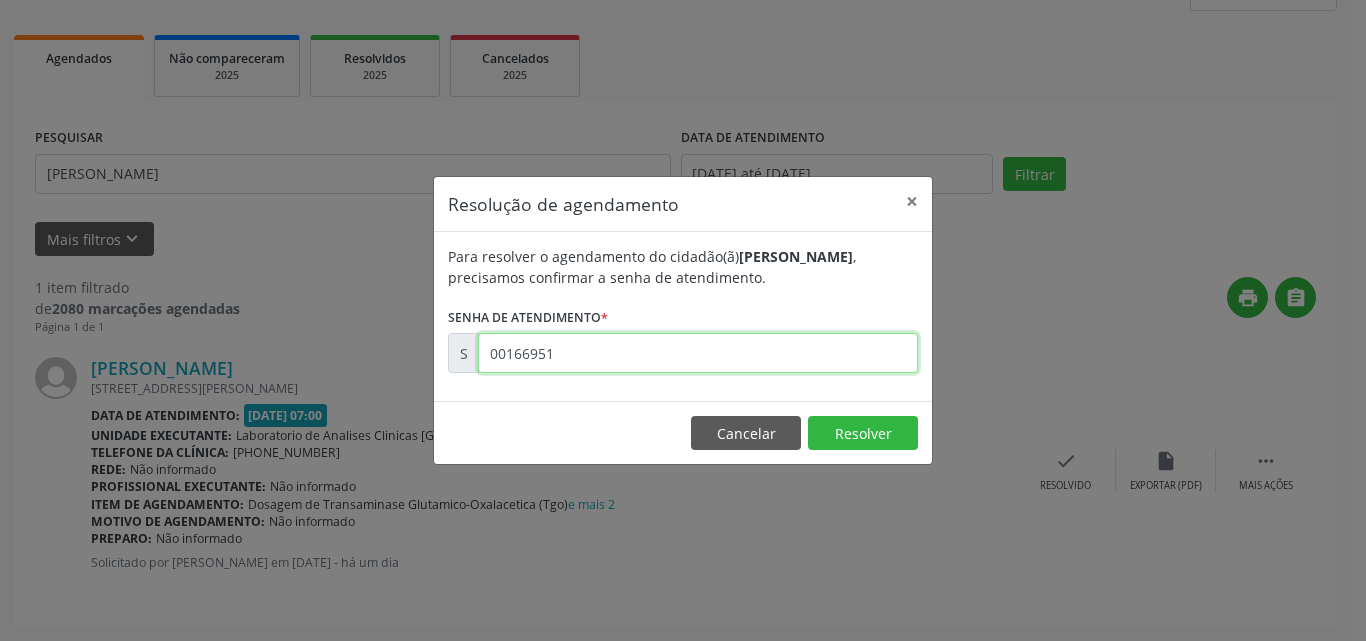type on "00166951" 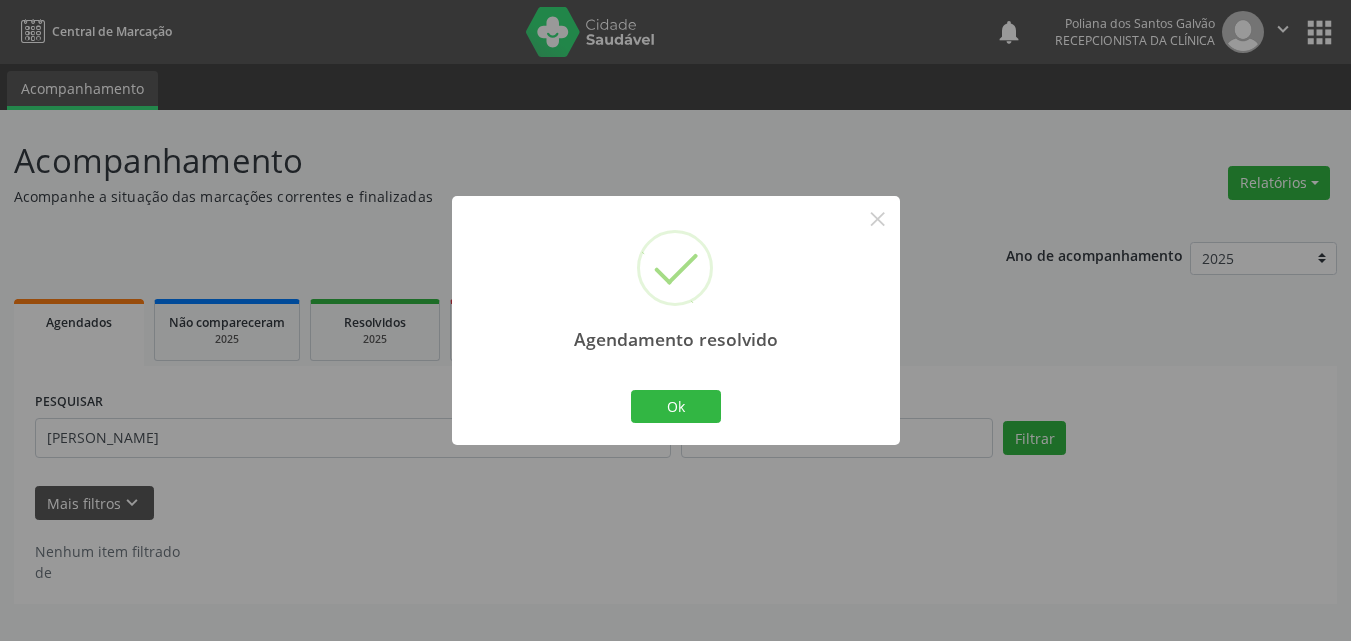 scroll, scrollTop: 0, scrollLeft: 0, axis: both 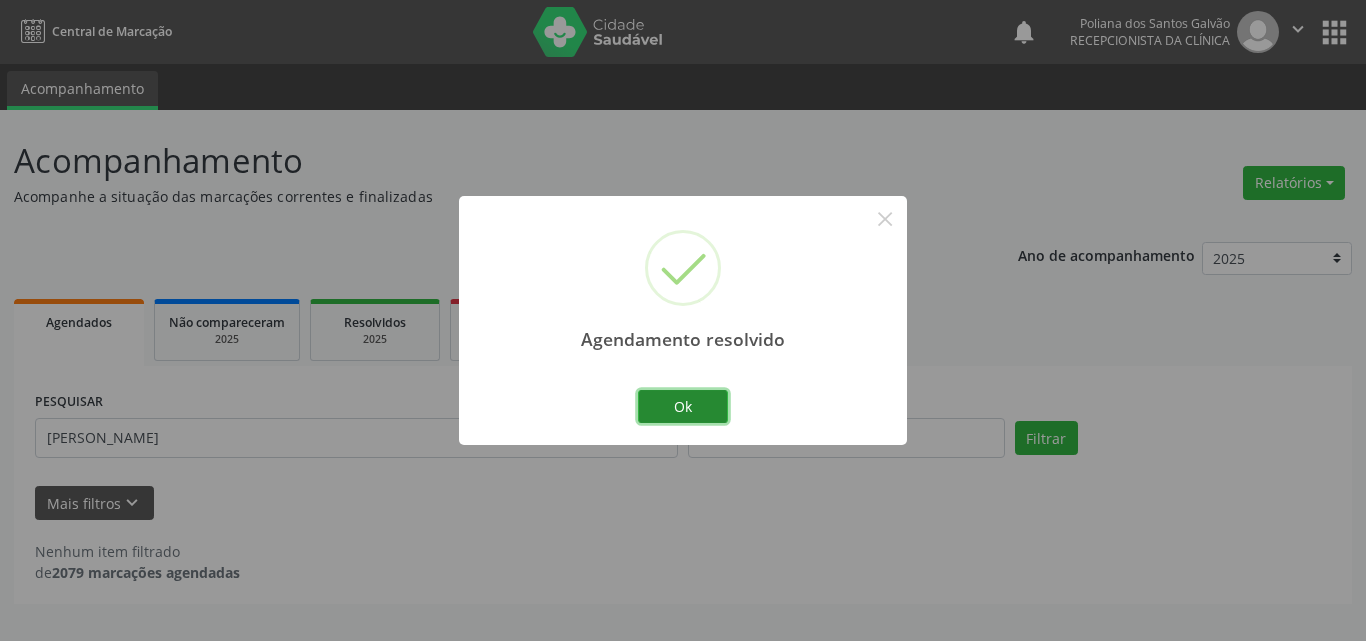 drag, startPoint x: 700, startPoint y: 407, endPoint x: 626, endPoint y: 425, distance: 76.15773 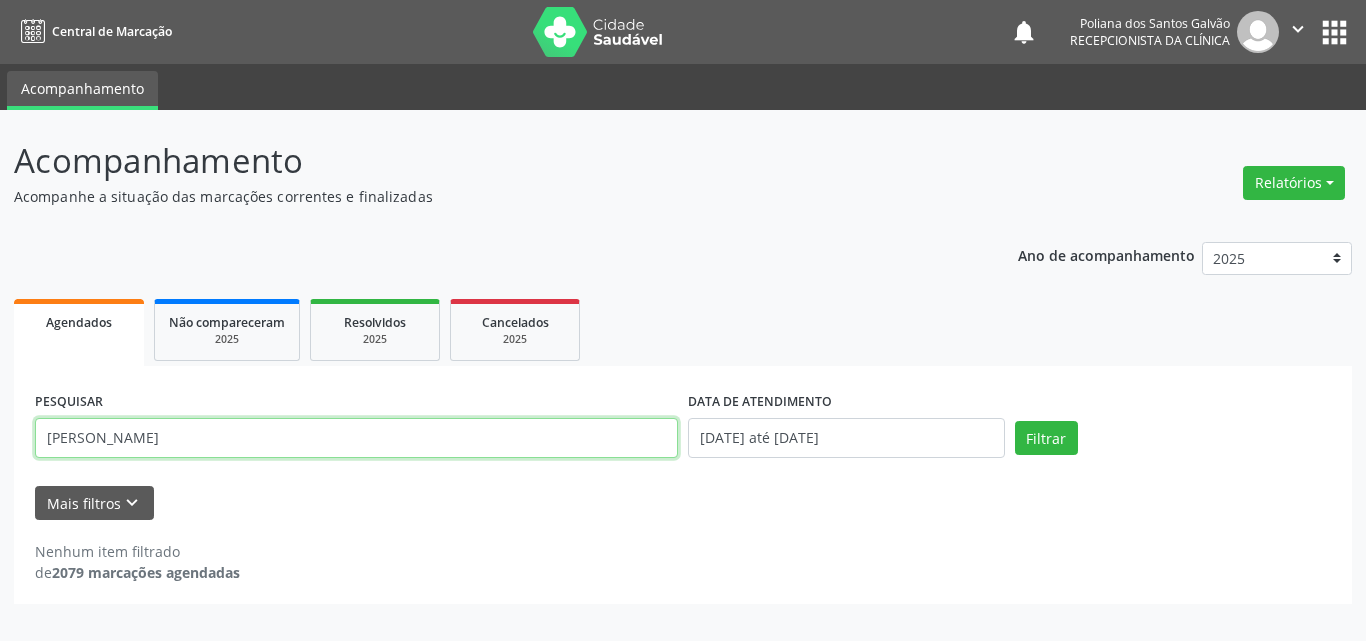 drag, startPoint x: 438, startPoint y: 439, endPoint x: 0, endPoint y: 114, distance: 545.40717 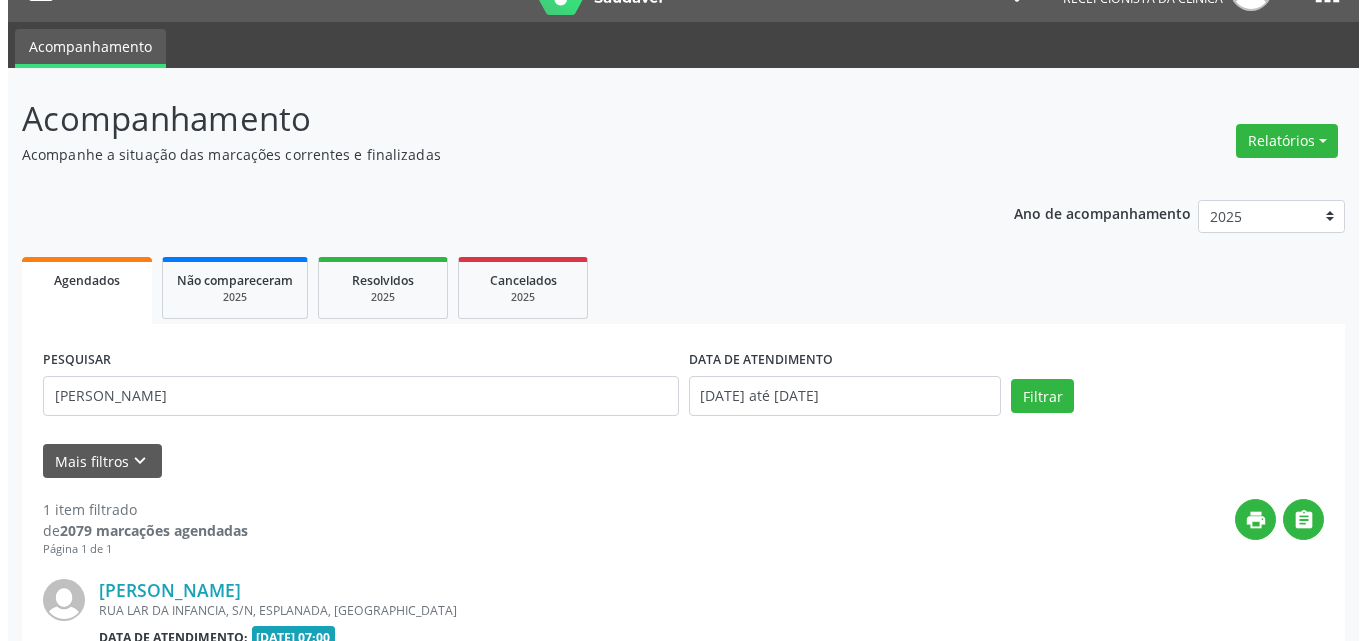 scroll, scrollTop: 264, scrollLeft: 0, axis: vertical 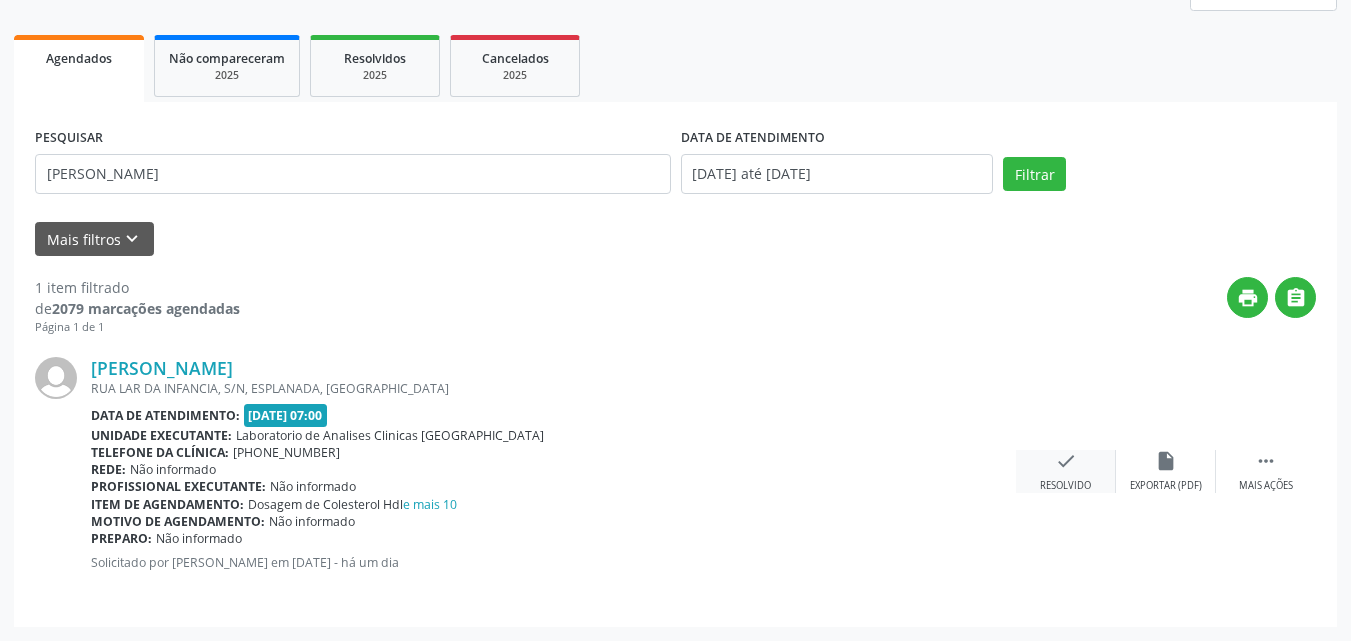 click on "check" at bounding box center [1066, 461] 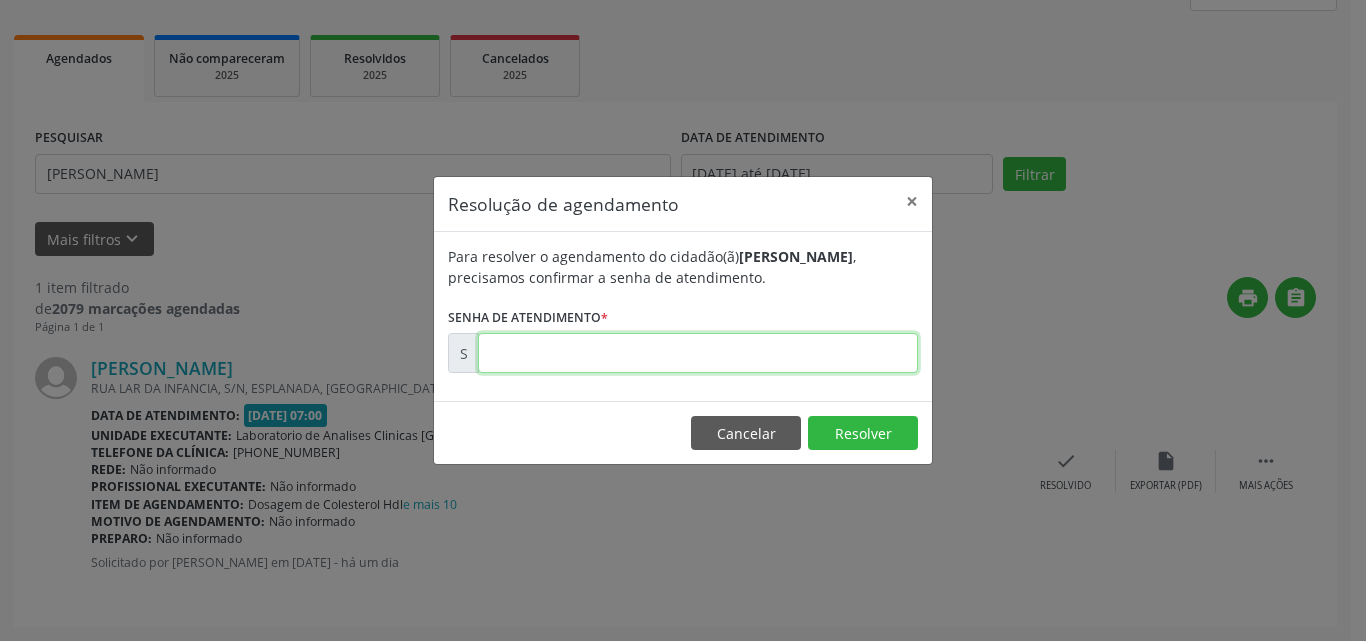 click at bounding box center [698, 353] 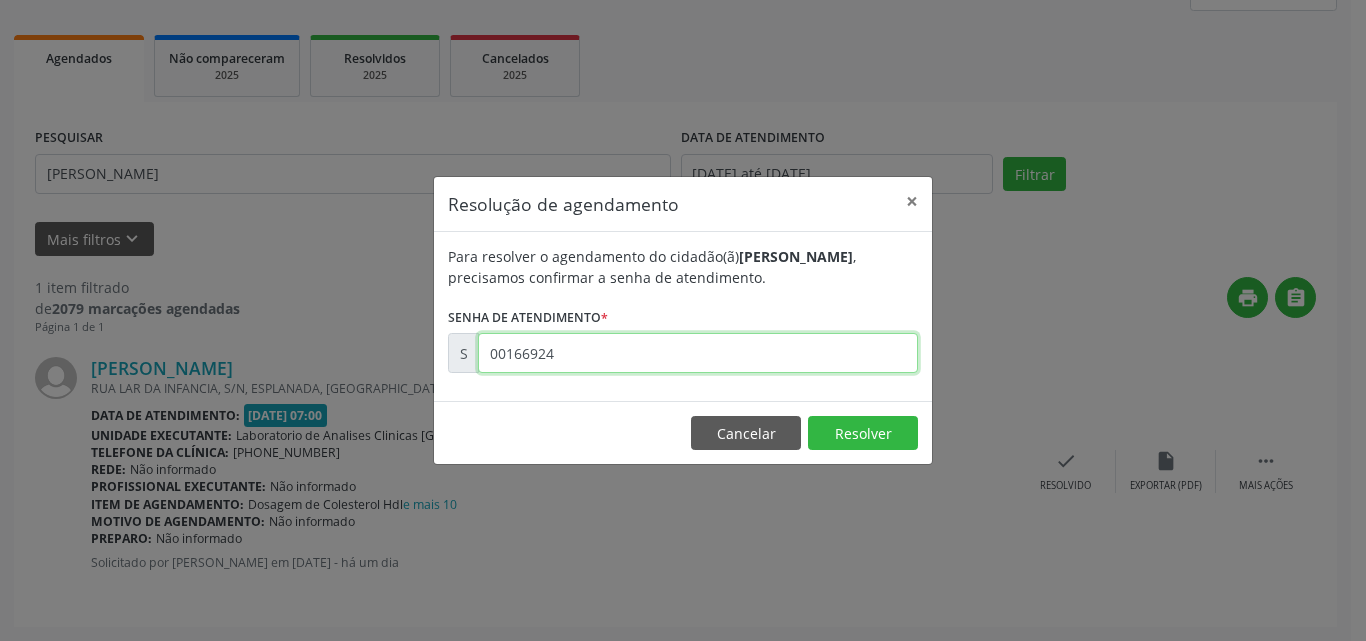 type on "00166924" 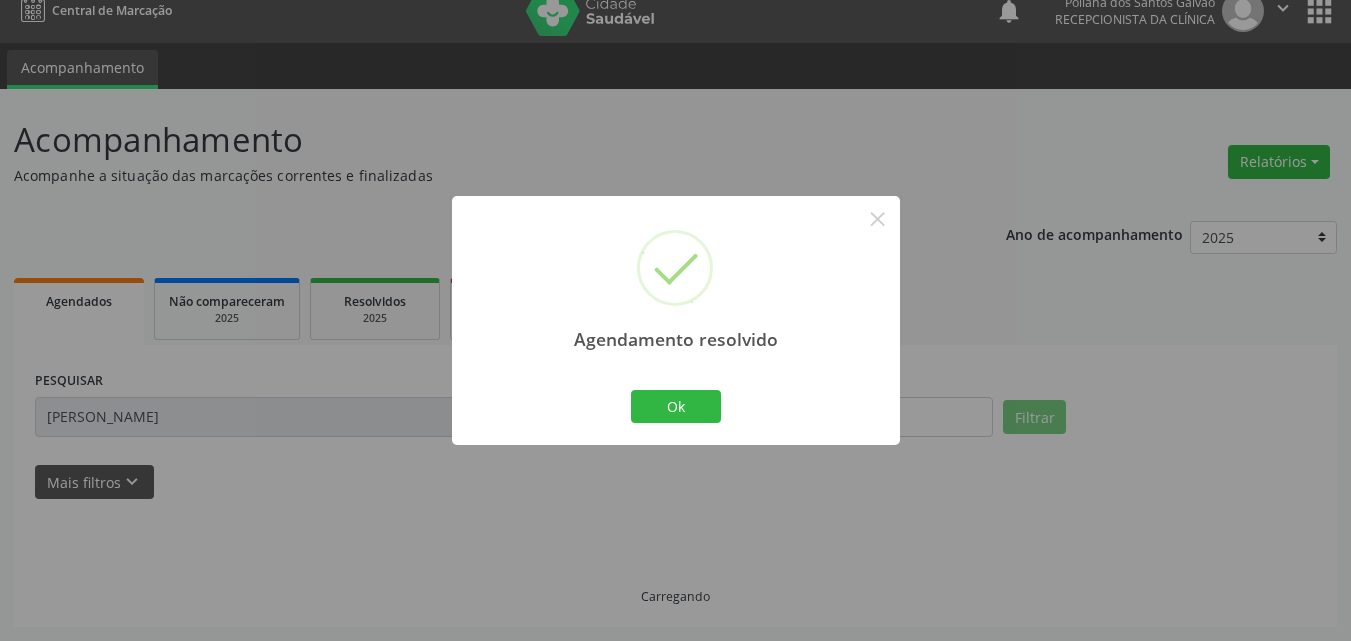 scroll, scrollTop: 0, scrollLeft: 0, axis: both 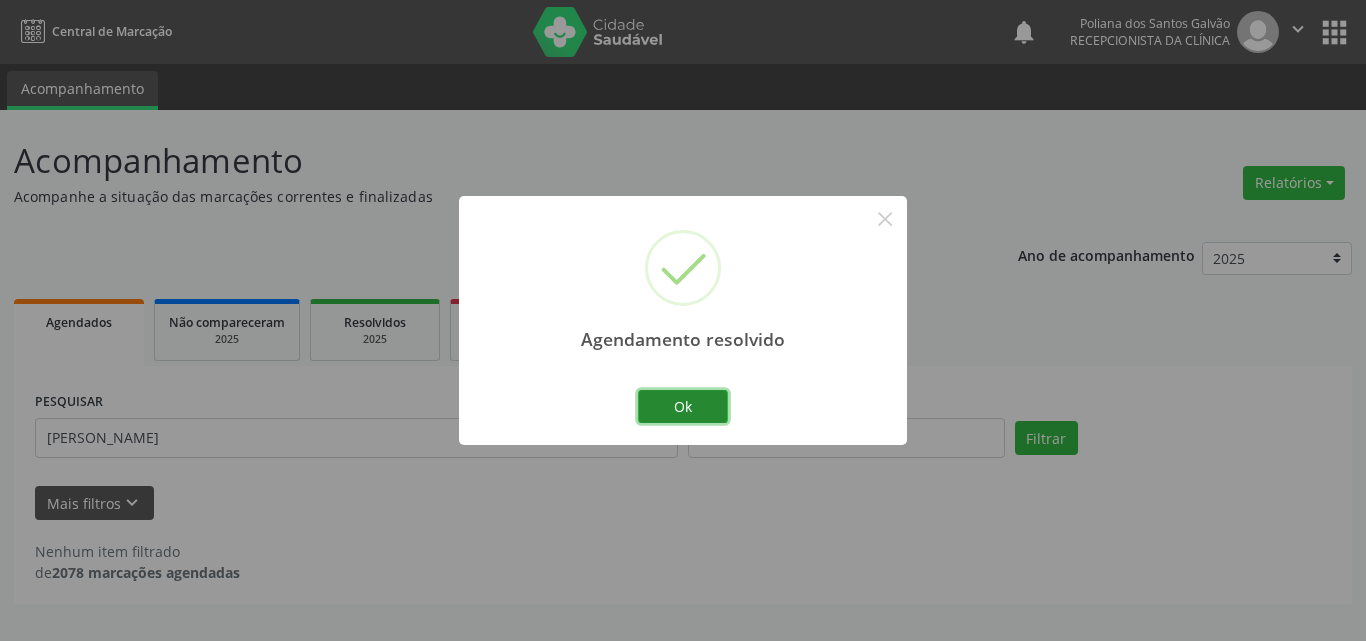 click on "Ok" at bounding box center (683, 407) 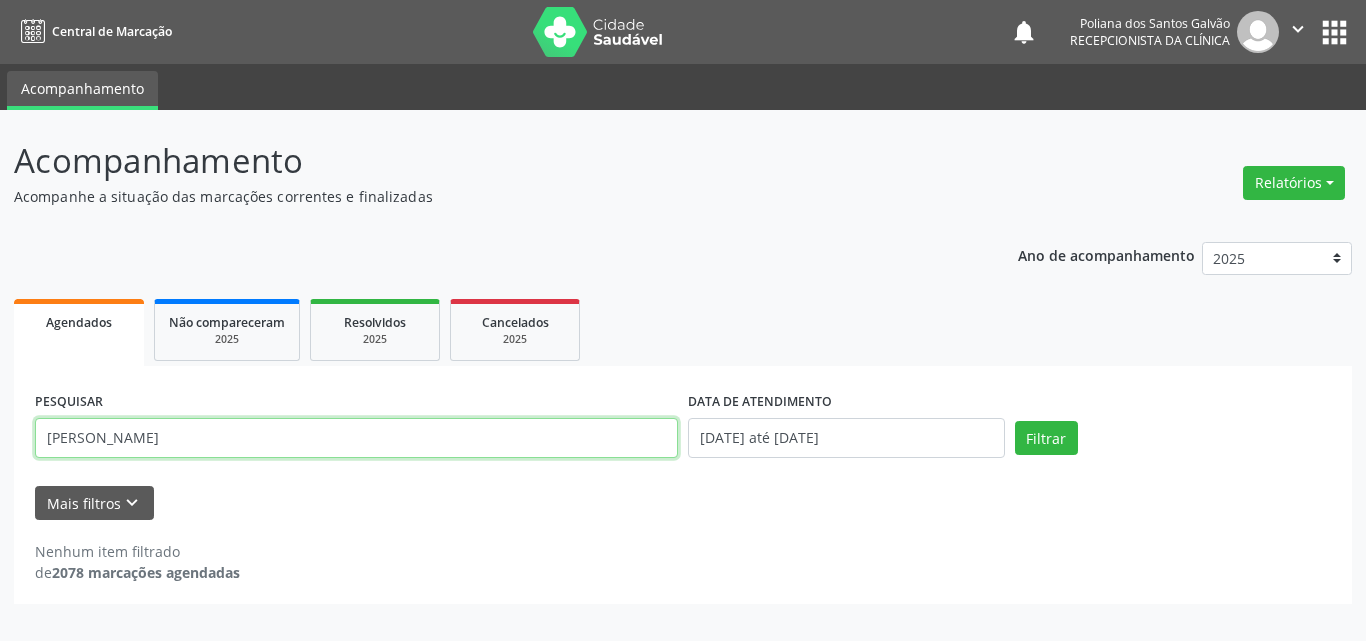 drag, startPoint x: 622, startPoint y: 434, endPoint x: 0, endPoint y: 221, distance: 657.45953 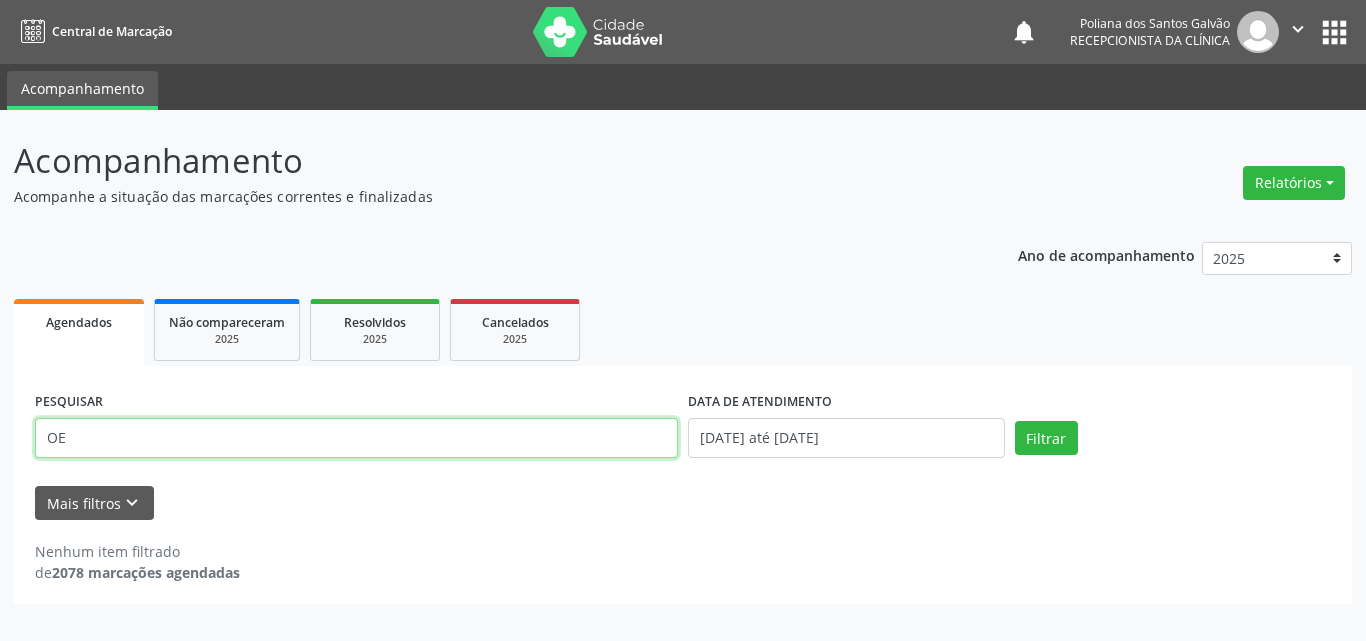type on "O" 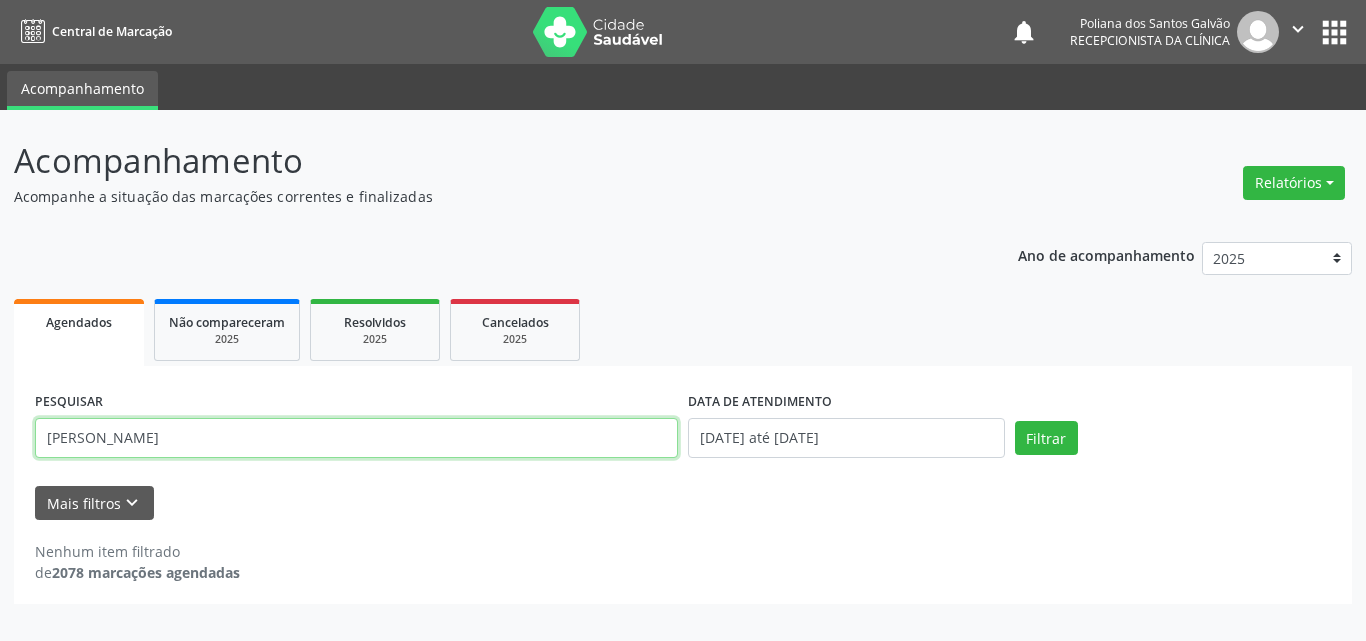 type on "[PERSON_NAME]" 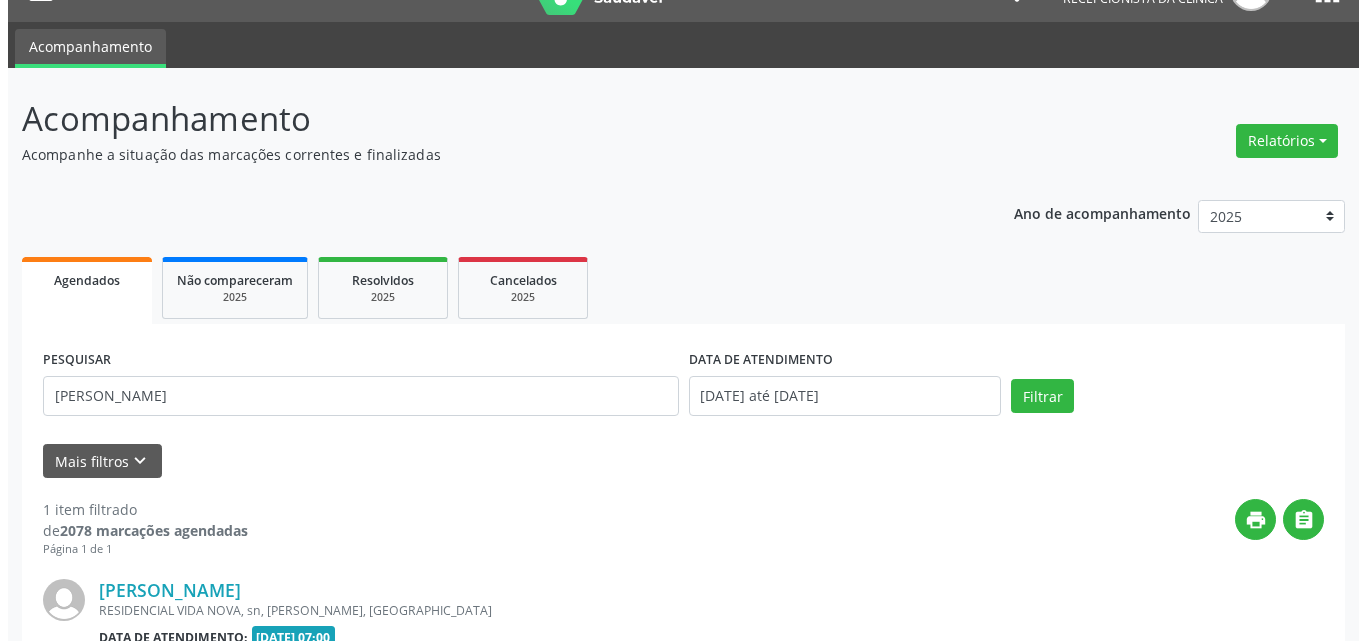 scroll, scrollTop: 264, scrollLeft: 0, axis: vertical 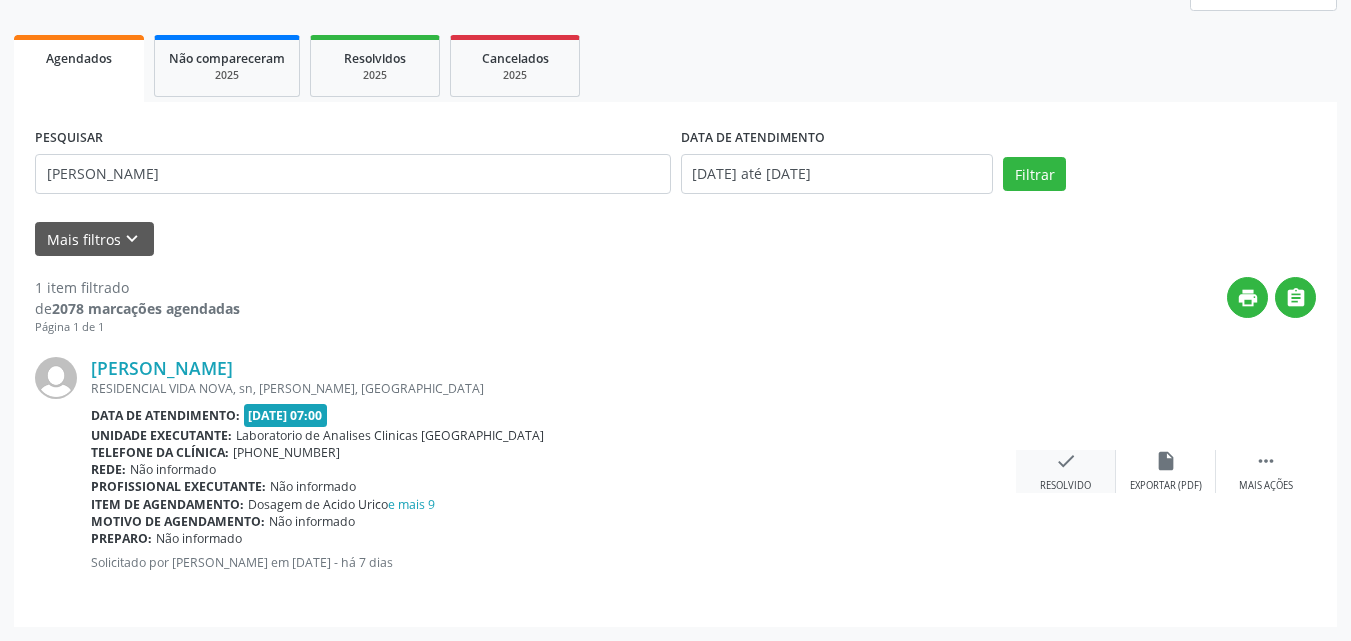 click on "check
Resolvido" at bounding box center [1066, 471] 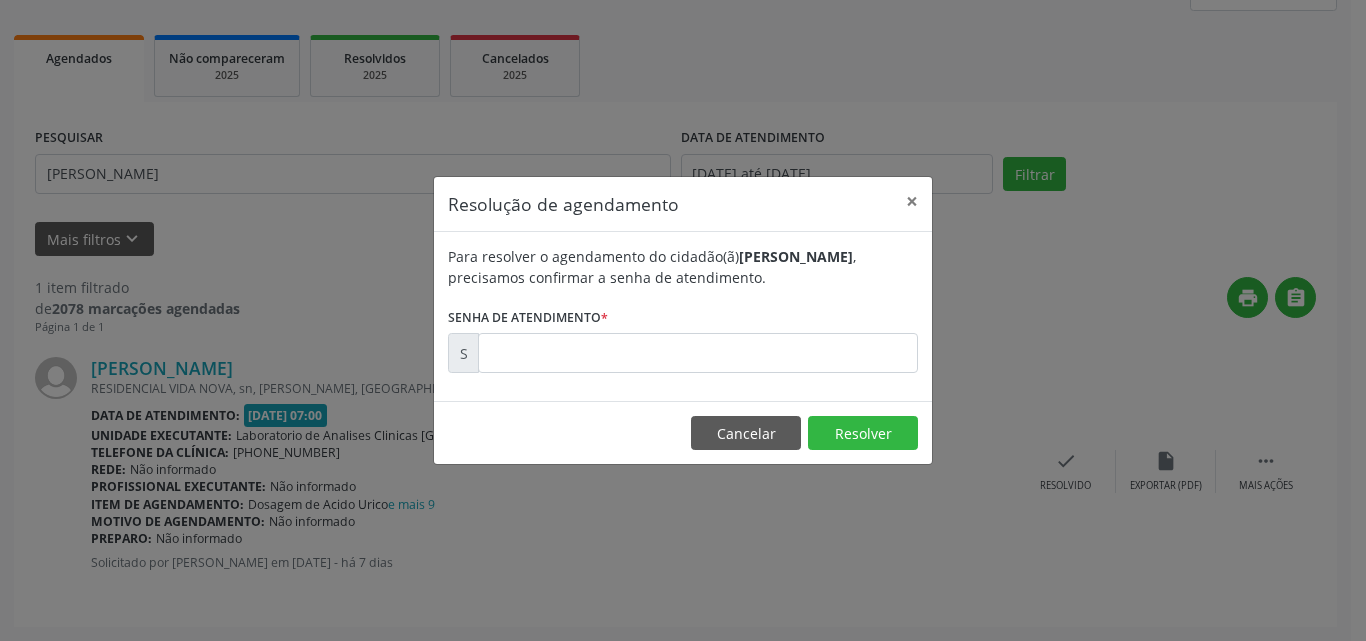 click on "Para resolver o agendamento do cidadão(ã)  [PERSON_NAME] ,
precisamos confirmar a senha de atendimento.
Senha de atendimento
*
S" at bounding box center (683, 309) 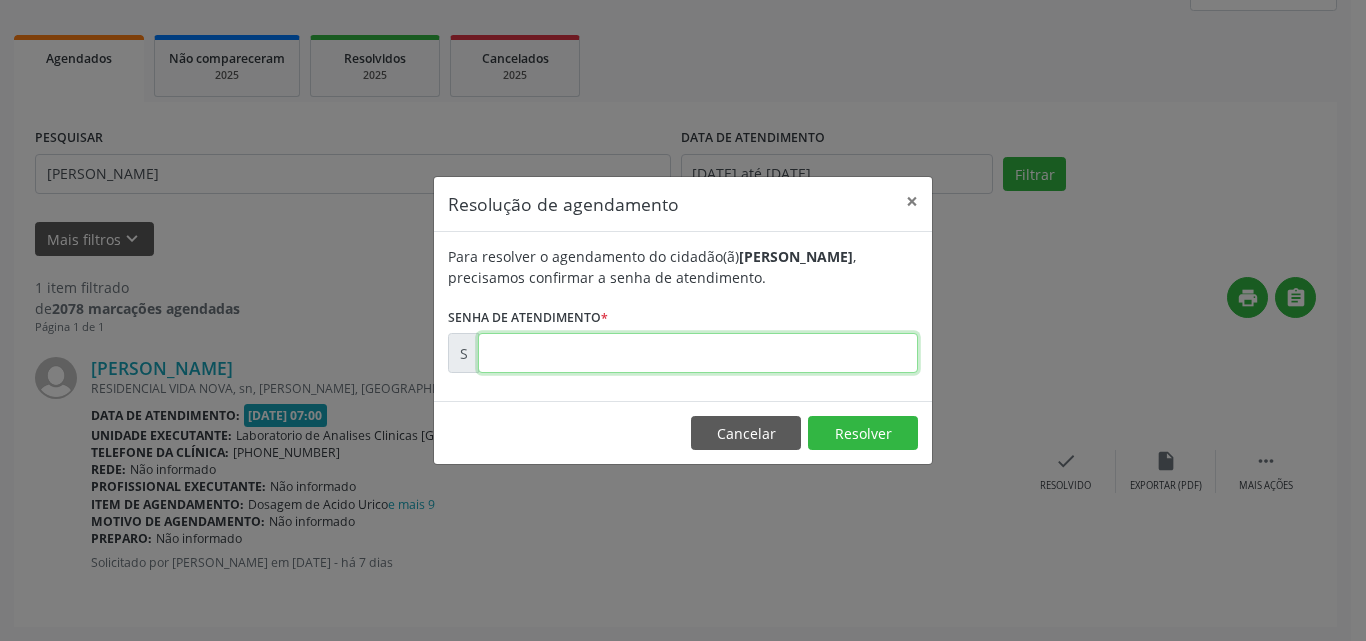 click at bounding box center [698, 353] 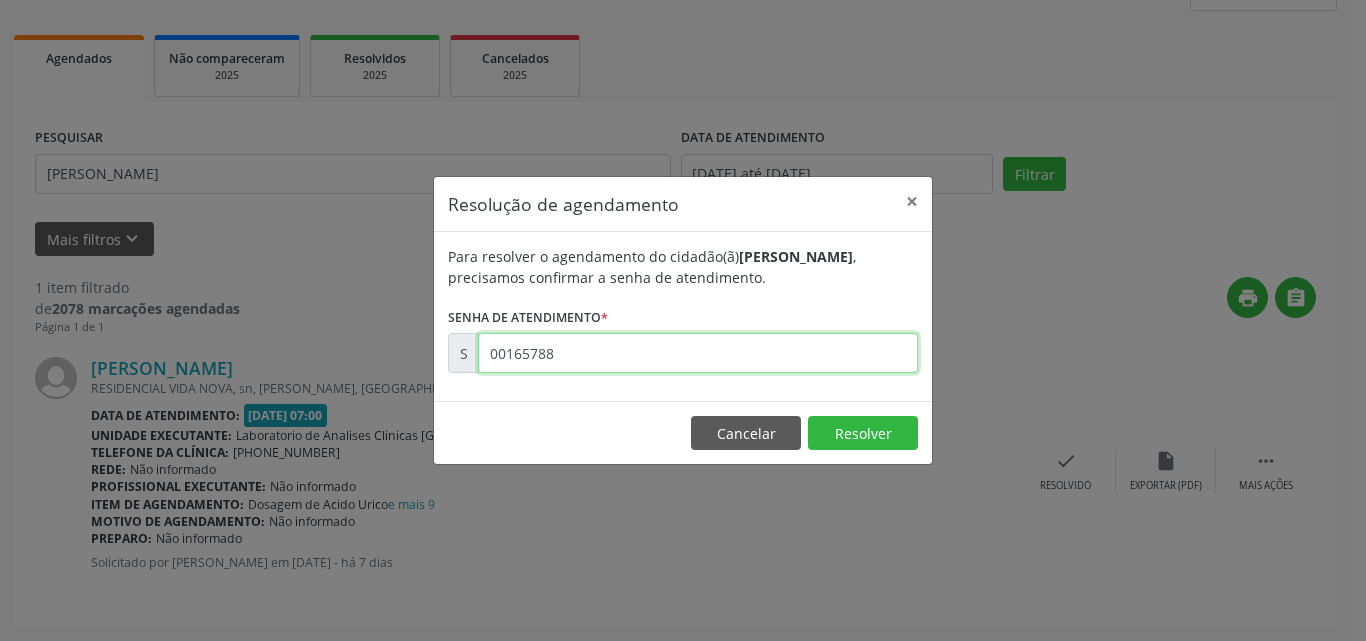 type on "00165788" 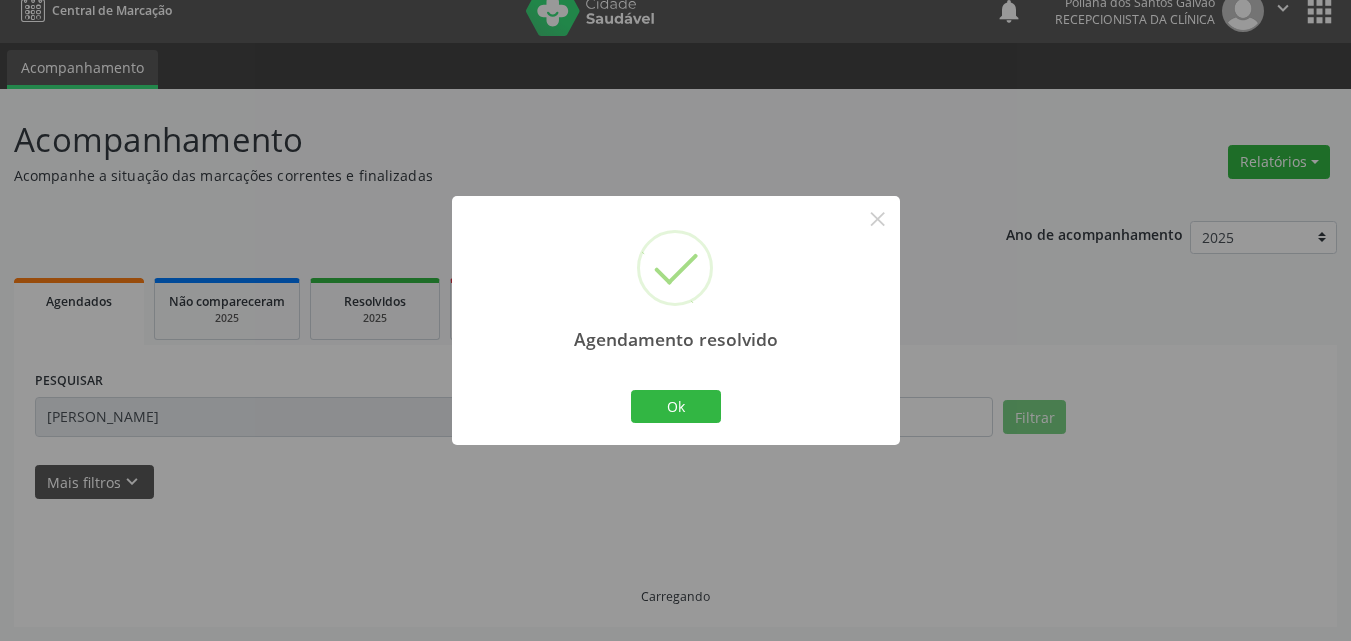 scroll, scrollTop: 0, scrollLeft: 0, axis: both 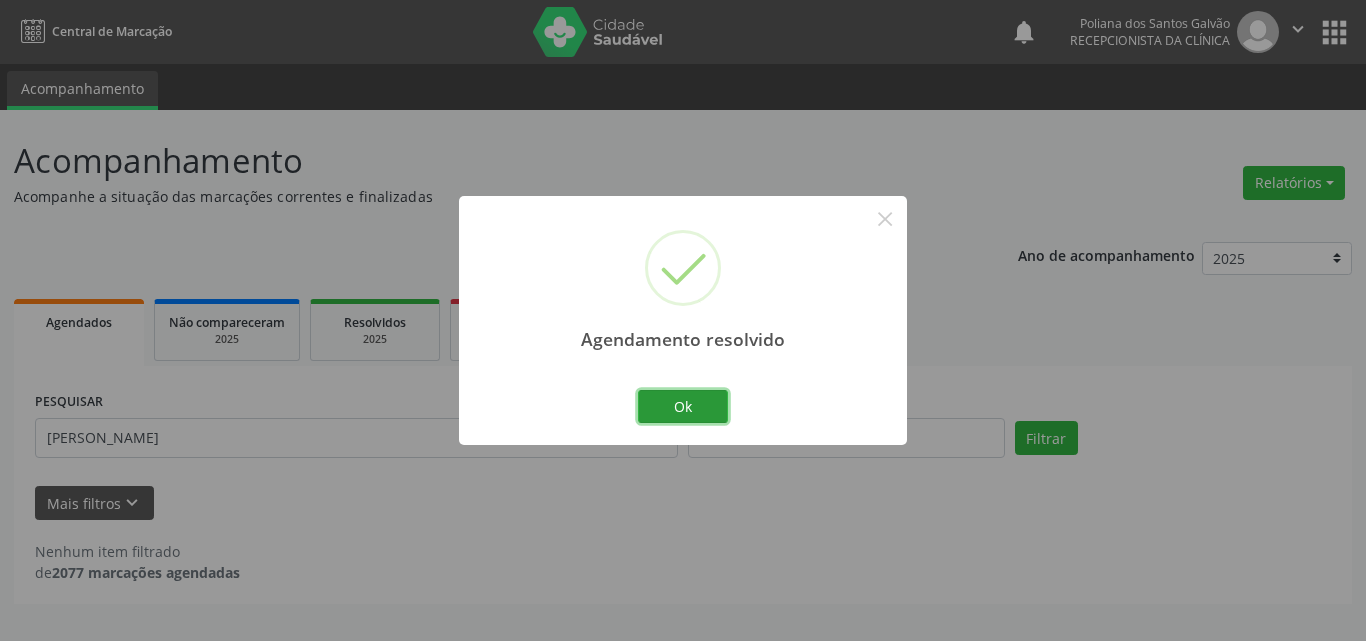 drag, startPoint x: 677, startPoint y: 403, endPoint x: 585, endPoint y: 436, distance: 97.73945 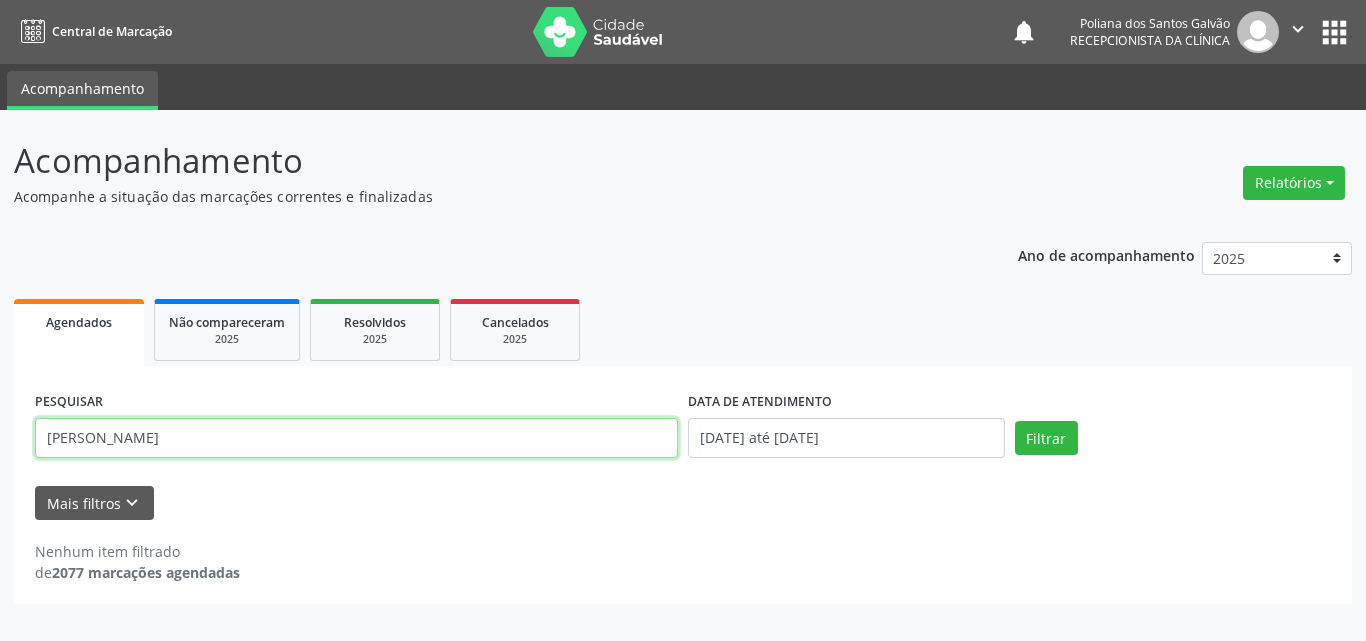 drag, startPoint x: 261, startPoint y: 371, endPoint x: 0, endPoint y: 113, distance: 366.99454 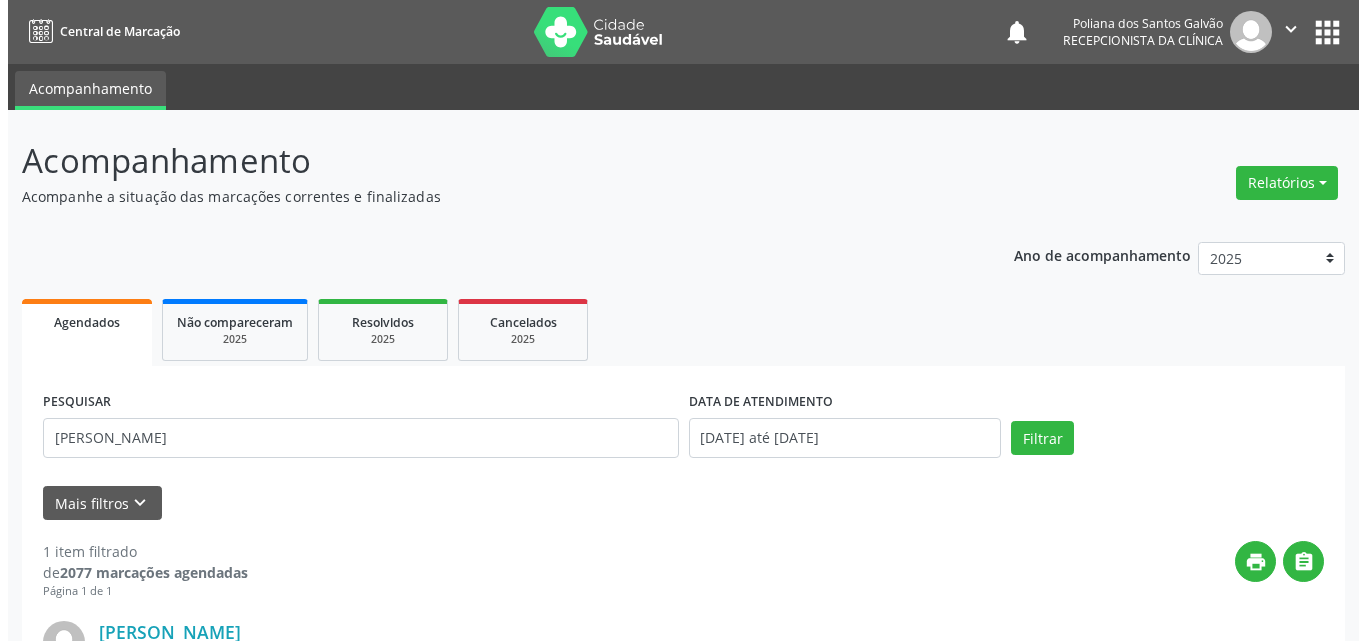 scroll, scrollTop: 264, scrollLeft: 0, axis: vertical 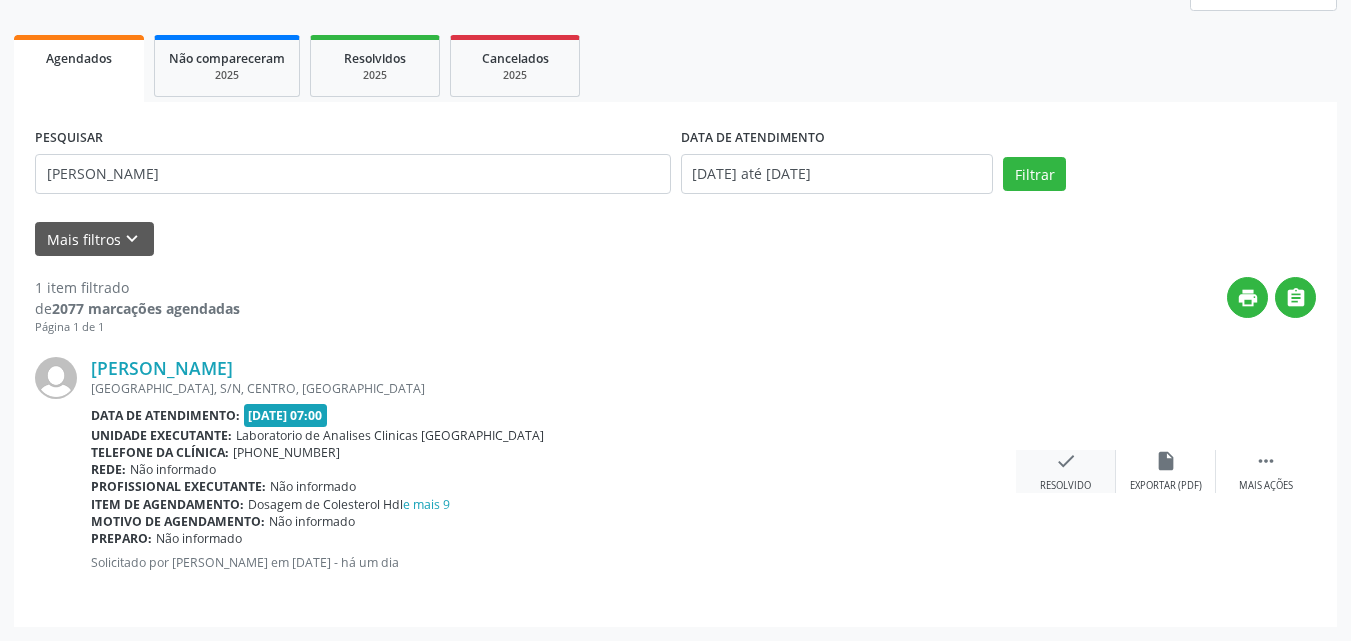 click on "check
Resolvido" at bounding box center (1066, 471) 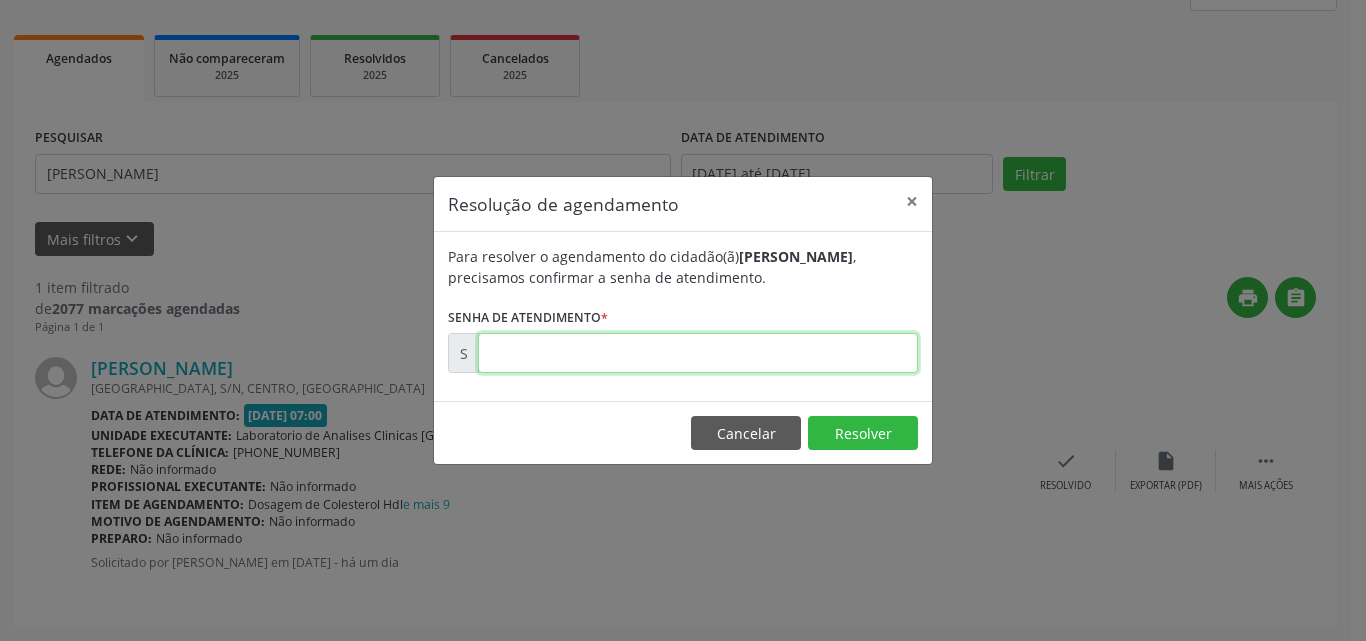 click at bounding box center [698, 353] 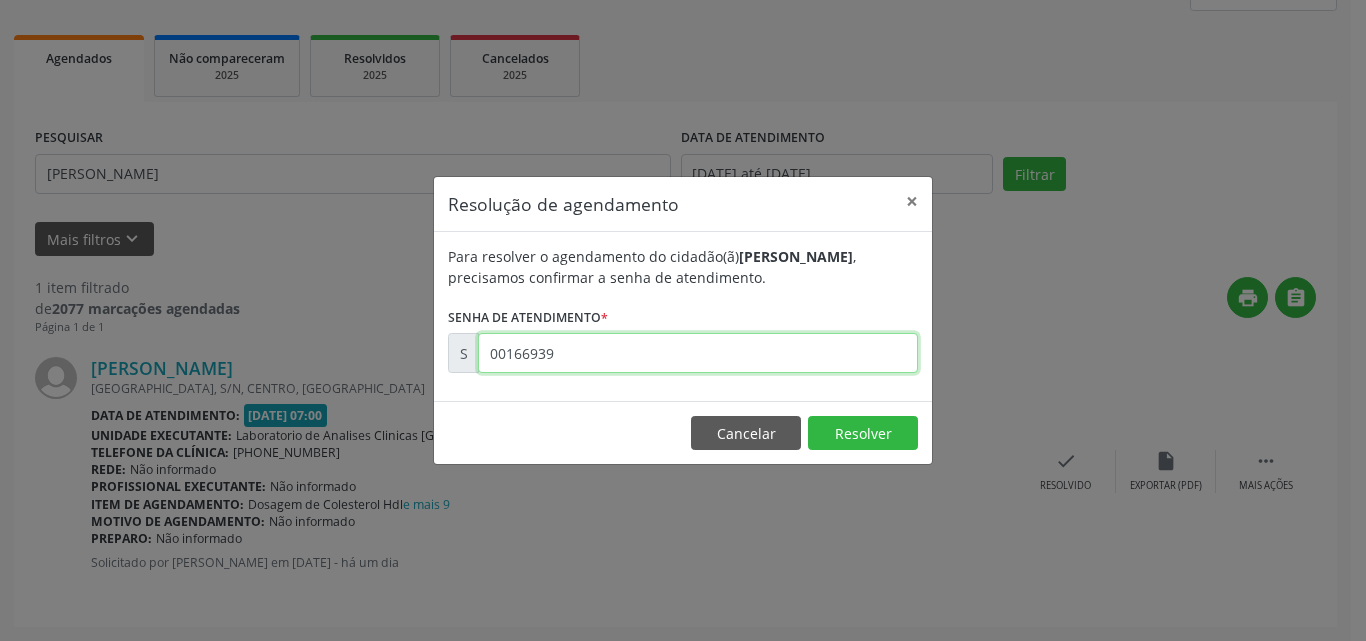 type on "00166939" 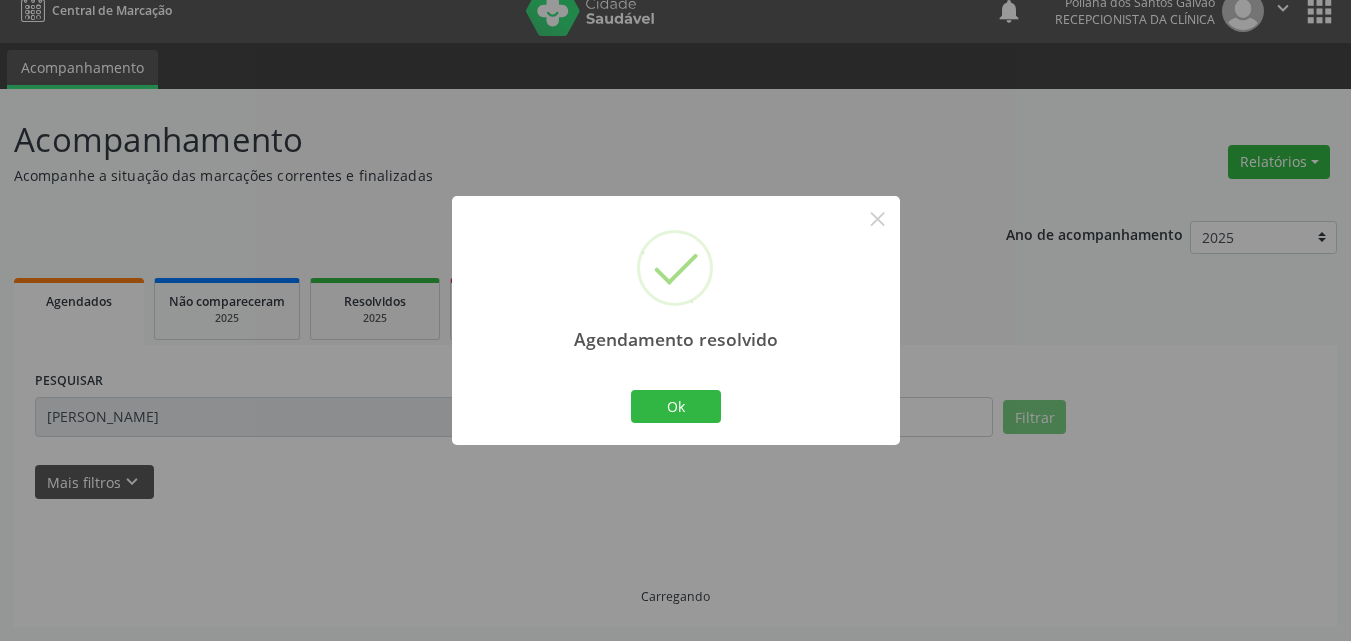 scroll, scrollTop: 0, scrollLeft: 0, axis: both 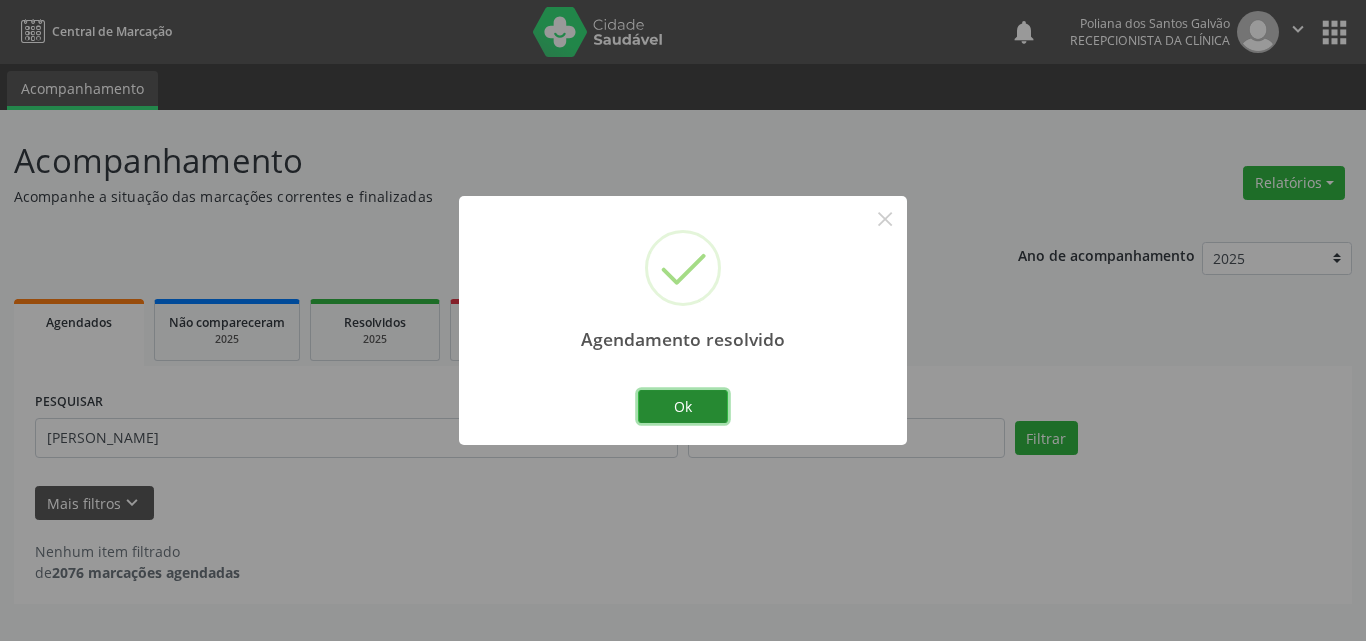 drag, startPoint x: 688, startPoint y: 405, endPoint x: 641, endPoint y: 418, distance: 48.76474 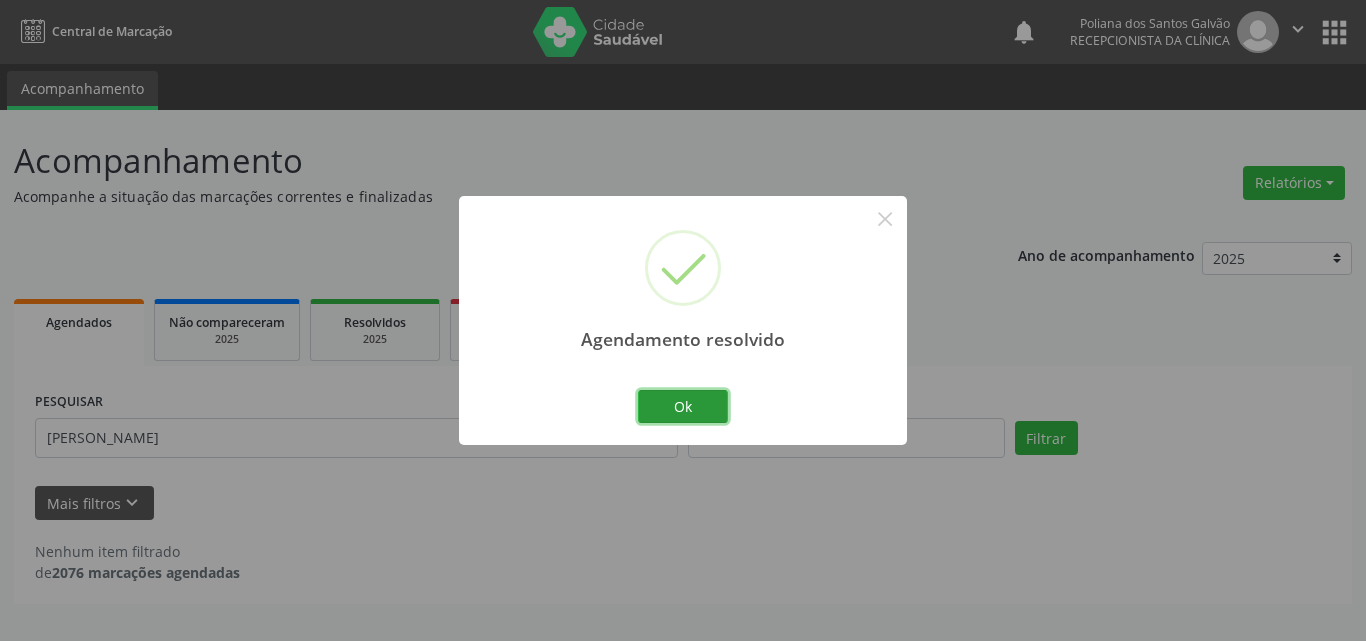 click on "Ok" at bounding box center [683, 407] 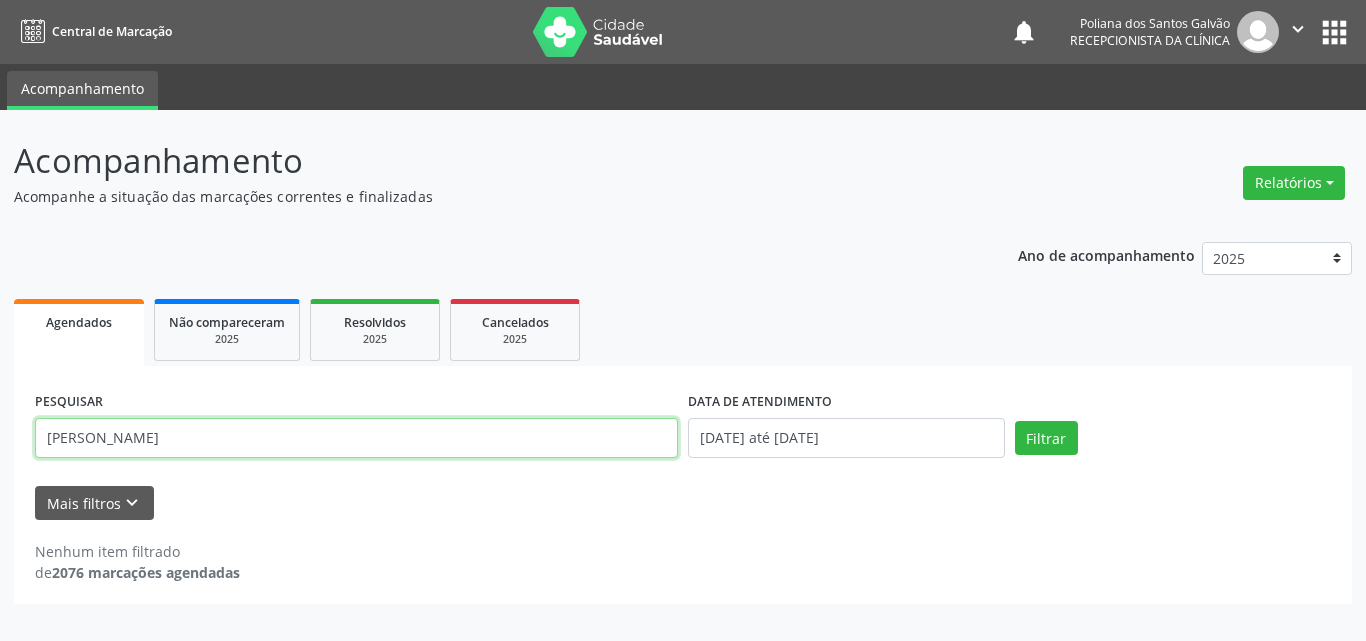 drag, startPoint x: 569, startPoint y: 444, endPoint x: 0, endPoint y: 179, distance: 627.68304 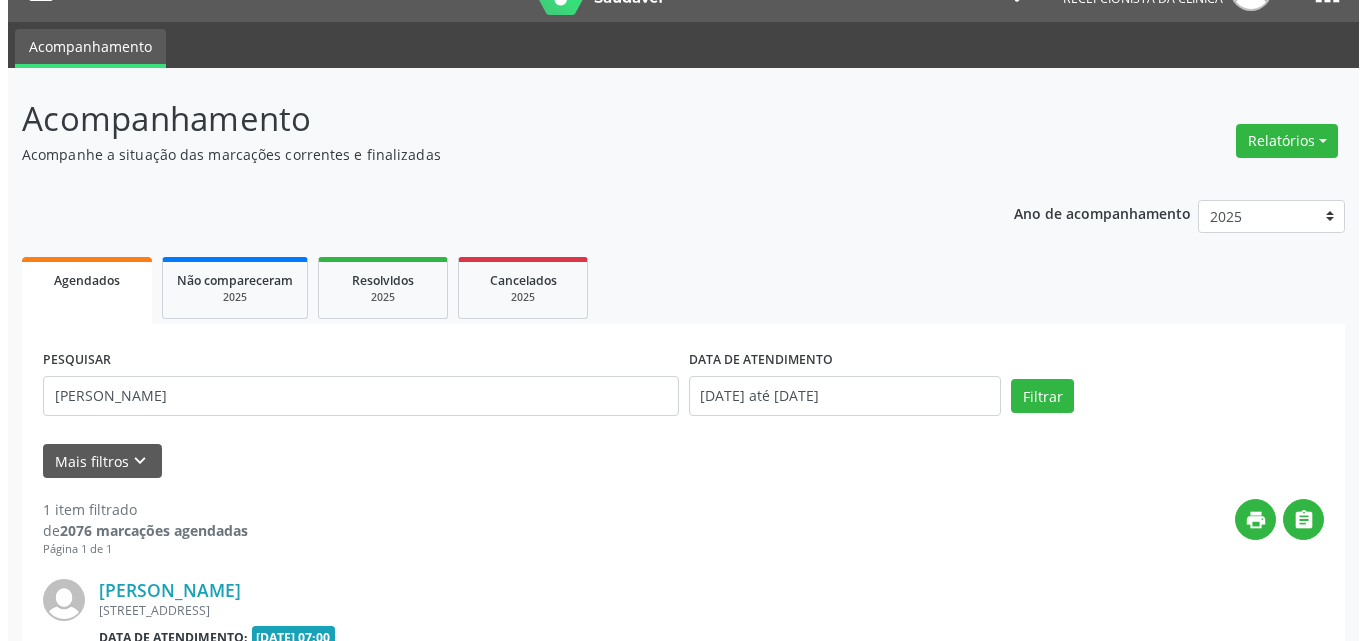 scroll, scrollTop: 264, scrollLeft: 0, axis: vertical 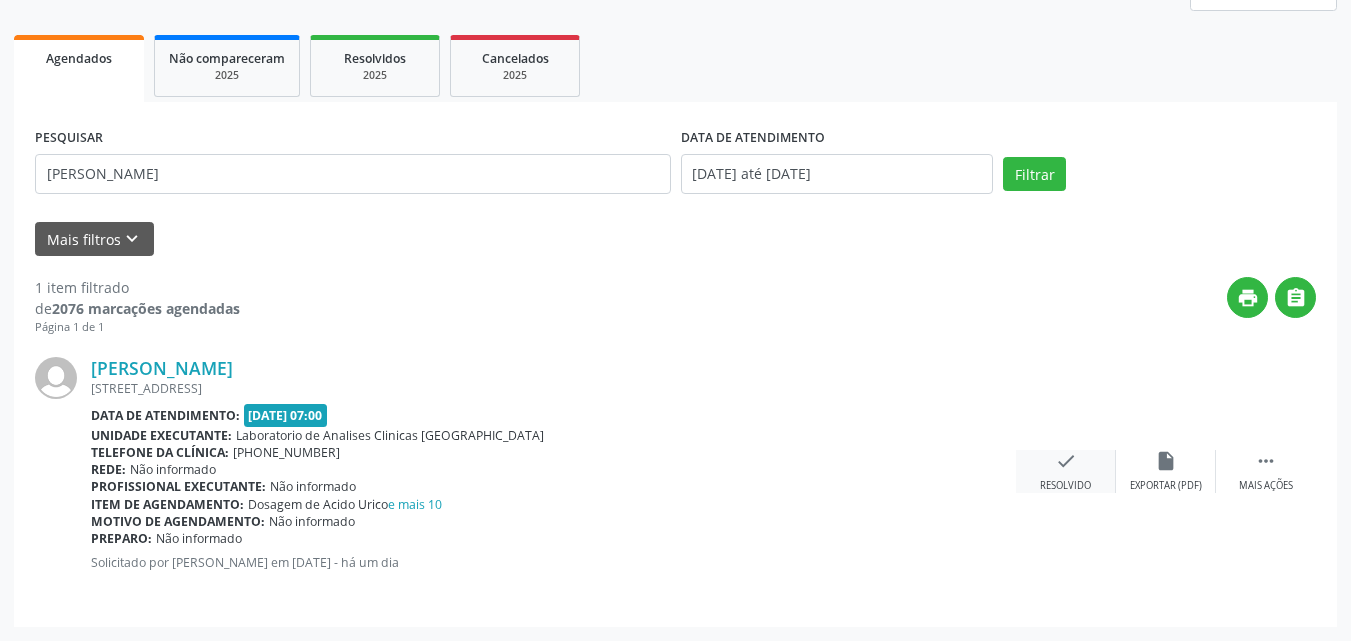 click on "check
Resolvido" at bounding box center [1066, 471] 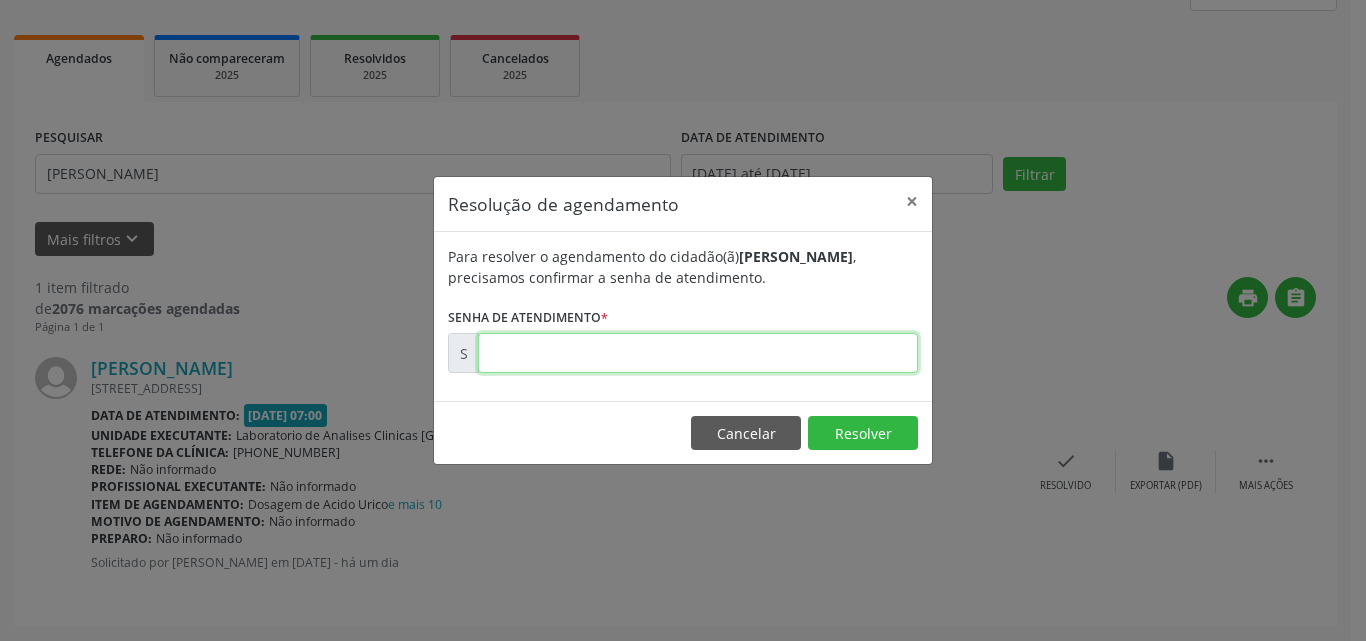 click at bounding box center (698, 353) 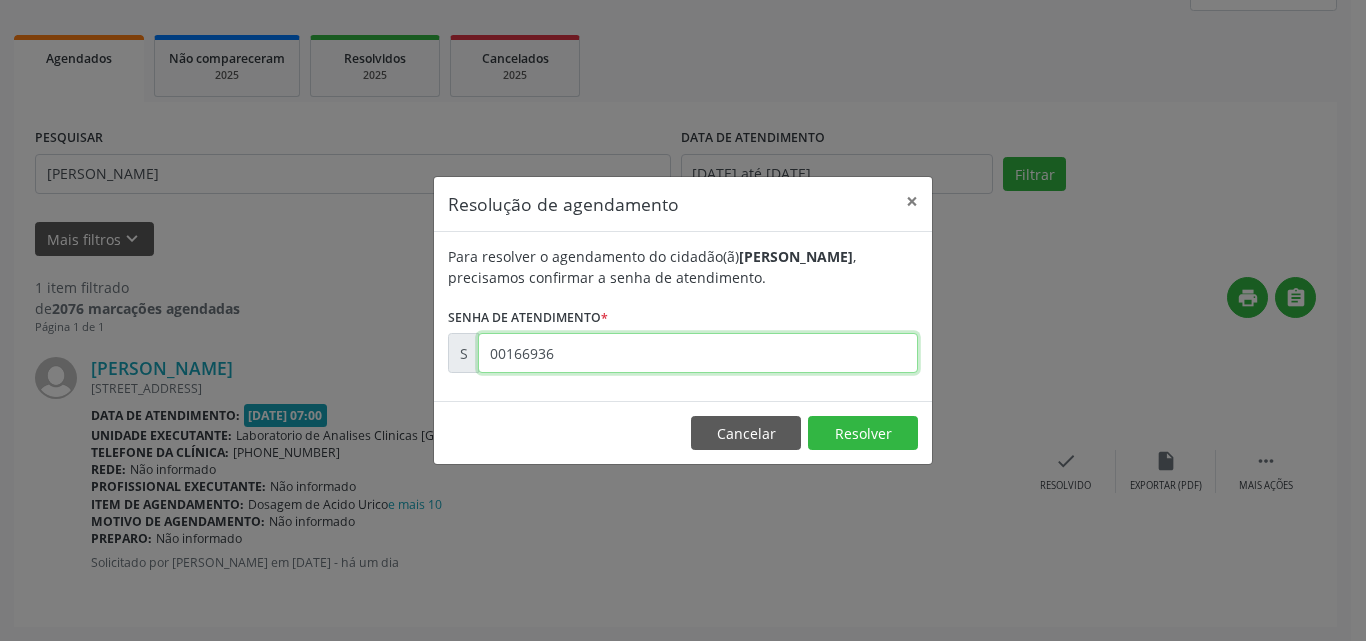 type on "00166936" 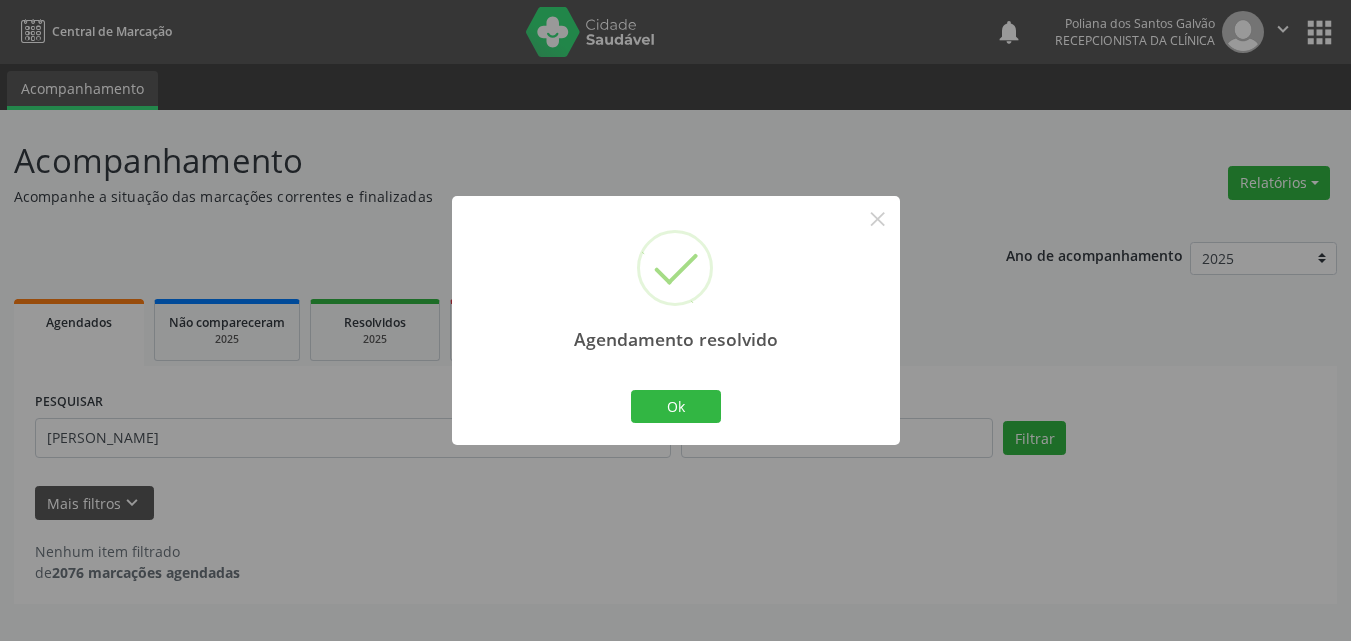 scroll, scrollTop: 0, scrollLeft: 0, axis: both 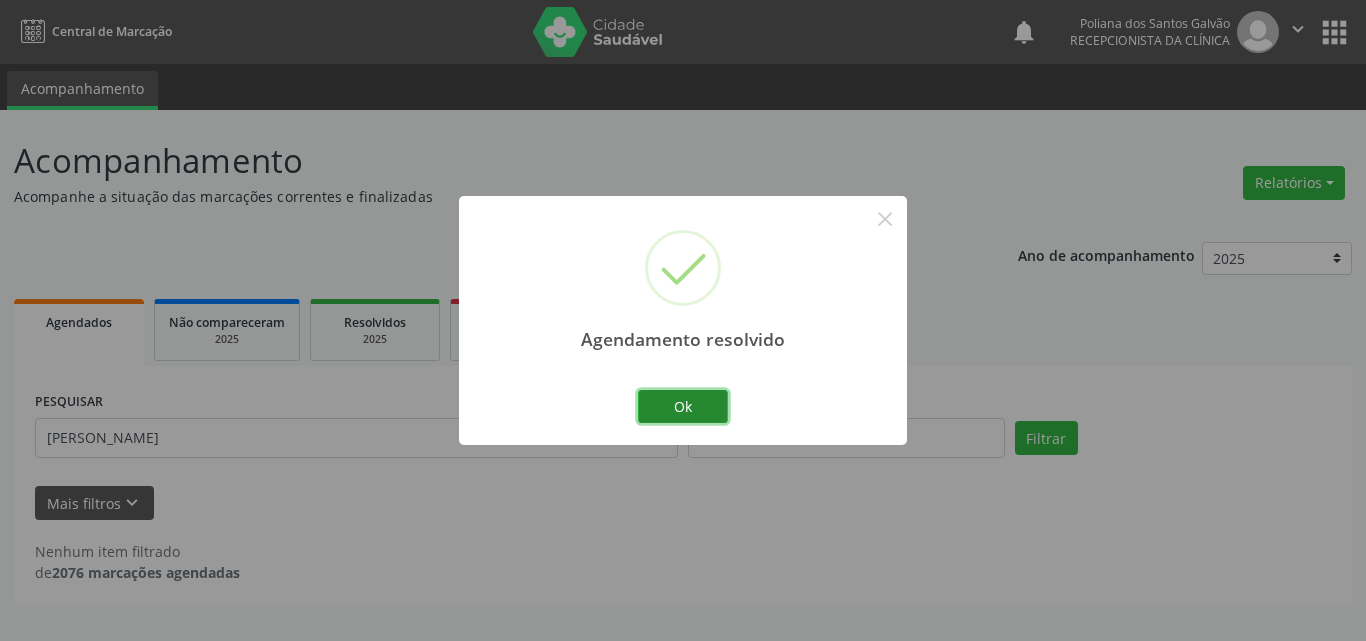 click on "Ok" at bounding box center (683, 407) 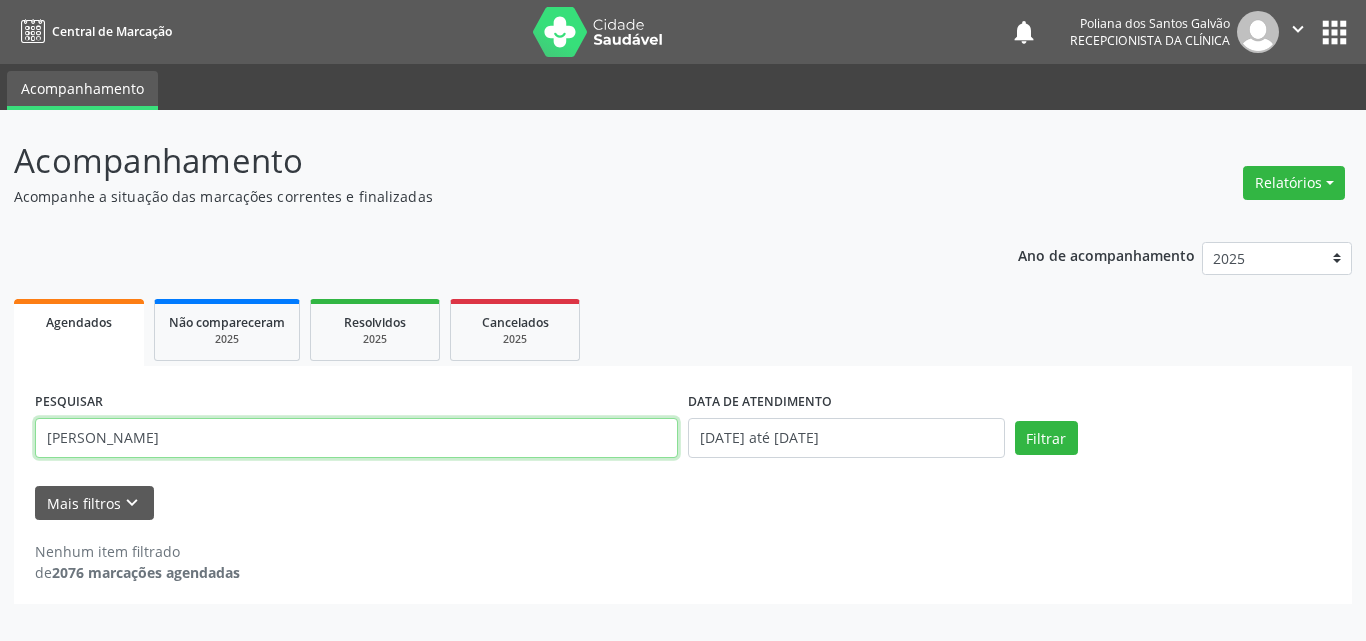 drag, startPoint x: 565, startPoint y: 429, endPoint x: 0, endPoint y: 259, distance: 590.0212 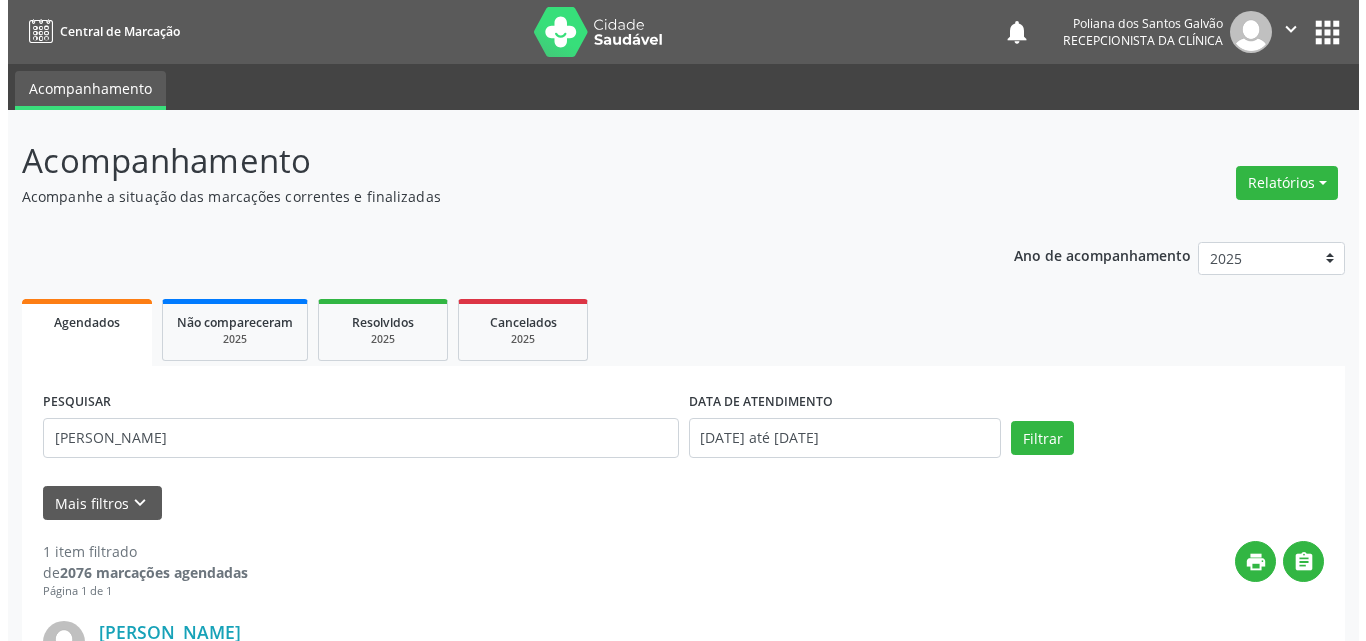 scroll, scrollTop: 264, scrollLeft: 0, axis: vertical 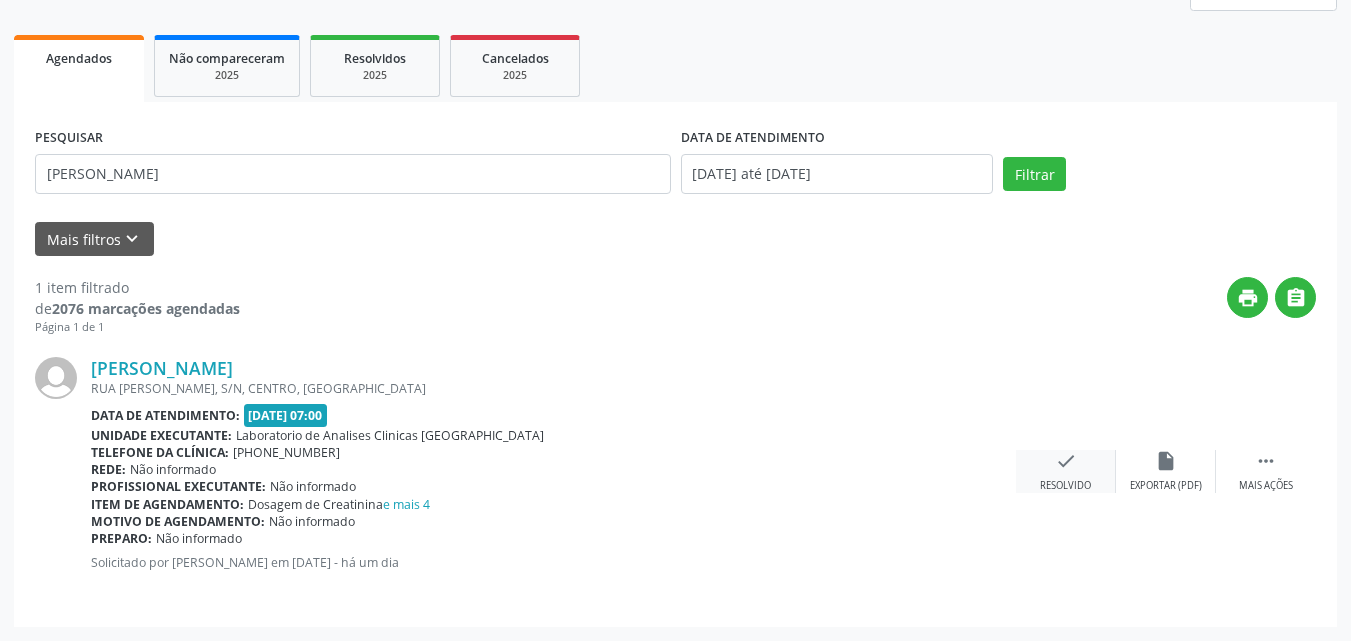 click on "check" at bounding box center (1066, 461) 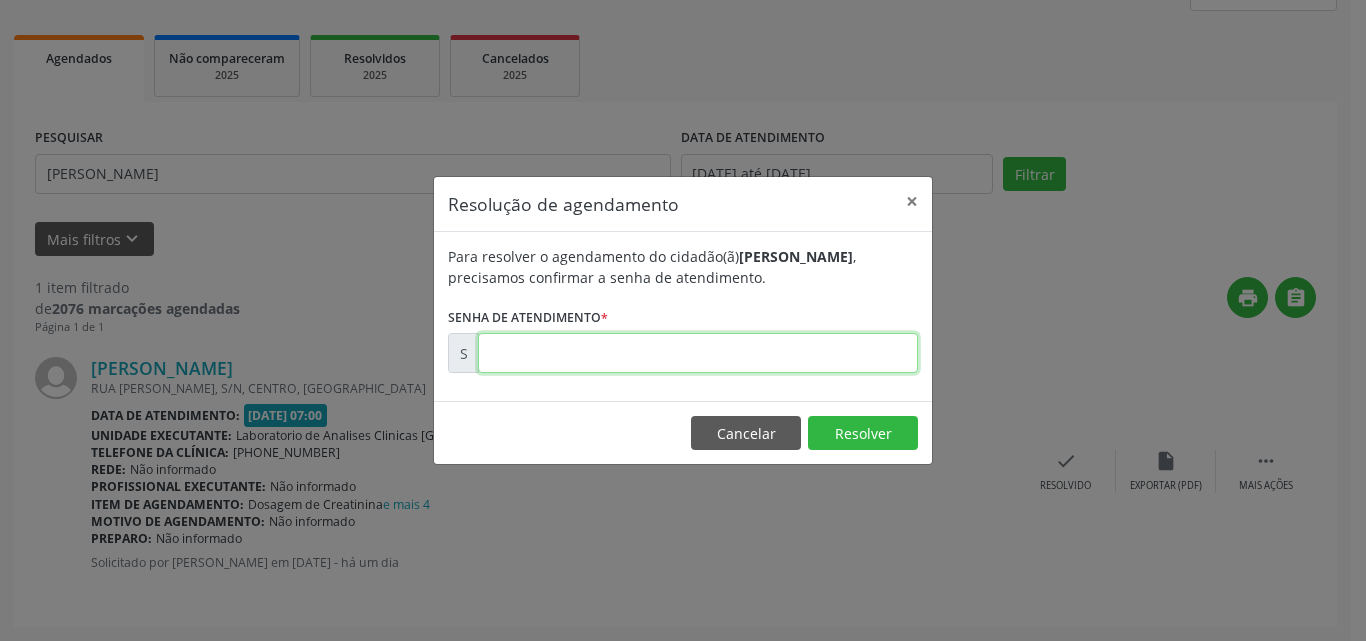 drag, startPoint x: 887, startPoint y: 347, endPoint x: 875, endPoint y: 347, distance: 12 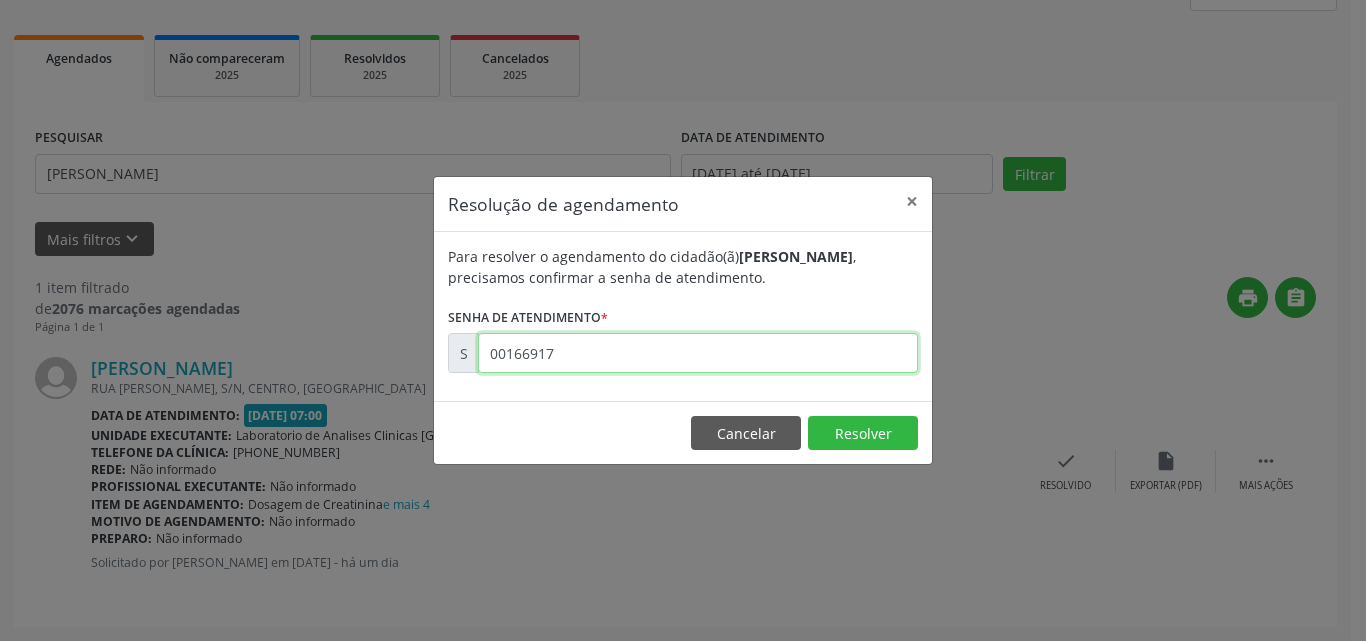 type on "00166917" 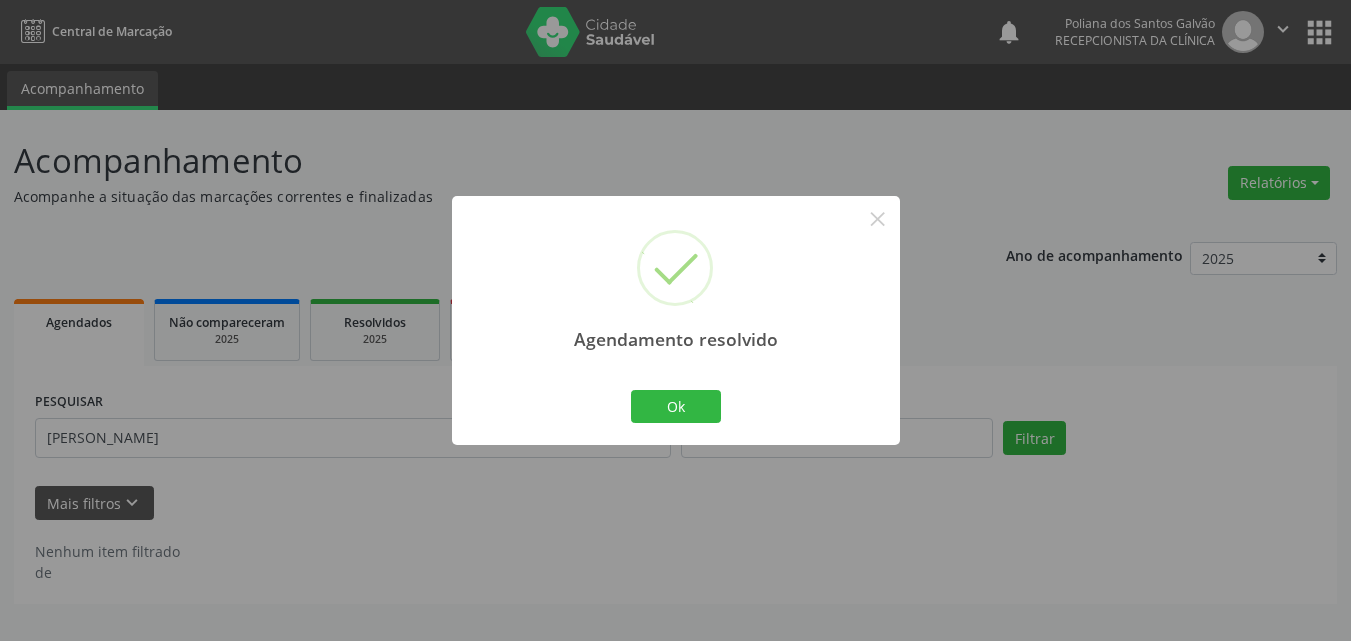 scroll, scrollTop: 0, scrollLeft: 0, axis: both 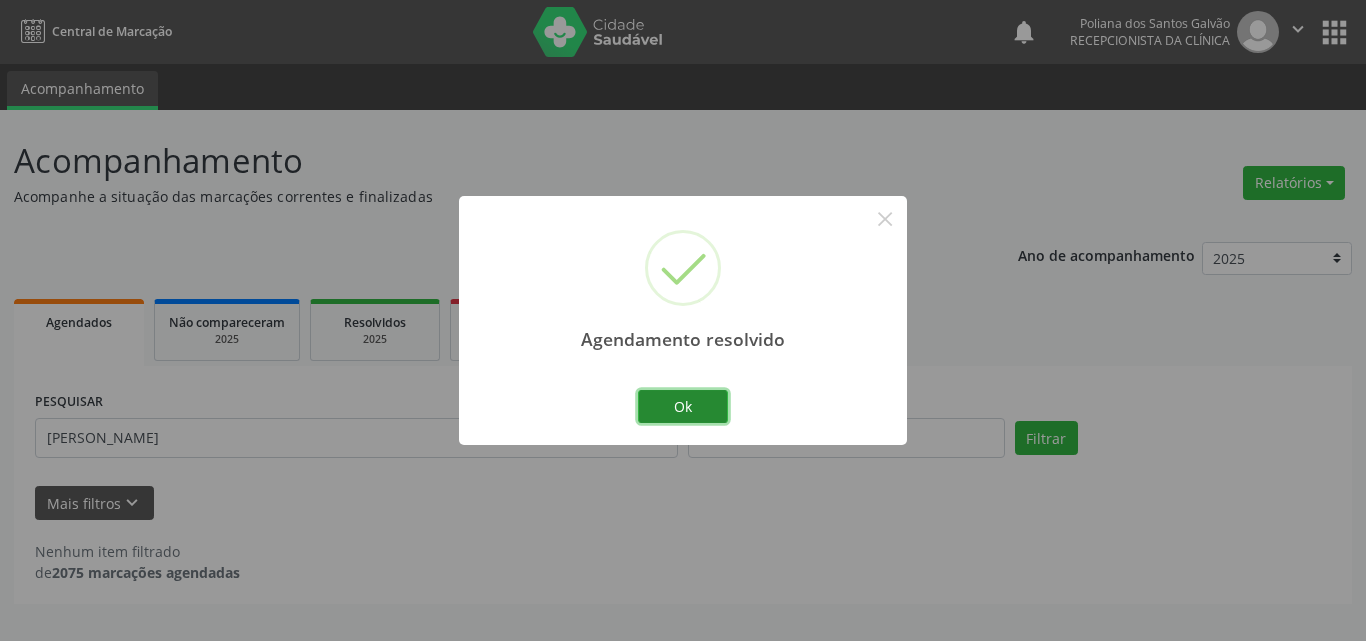 click on "Ok" at bounding box center [683, 407] 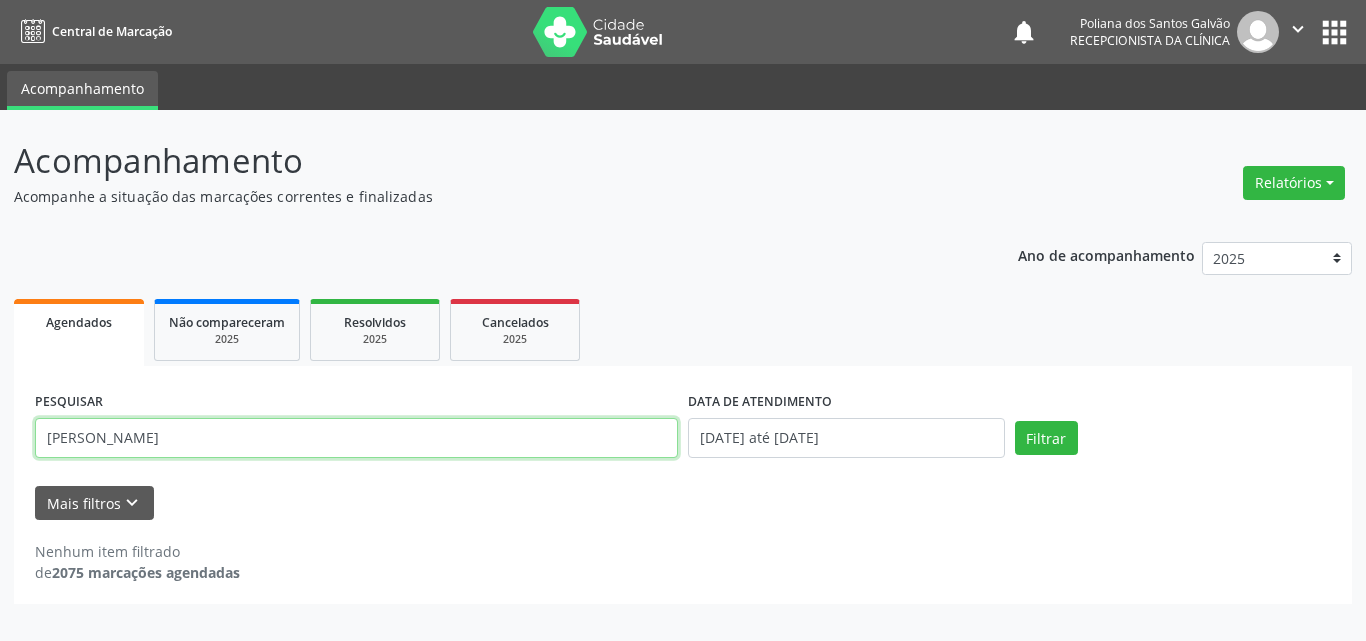 drag, startPoint x: 604, startPoint y: 446, endPoint x: 0, endPoint y: 345, distance: 612.3863 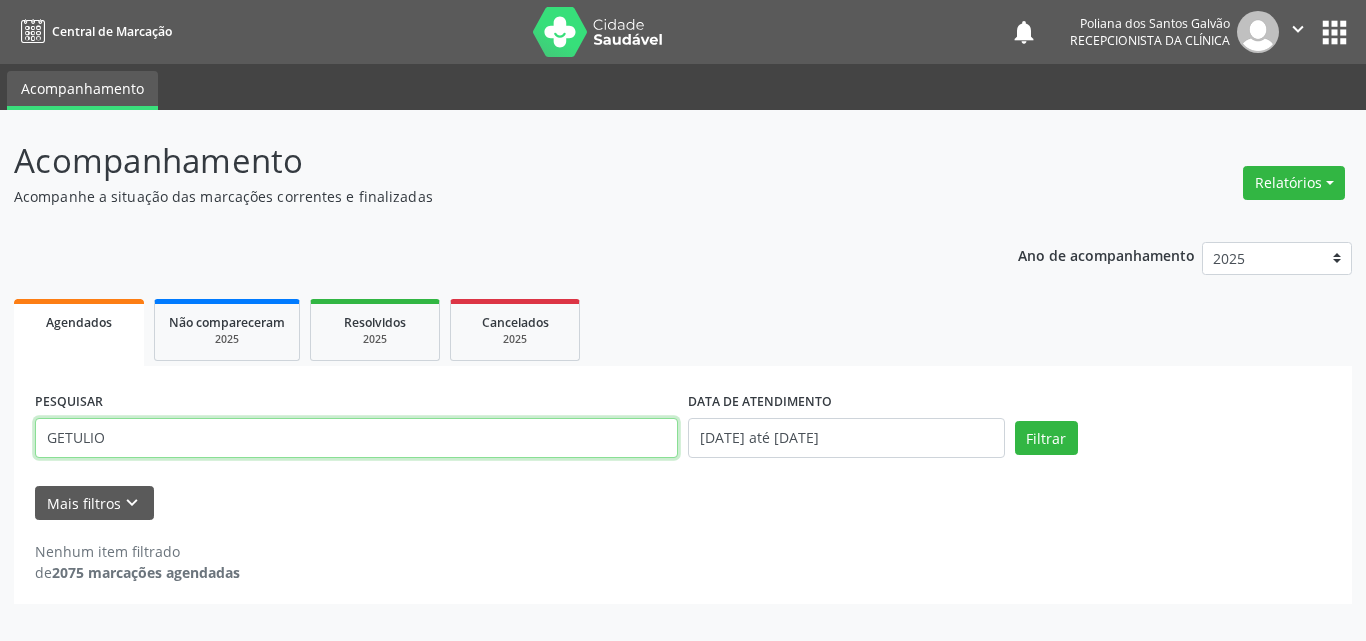 type on "GETULIO" 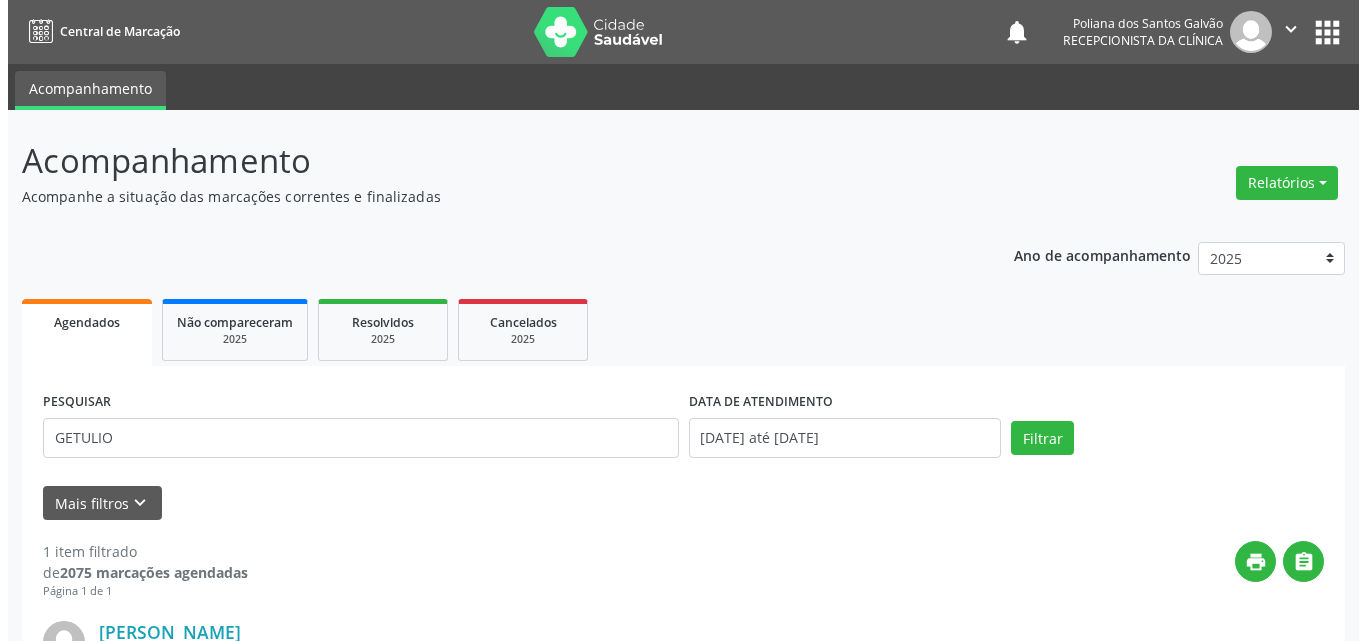 scroll, scrollTop: 264, scrollLeft: 0, axis: vertical 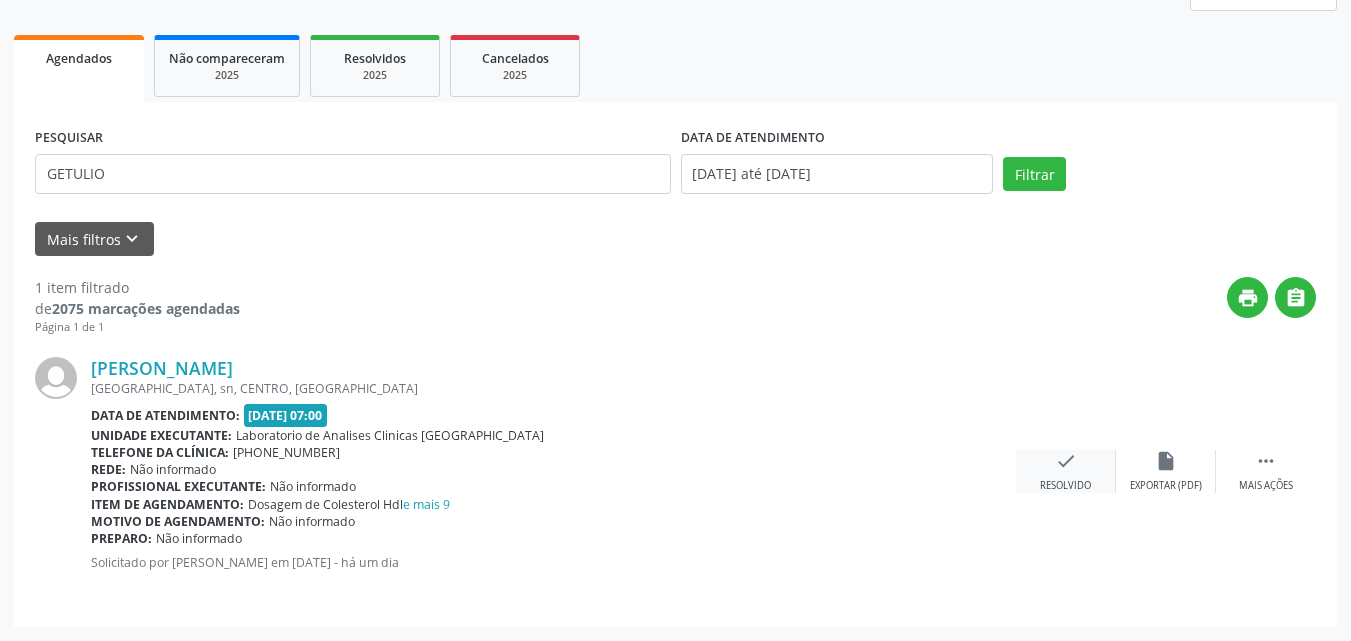 click on "check
Resolvido" at bounding box center [1066, 471] 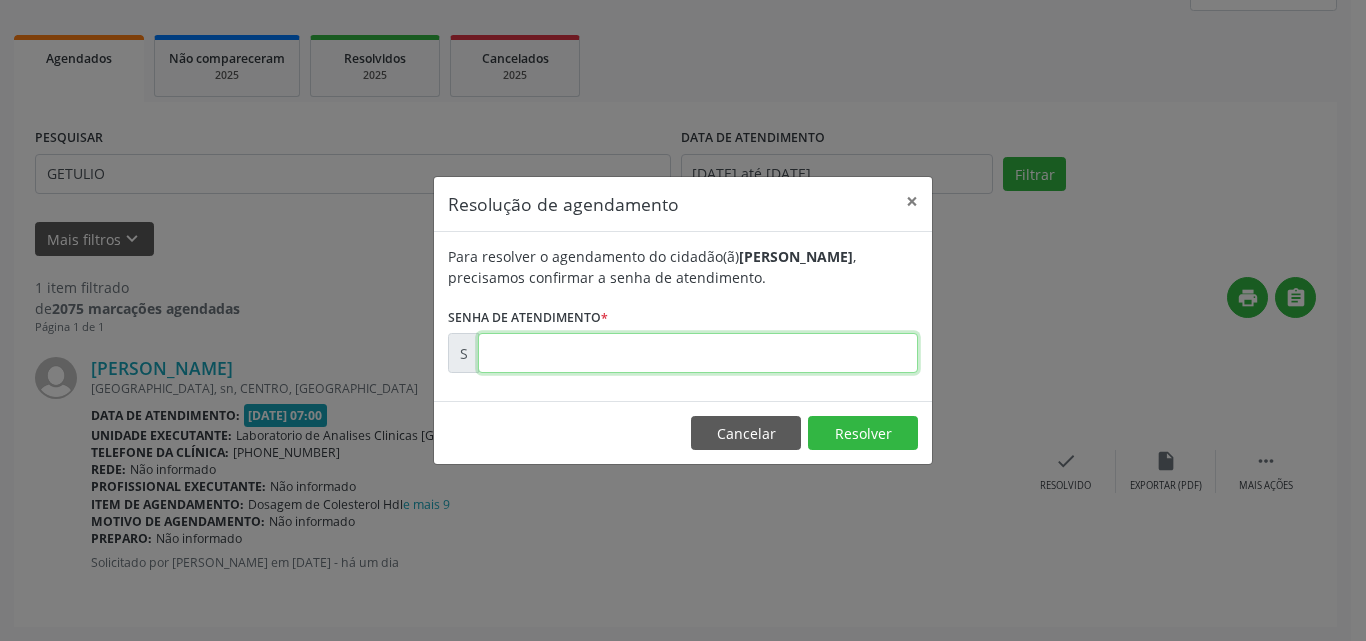 click at bounding box center [698, 353] 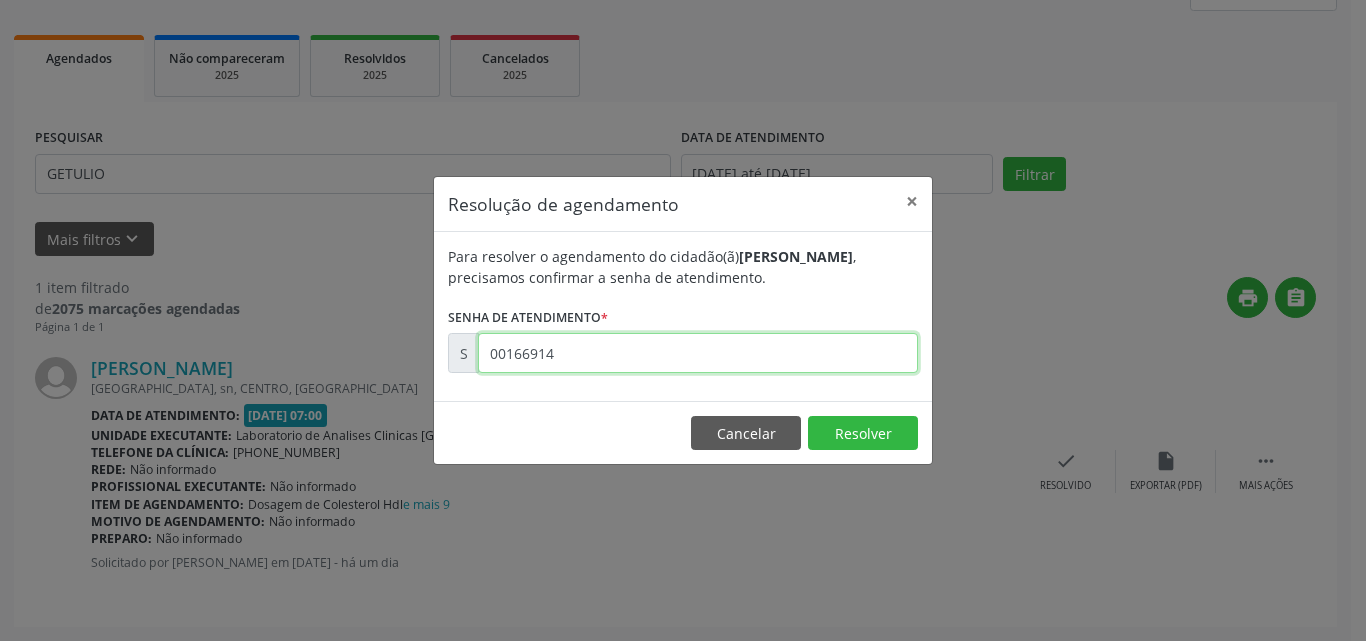 type on "00166914" 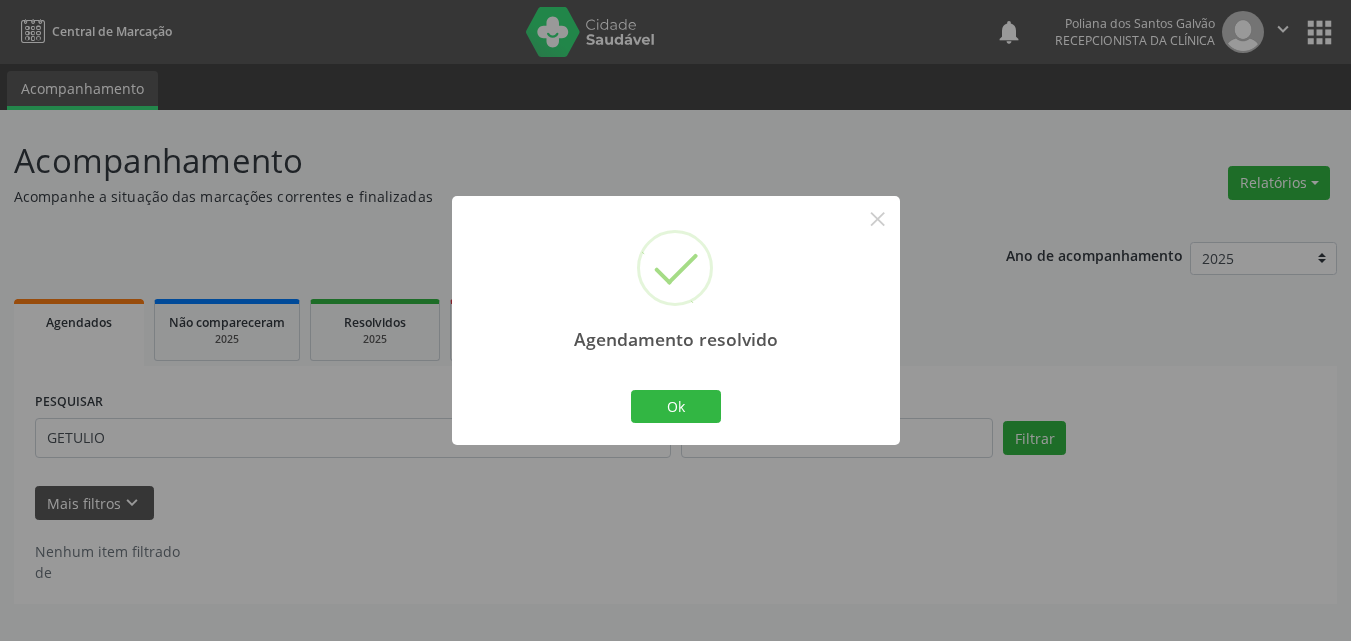 scroll, scrollTop: 0, scrollLeft: 0, axis: both 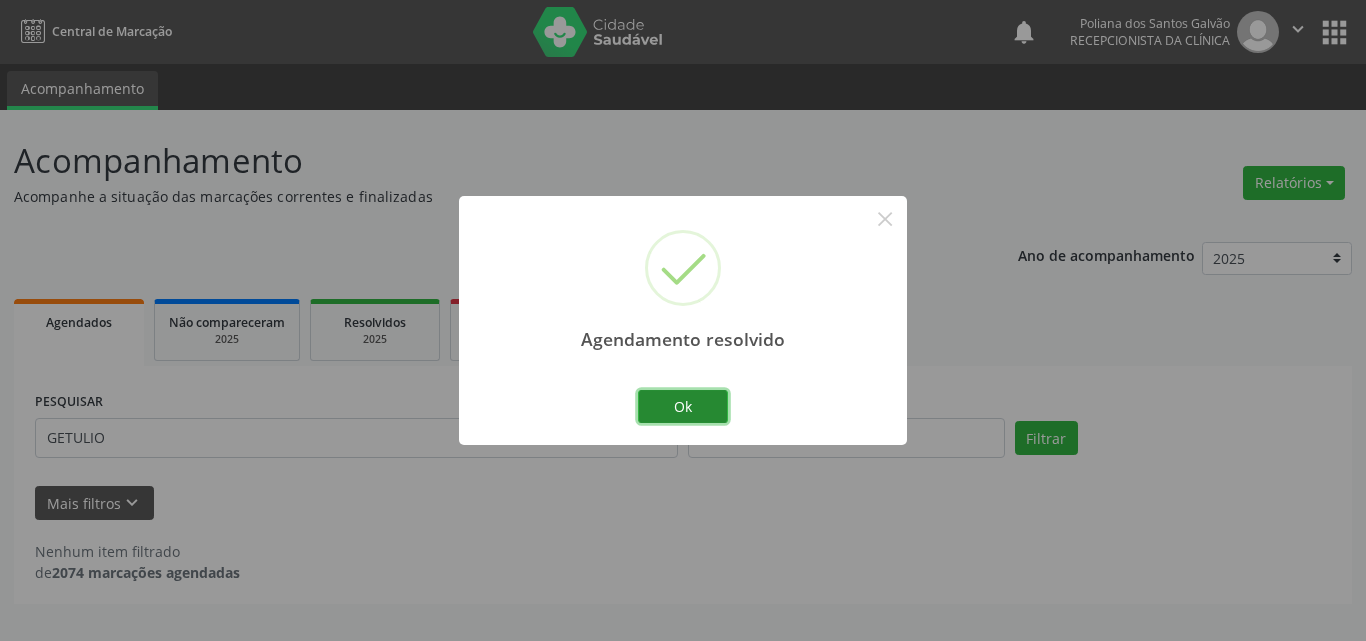 click on "Ok" at bounding box center [683, 407] 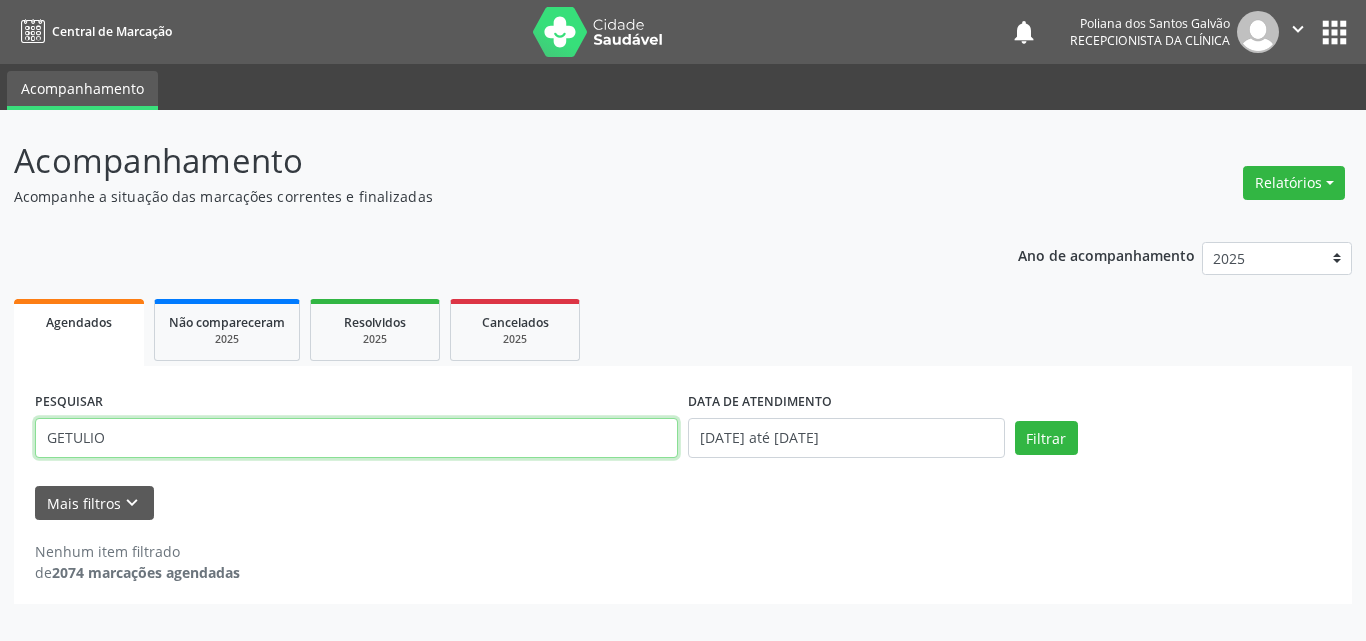 drag, startPoint x: 570, startPoint y: 429, endPoint x: 0, endPoint y: 67, distance: 675.23627 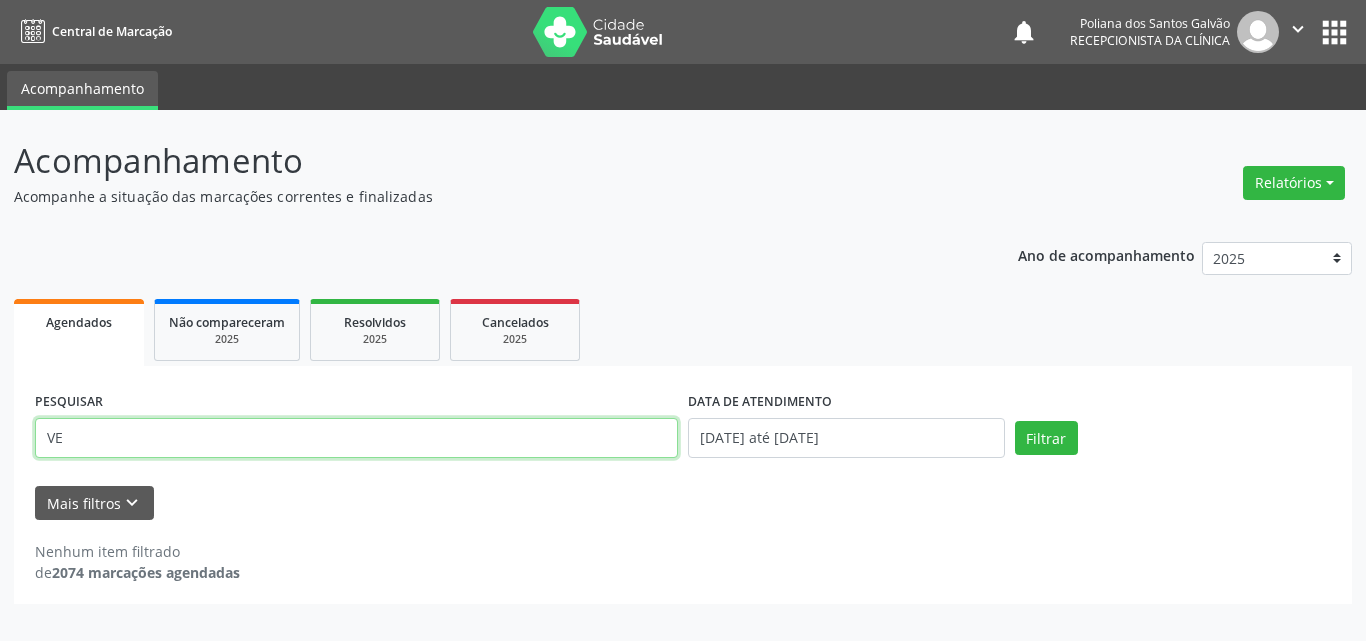 type on "V" 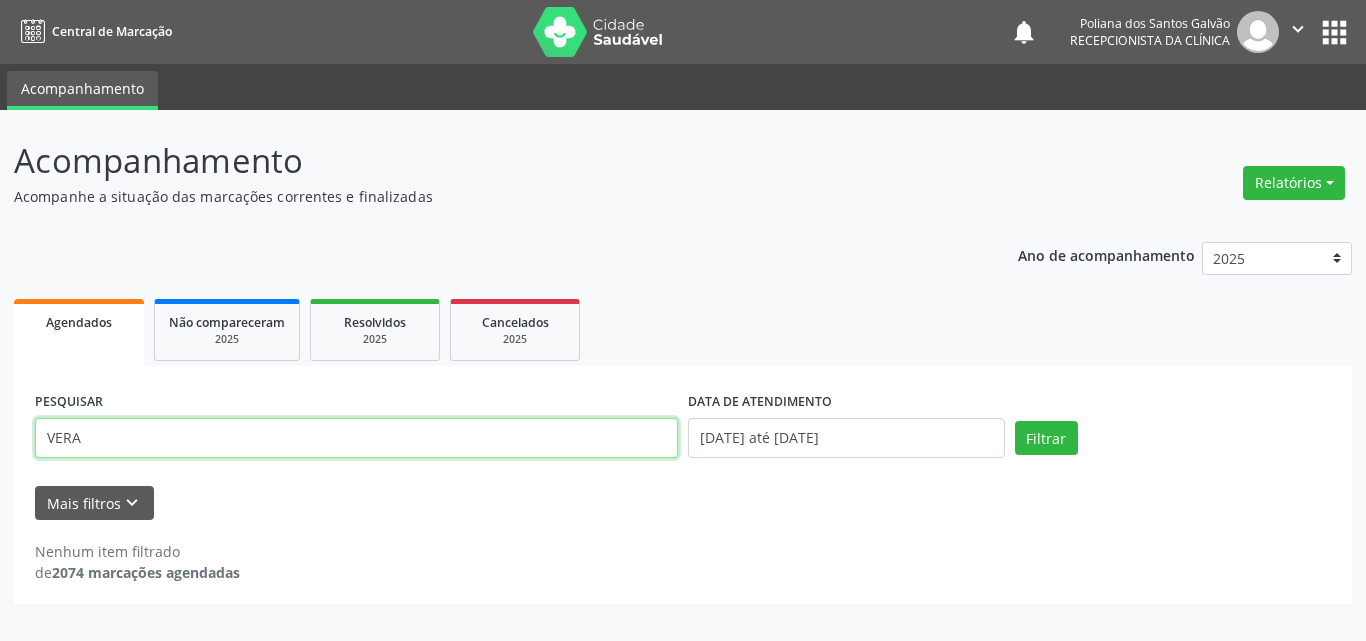 type on "VERA" 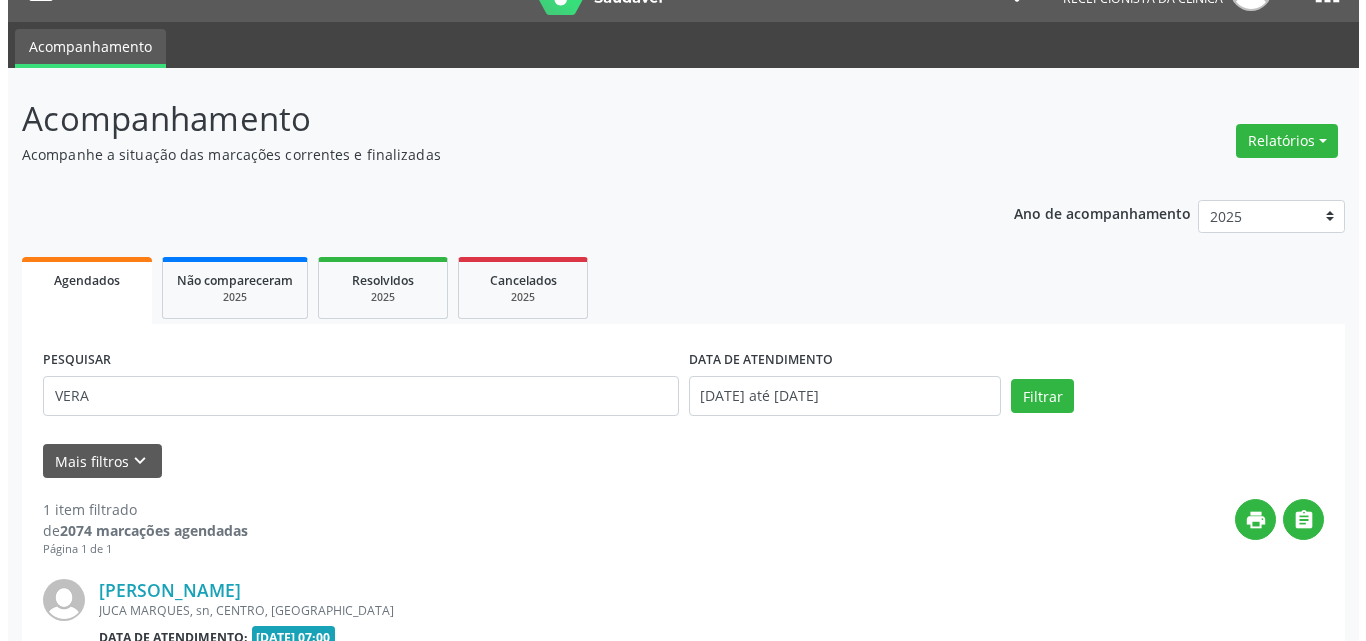 scroll, scrollTop: 264, scrollLeft: 0, axis: vertical 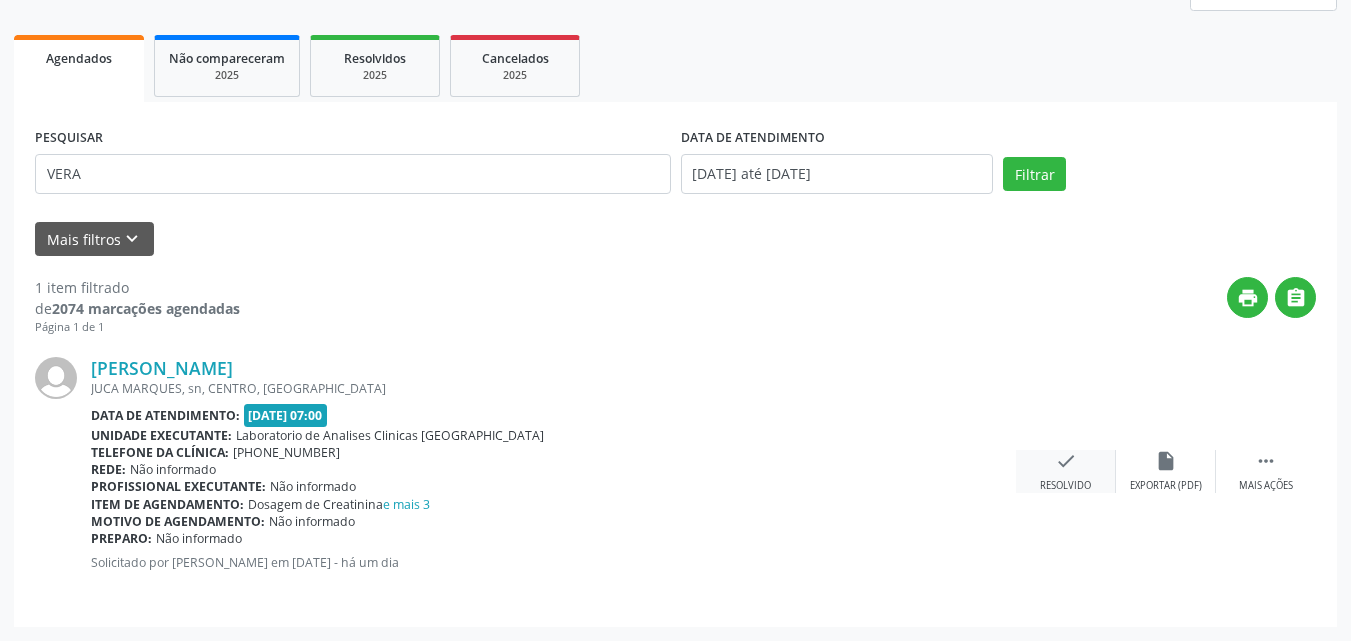 click on "check" at bounding box center (1066, 461) 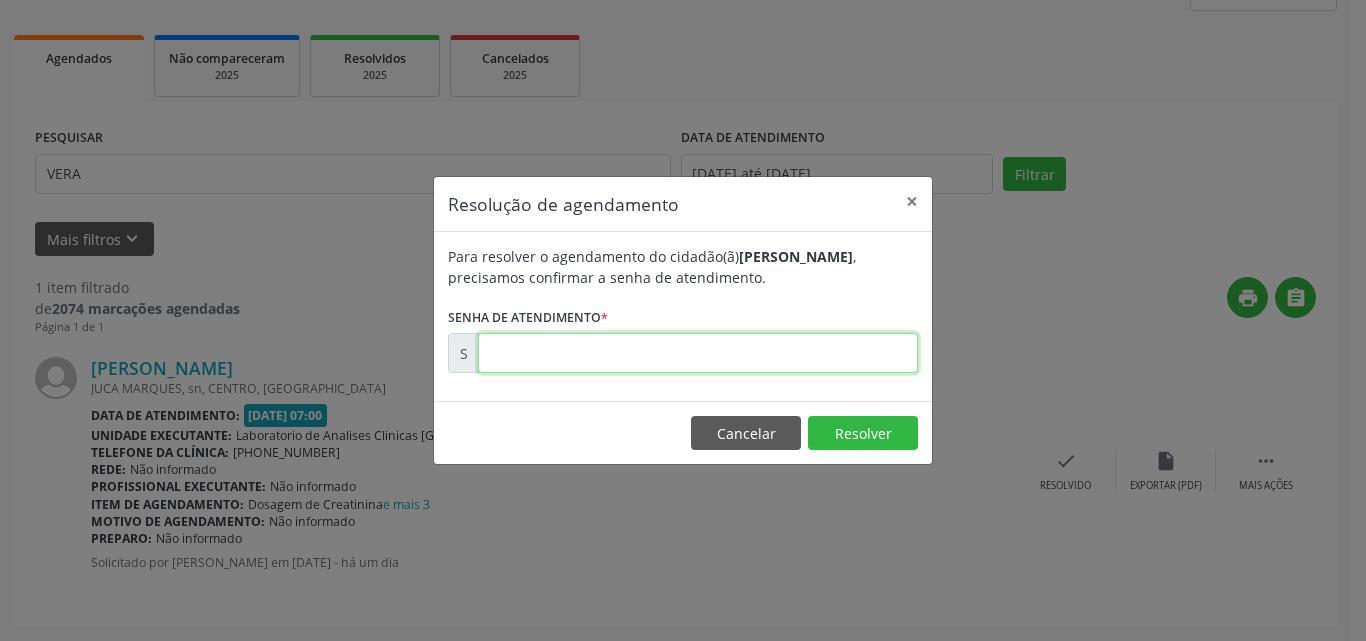 click at bounding box center [698, 353] 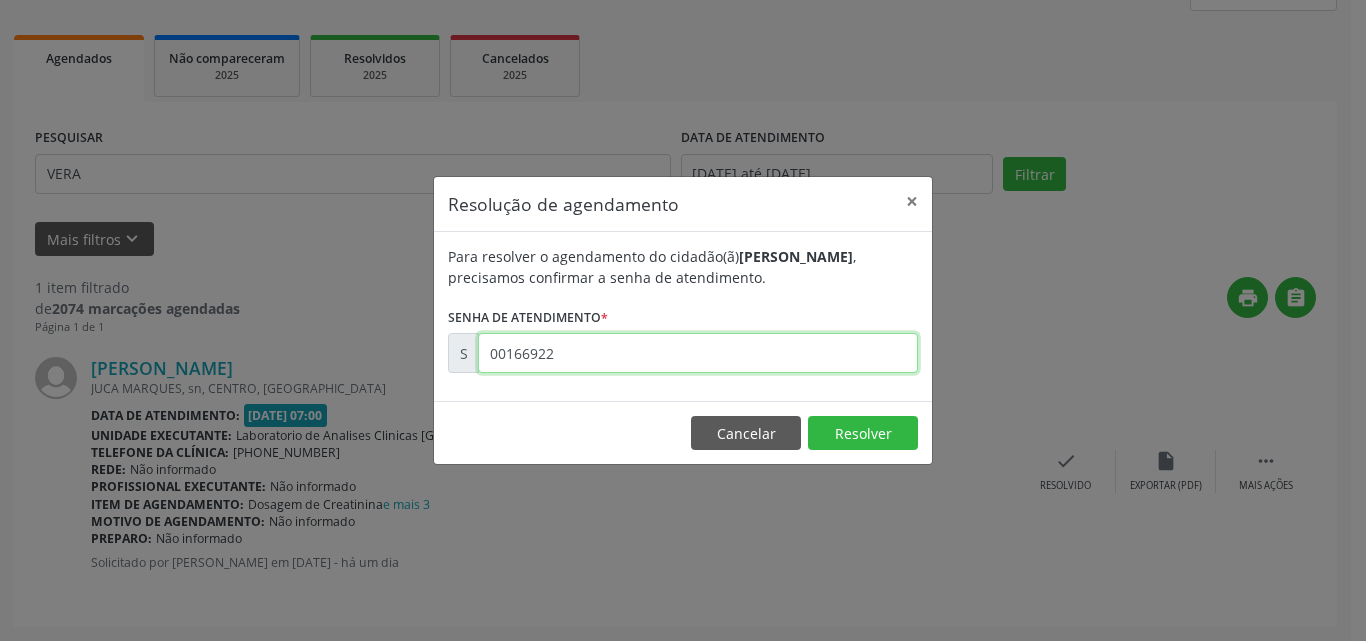 type on "00166922" 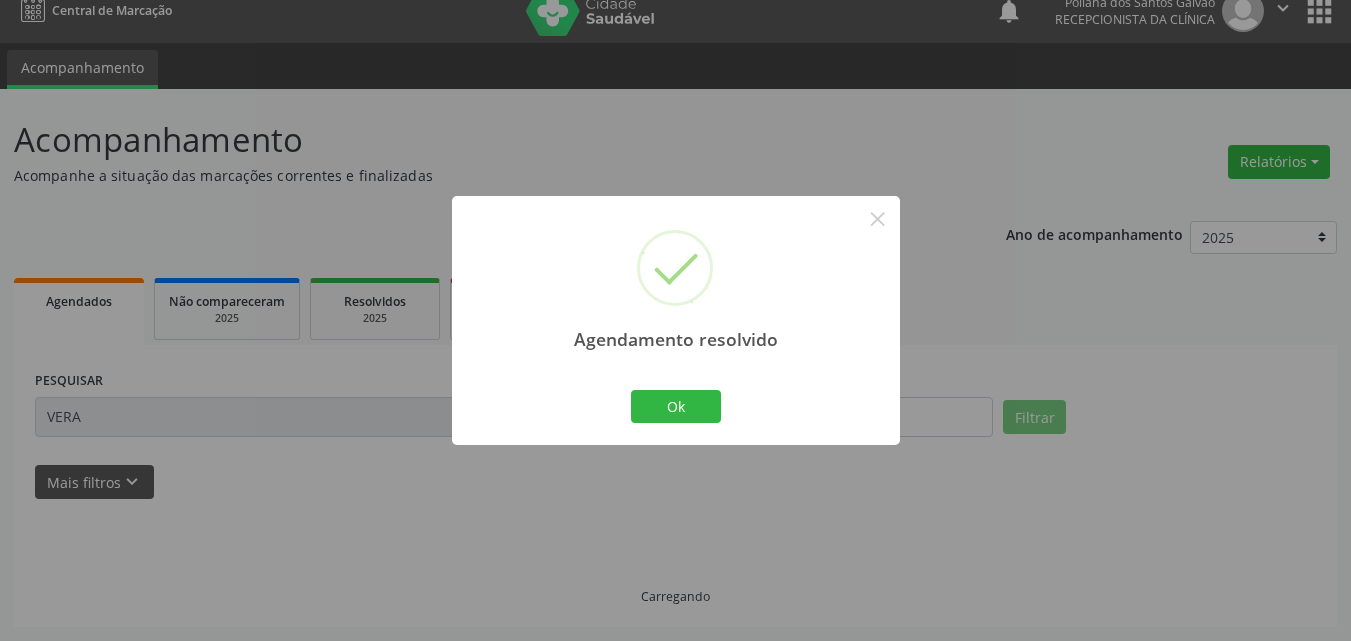 scroll, scrollTop: 0, scrollLeft: 0, axis: both 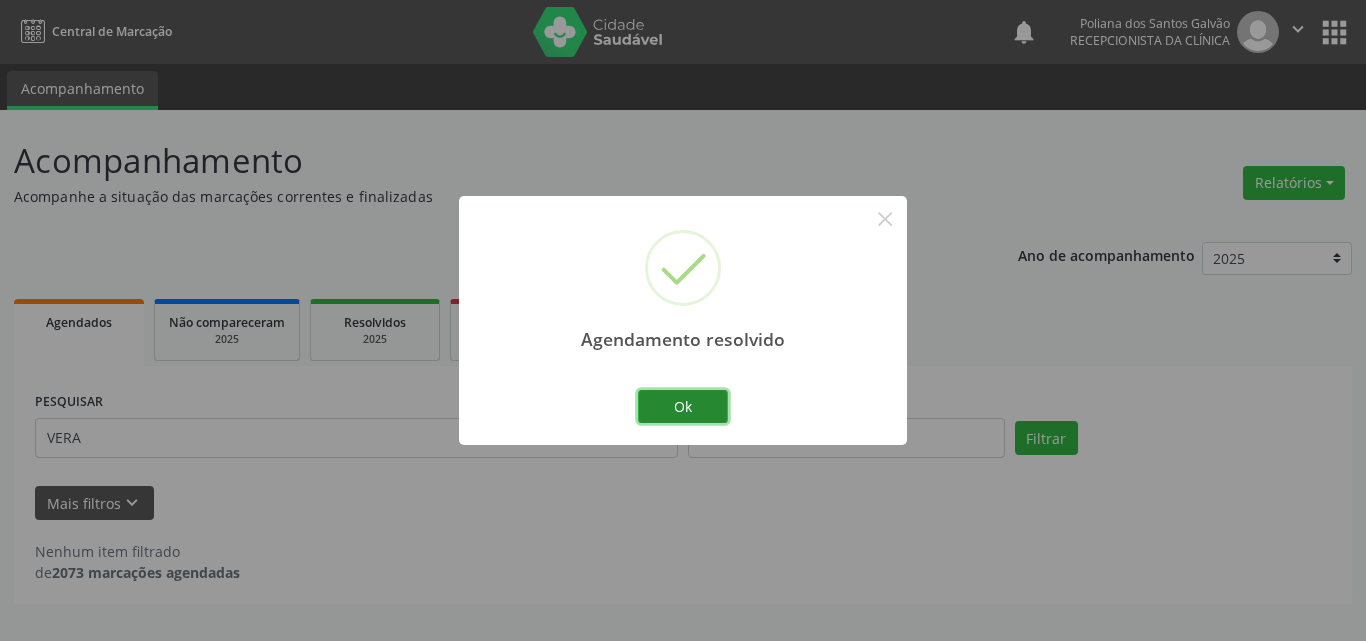 drag, startPoint x: 700, startPoint y: 398, endPoint x: 678, endPoint y: 407, distance: 23.769728 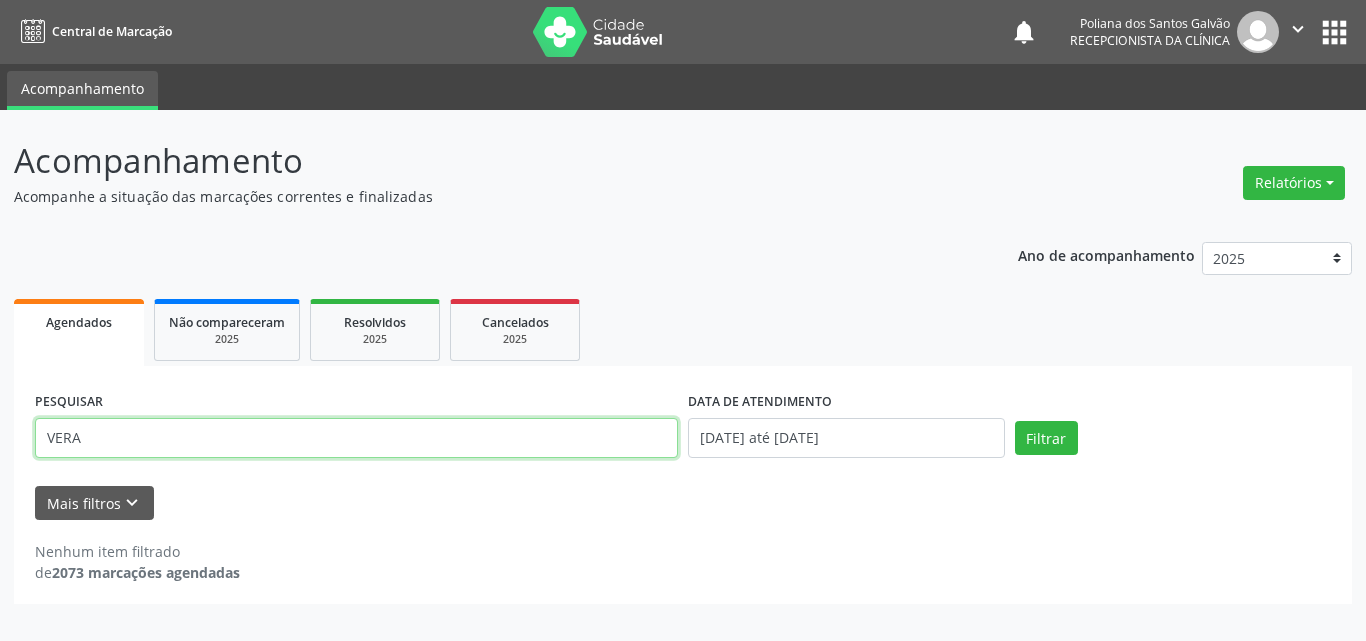 drag, startPoint x: 605, startPoint y: 431, endPoint x: 0, endPoint y: 194, distance: 649.7646 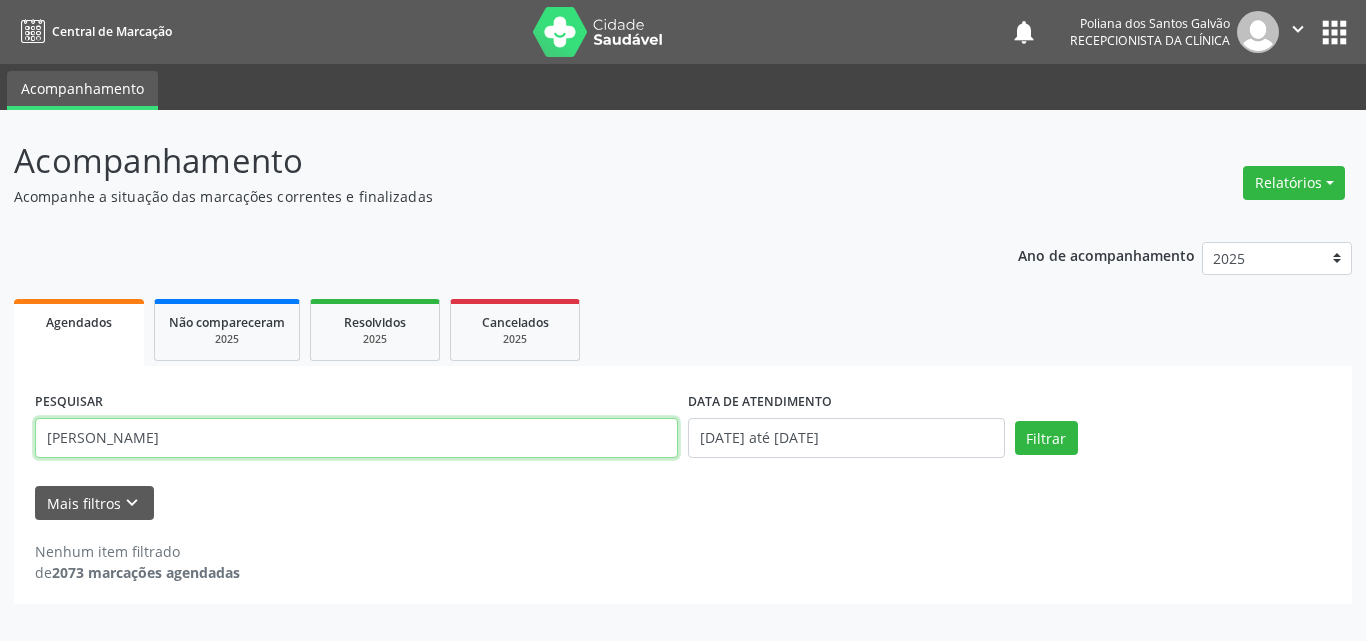 type on "[PERSON_NAME]" 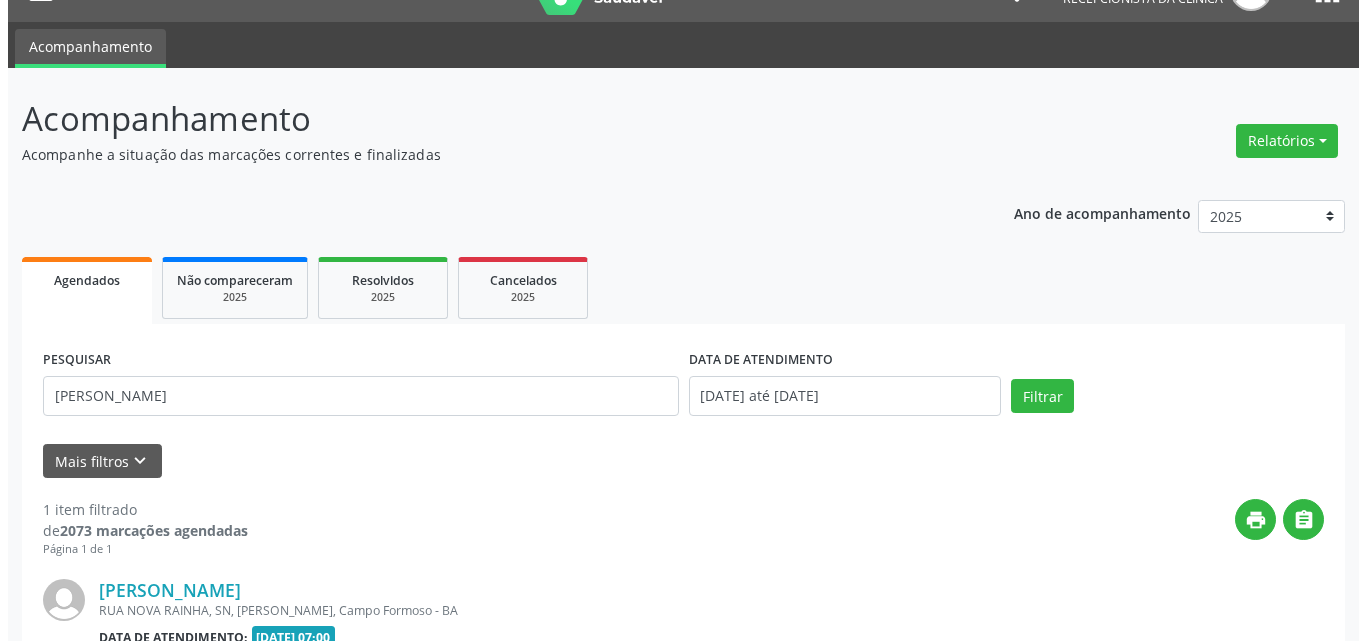 scroll, scrollTop: 264, scrollLeft: 0, axis: vertical 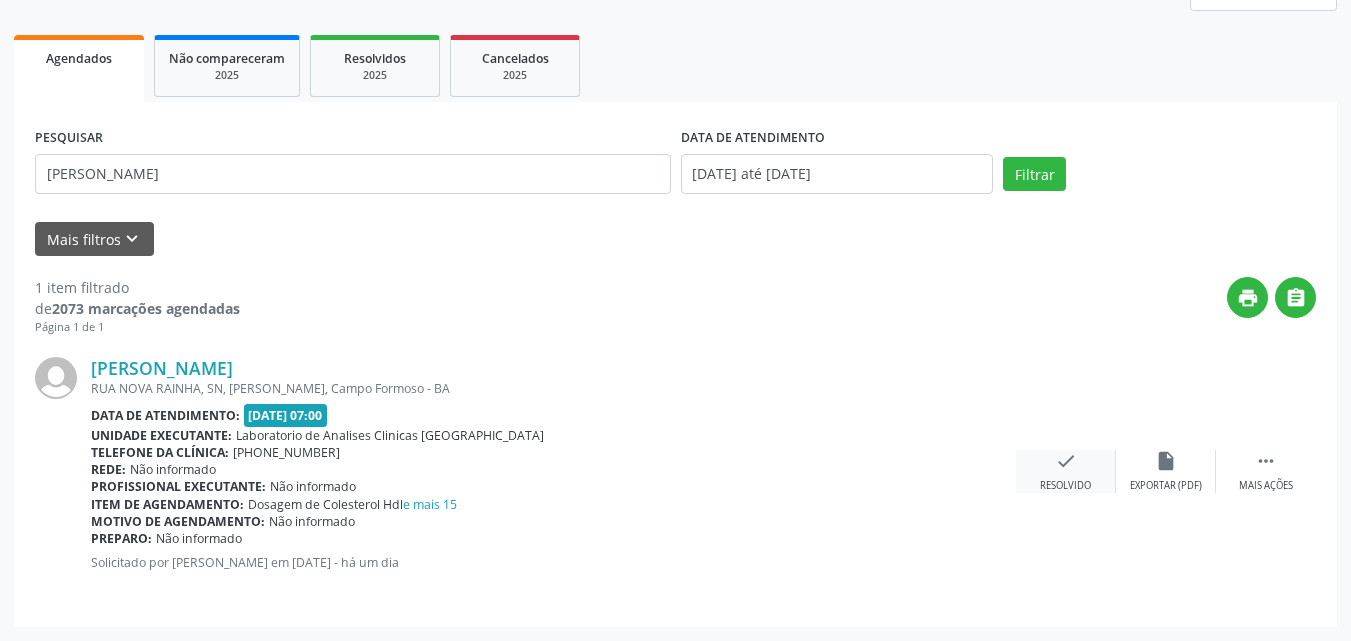 click on "check" at bounding box center [1066, 461] 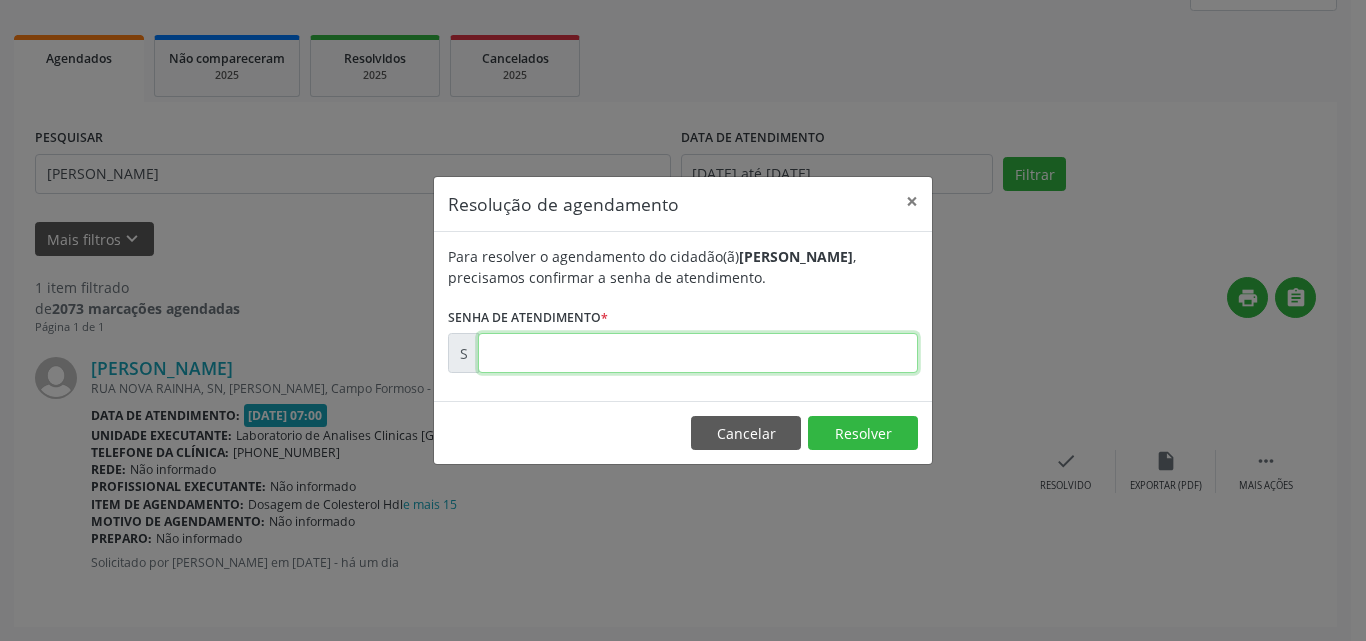 click at bounding box center [698, 353] 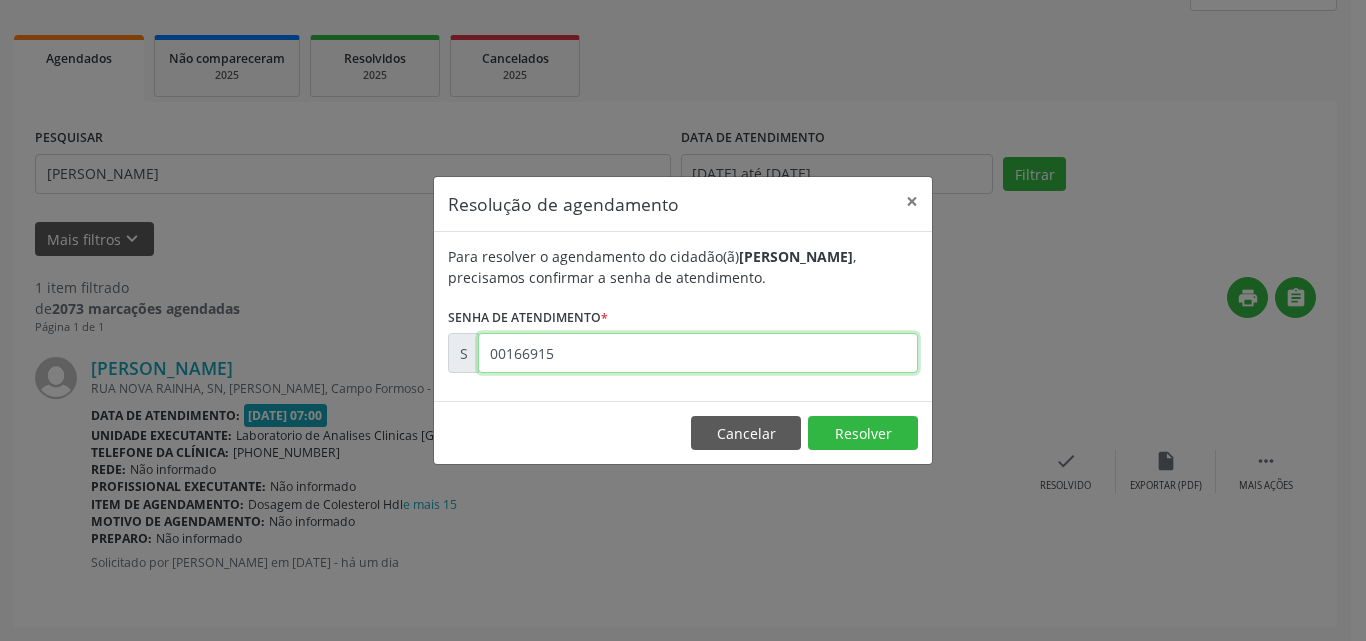 type on "00166915" 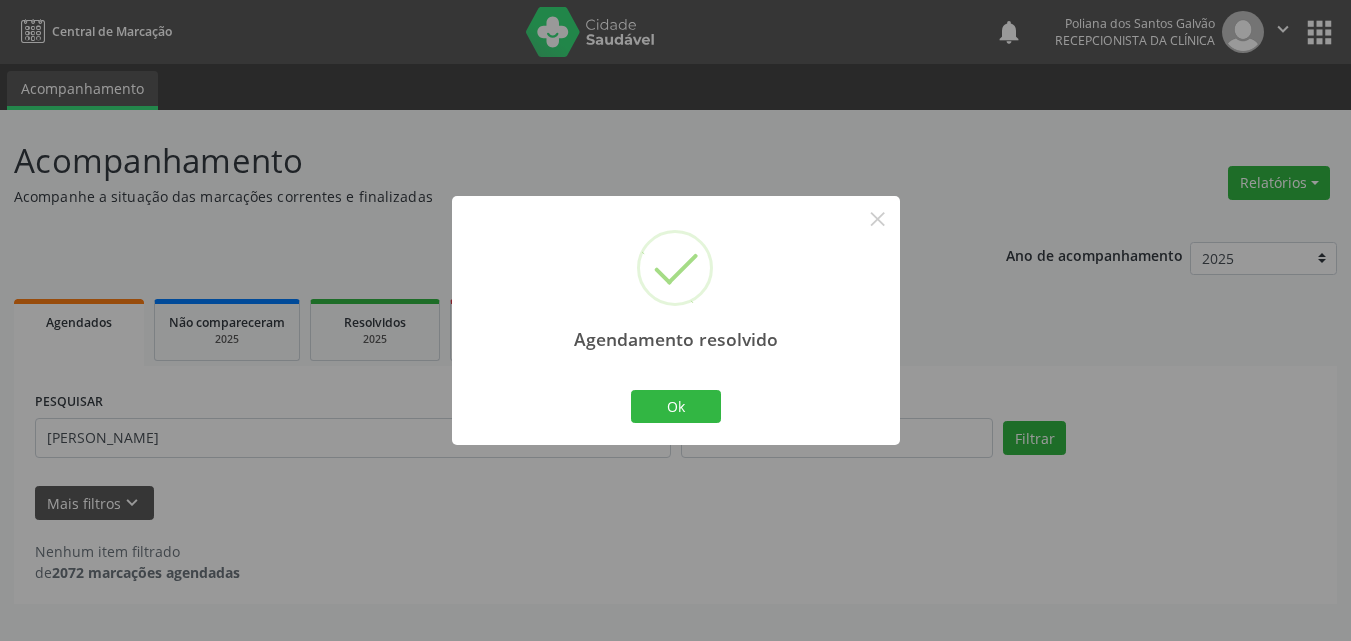 scroll, scrollTop: 0, scrollLeft: 0, axis: both 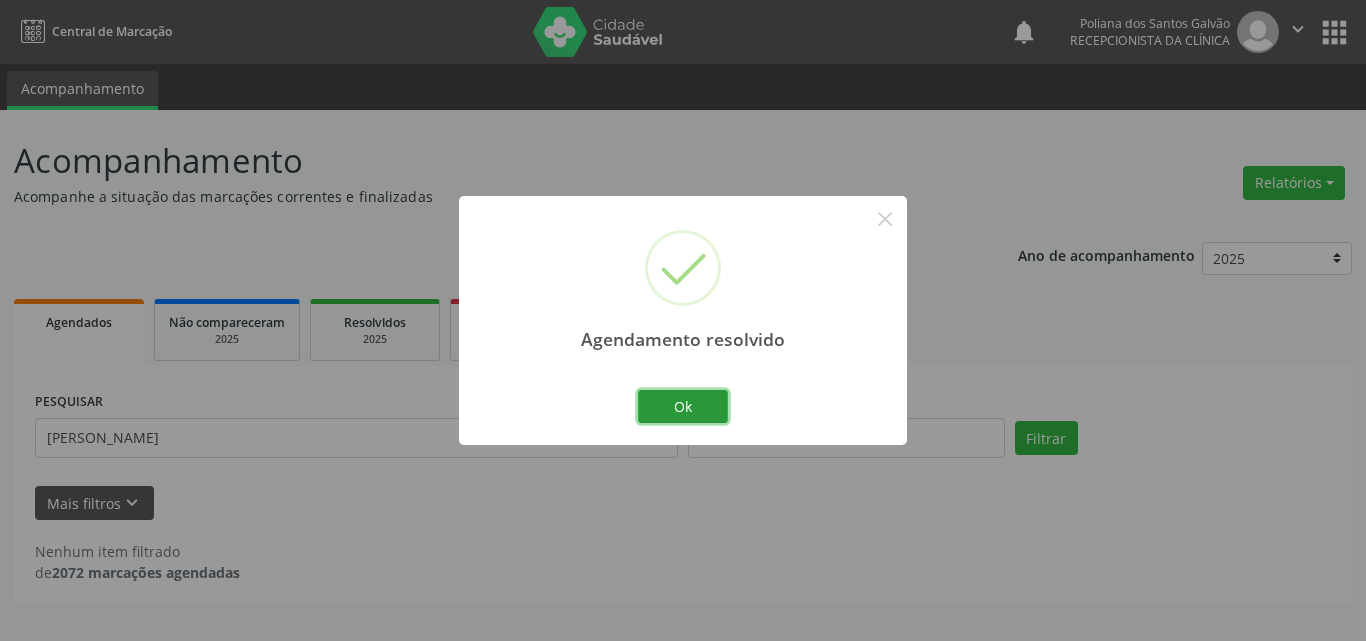 drag, startPoint x: 675, startPoint y: 410, endPoint x: 628, endPoint y: 428, distance: 50.32892 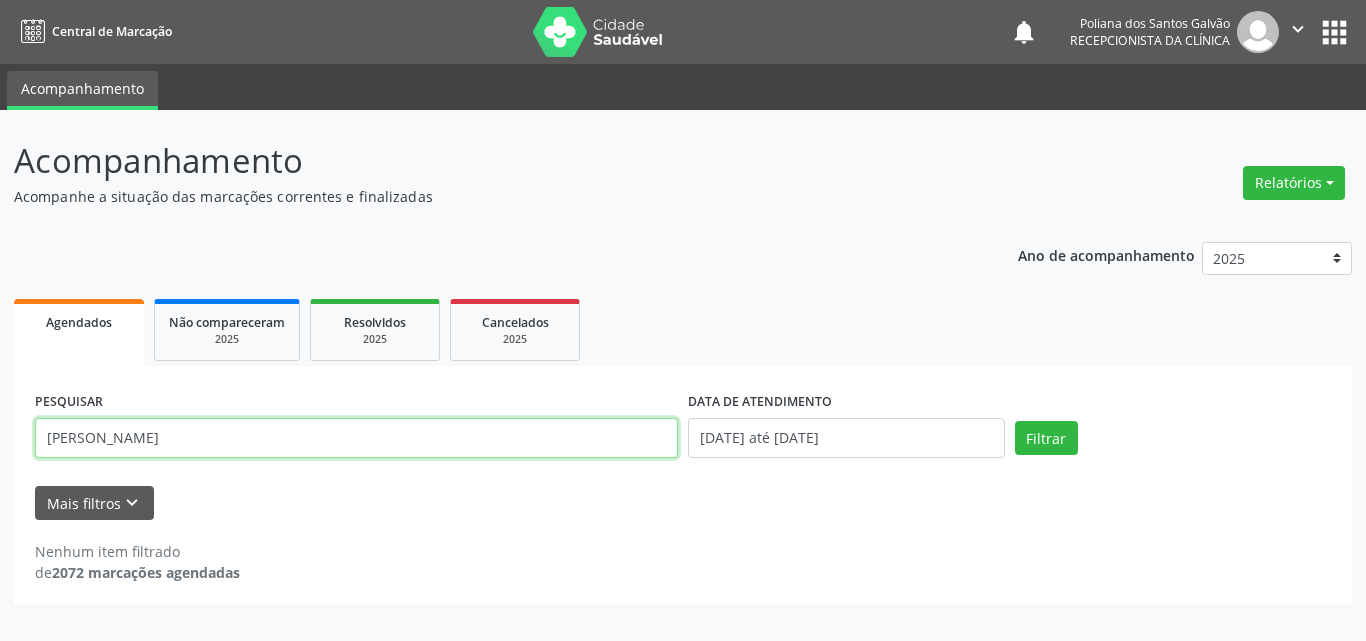 drag, startPoint x: 609, startPoint y: 455, endPoint x: 0, endPoint y: 300, distance: 628.41547 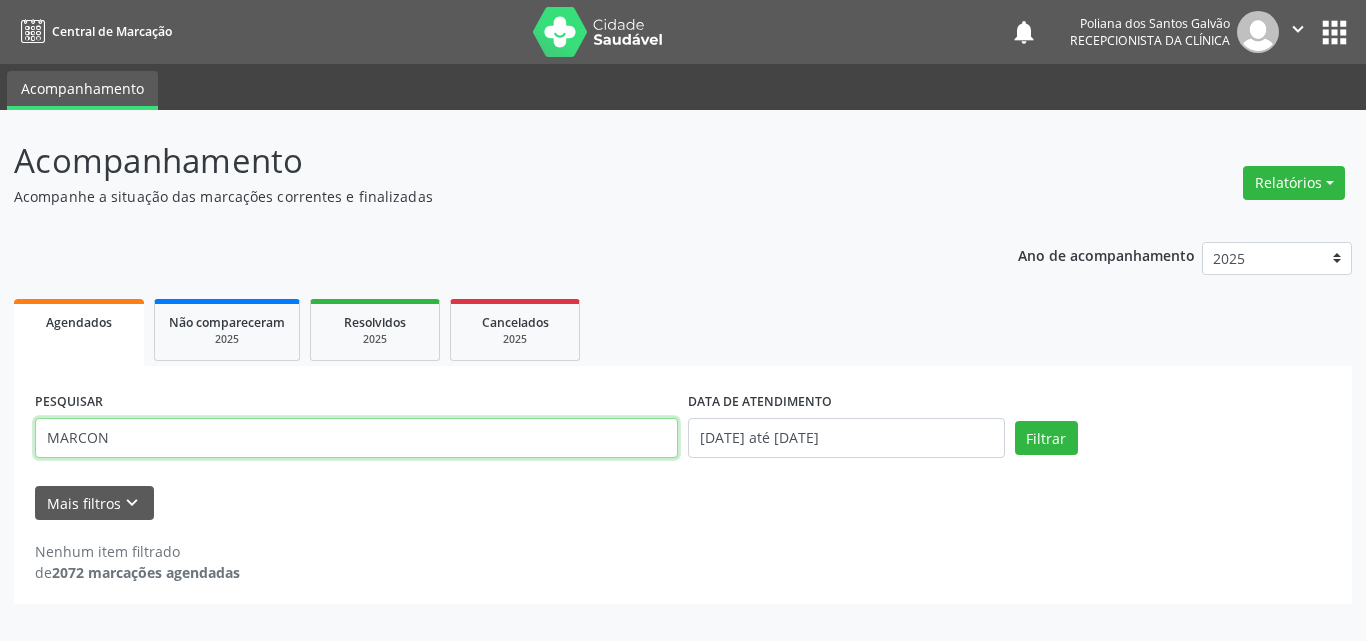 type on "MARCON" 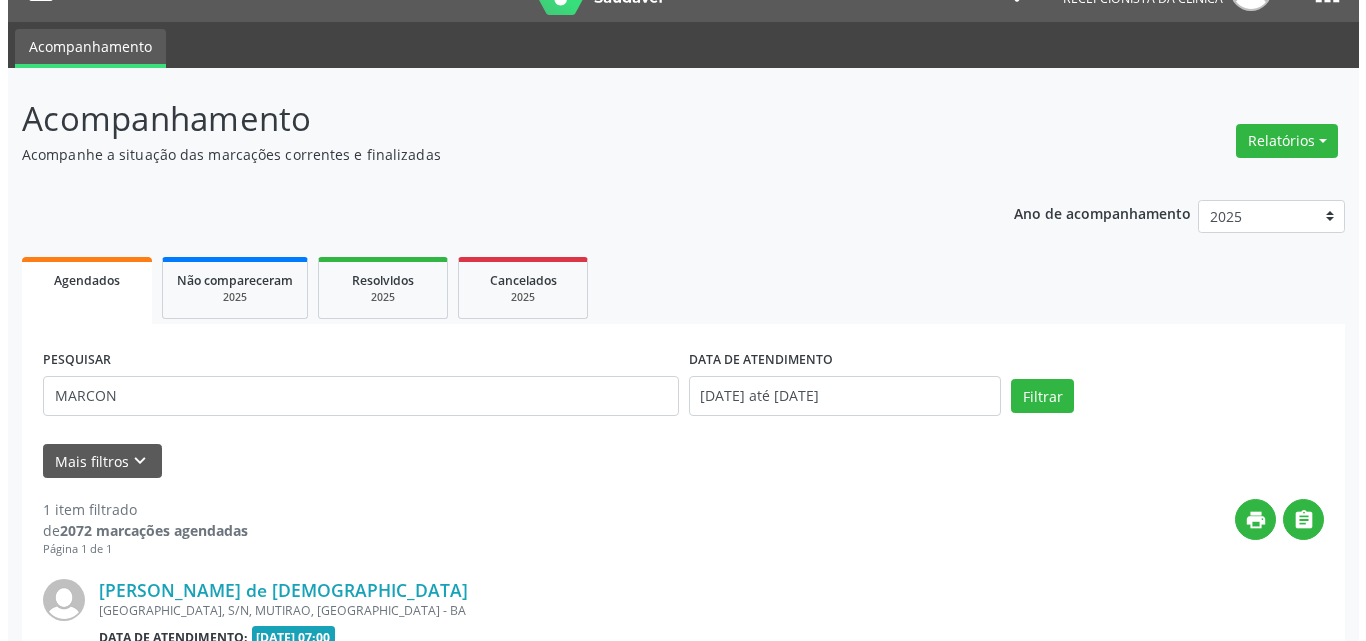 scroll, scrollTop: 264, scrollLeft: 0, axis: vertical 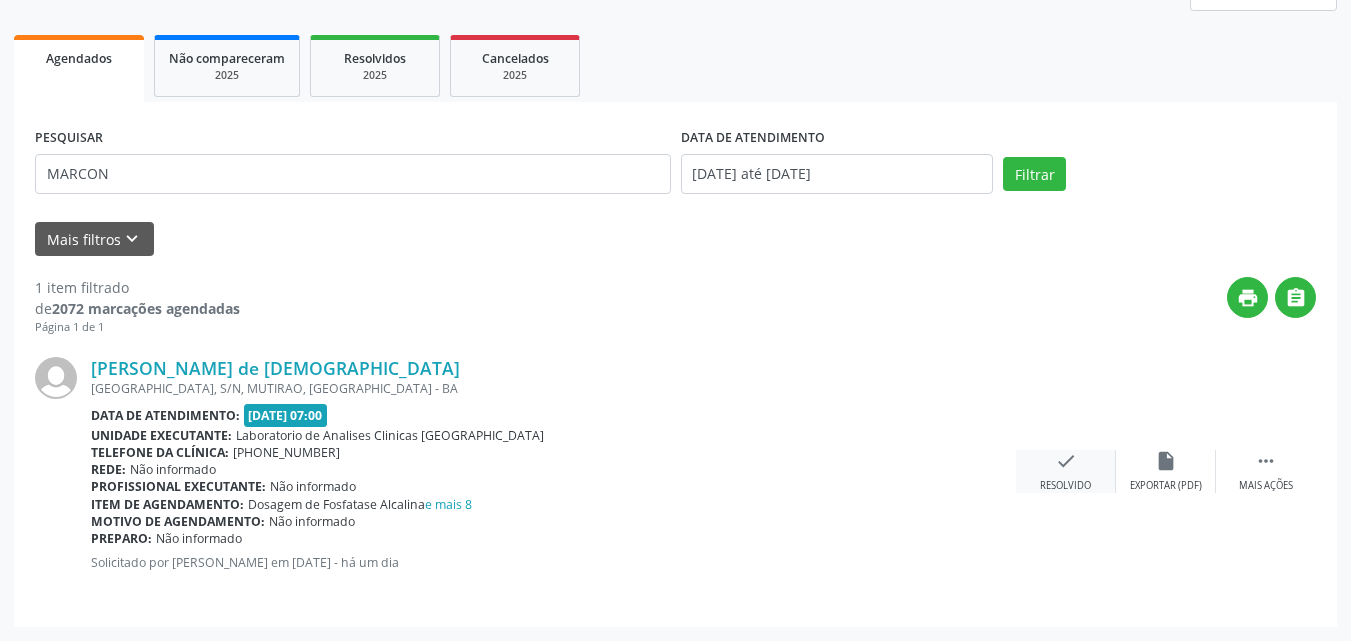 click on "Resolvido" at bounding box center (1065, 486) 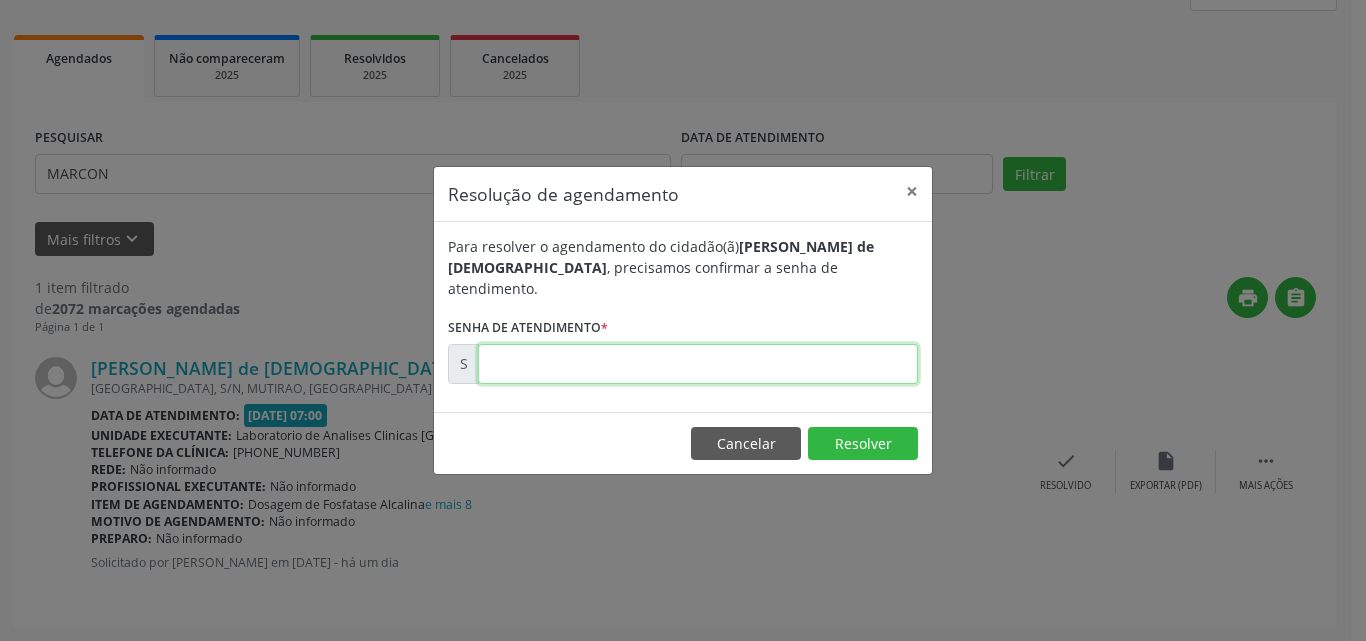 click at bounding box center [698, 364] 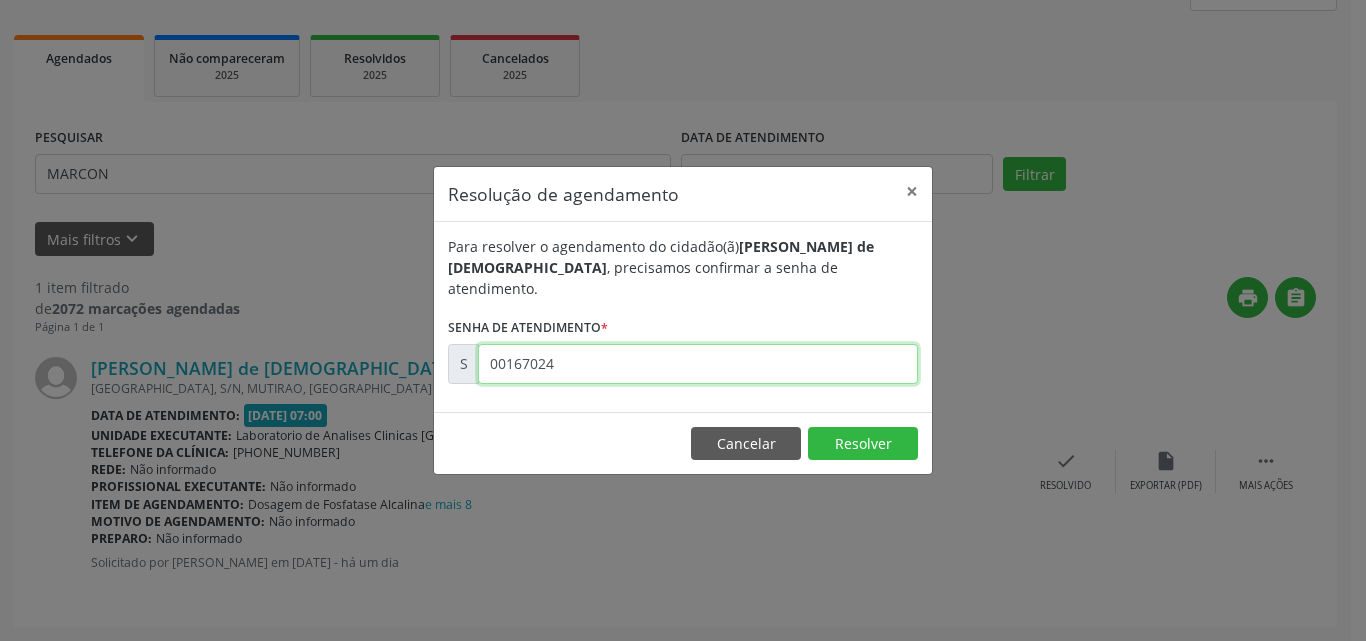 type on "00167024" 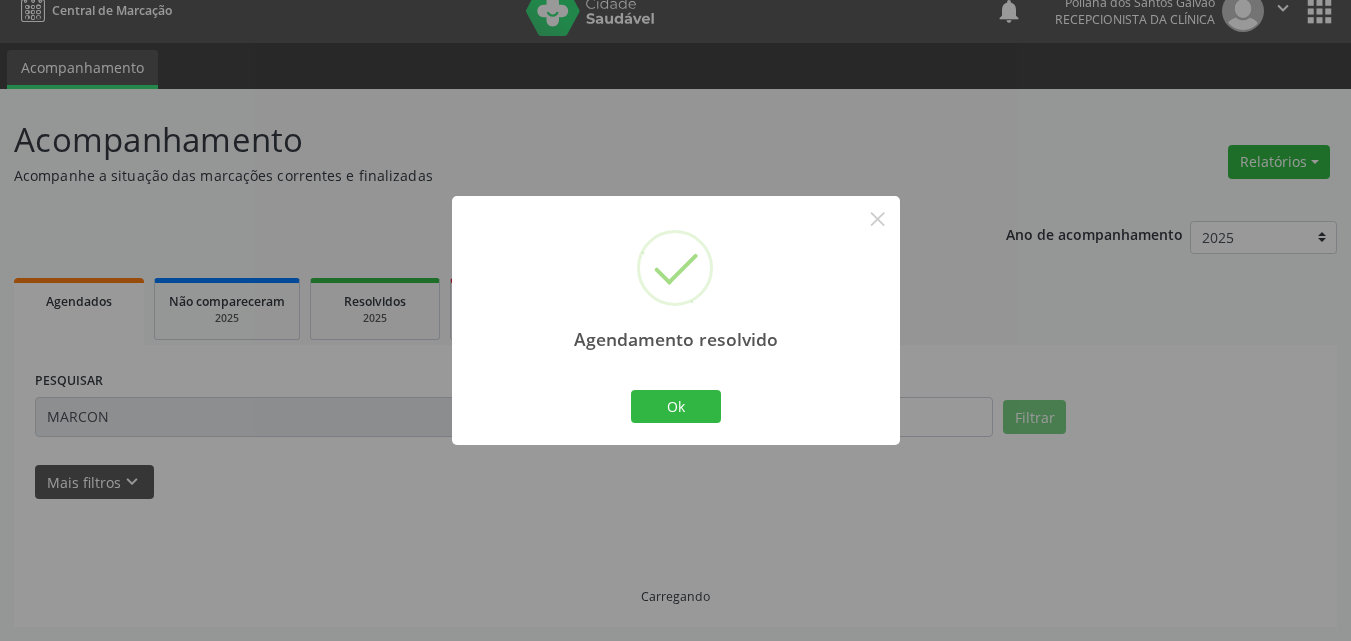 scroll, scrollTop: 0, scrollLeft: 0, axis: both 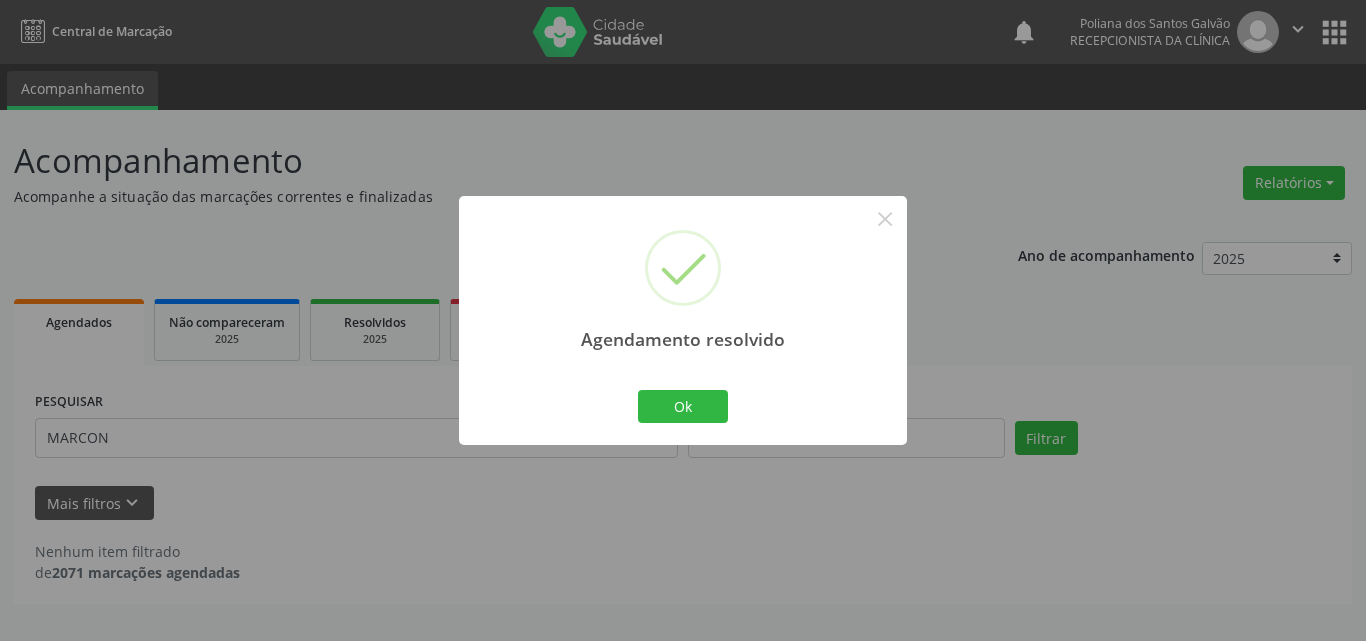 click on "Ok Cancel" at bounding box center (683, 406) 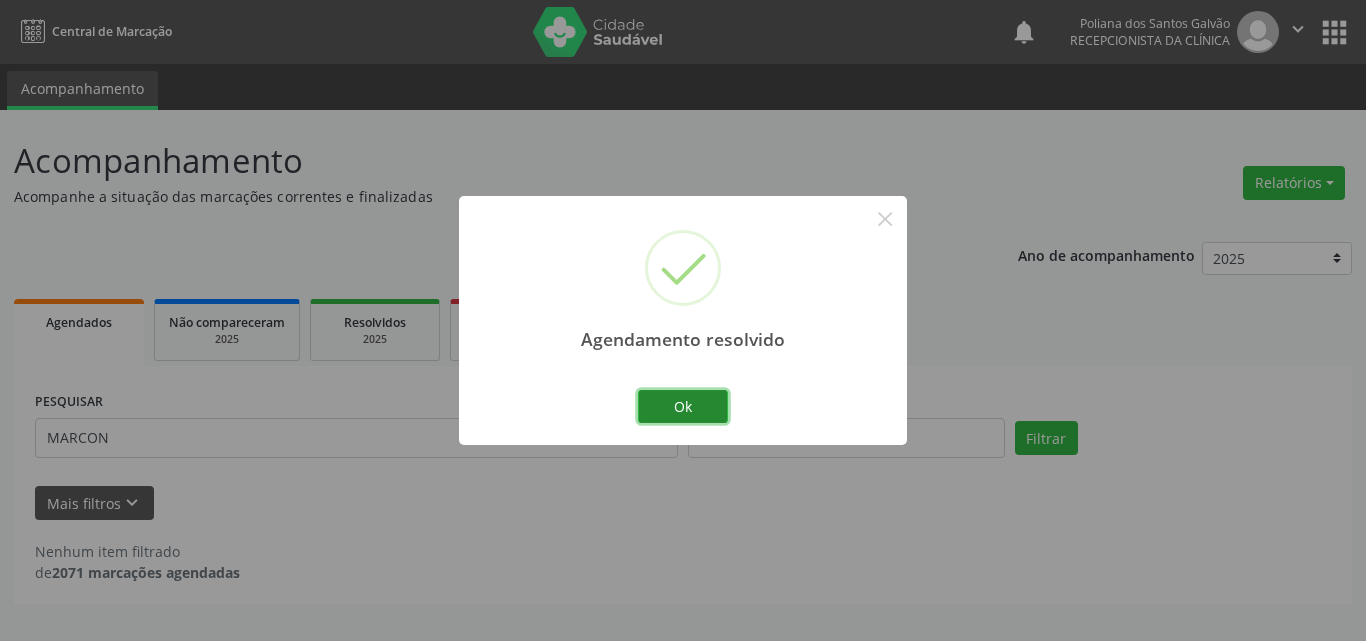 click on "Ok" at bounding box center [683, 407] 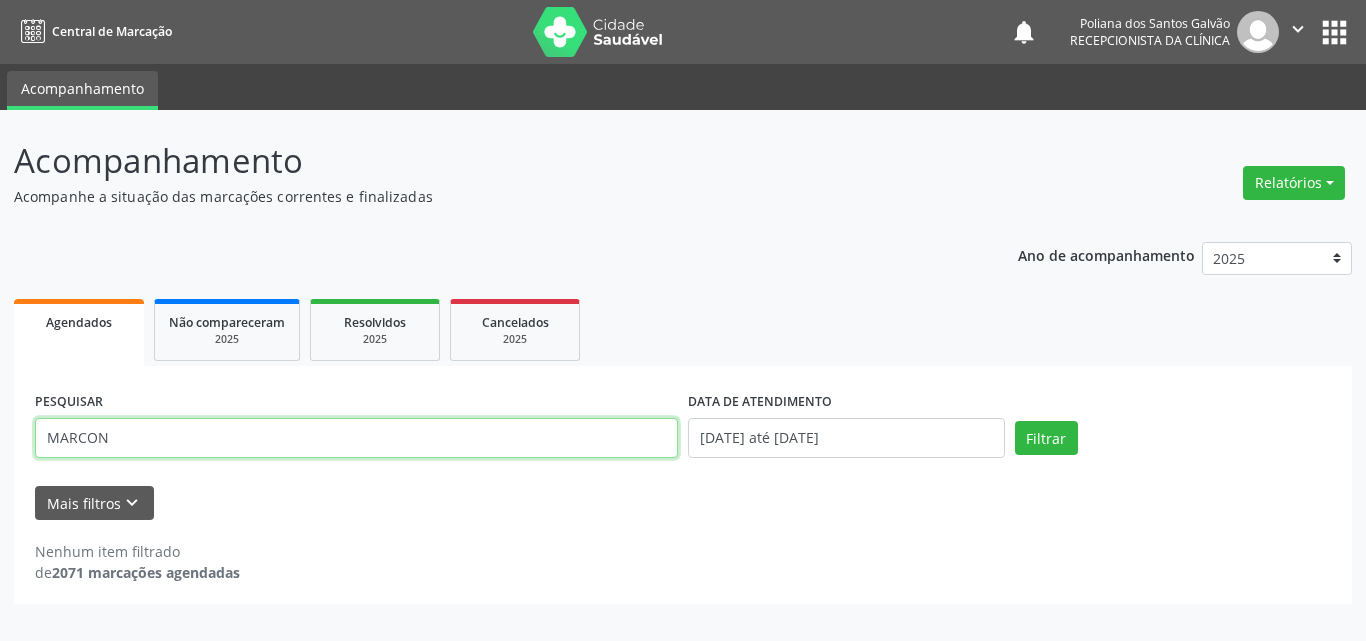 drag, startPoint x: 308, startPoint y: 418, endPoint x: 0, endPoint y: 58, distance: 473.7763 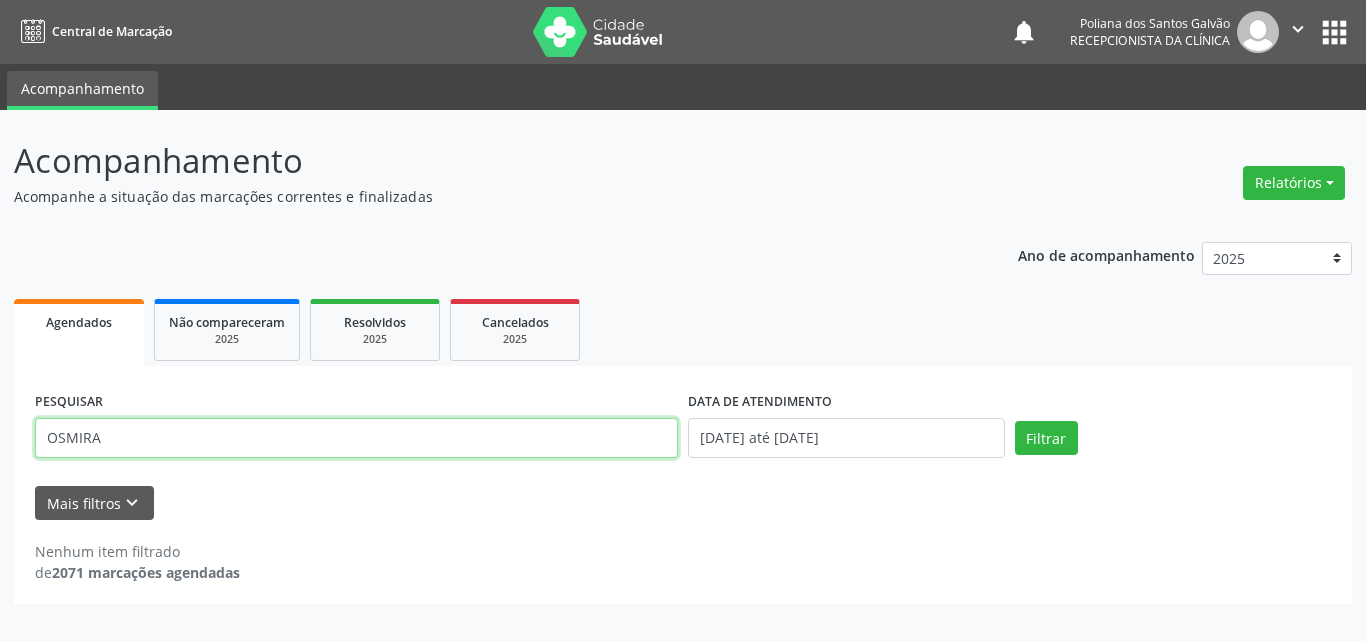 type on "OSMIRA" 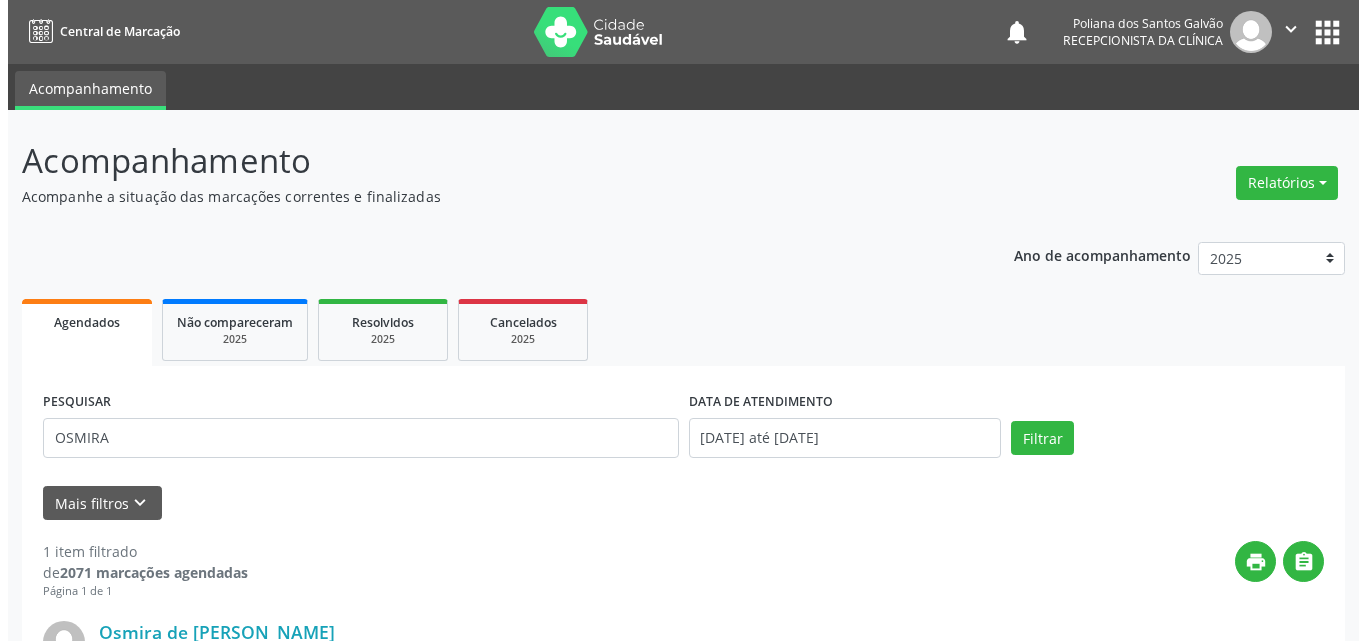 scroll, scrollTop: 264, scrollLeft: 0, axis: vertical 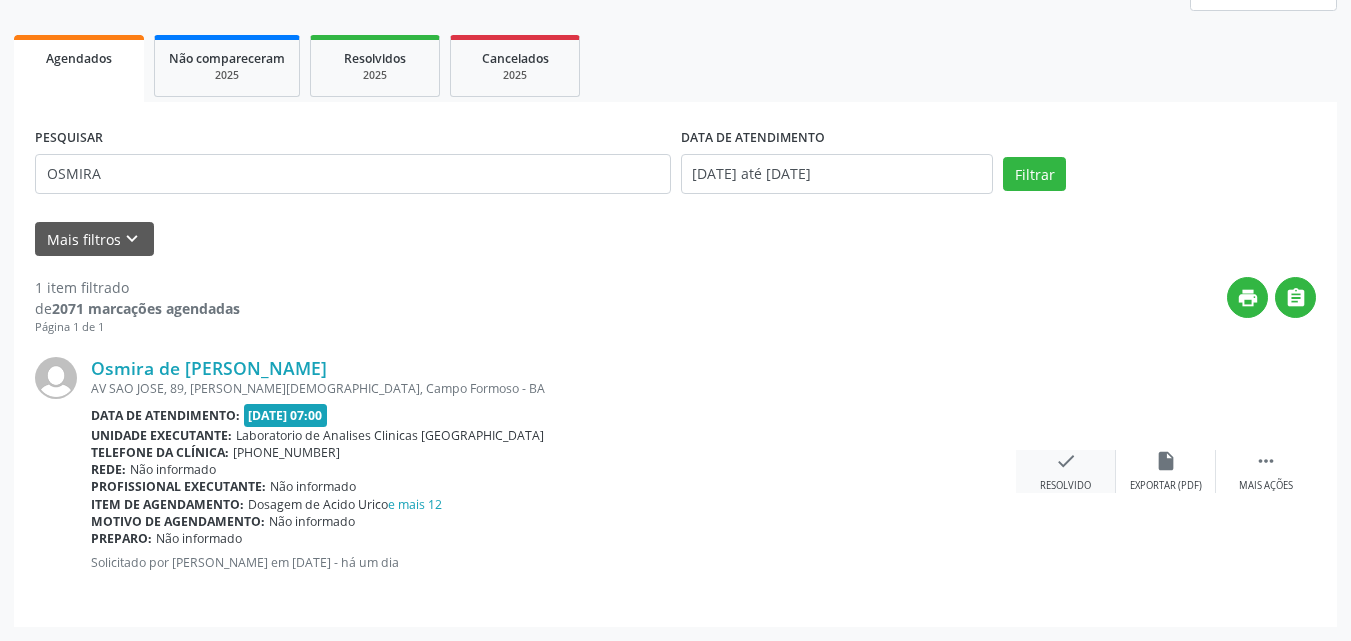 click on "check
Resolvido" at bounding box center [1066, 471] 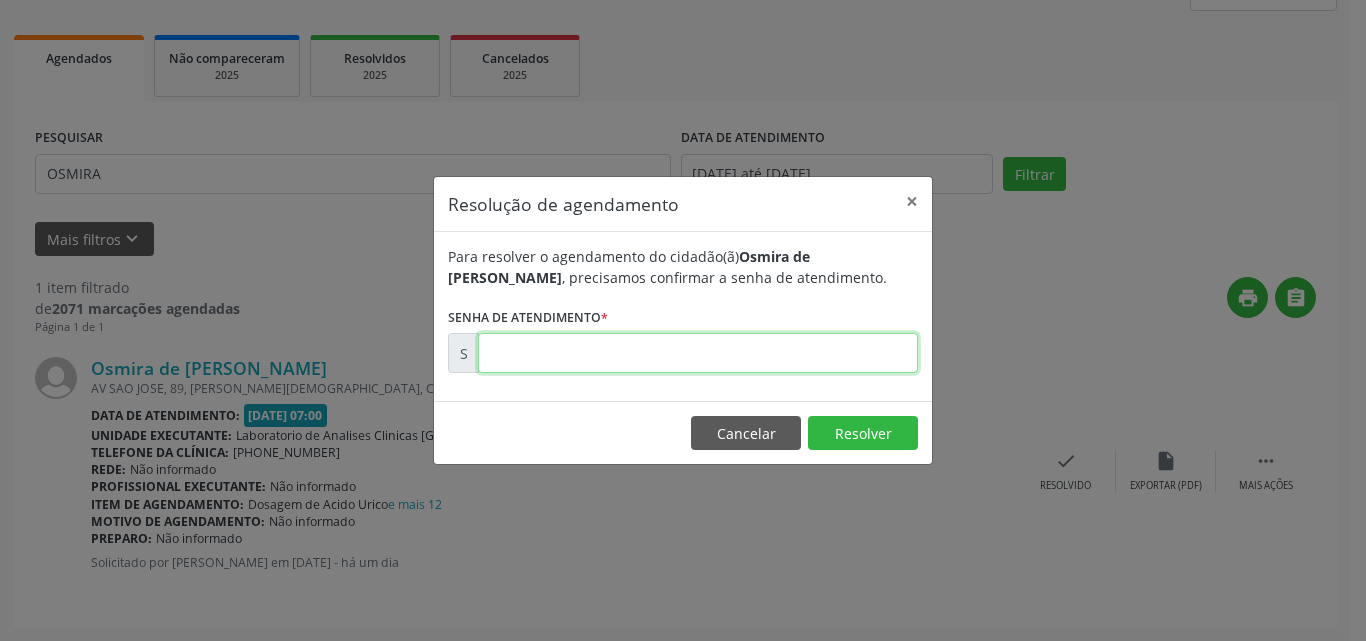 click at bounding box center (698, 353) 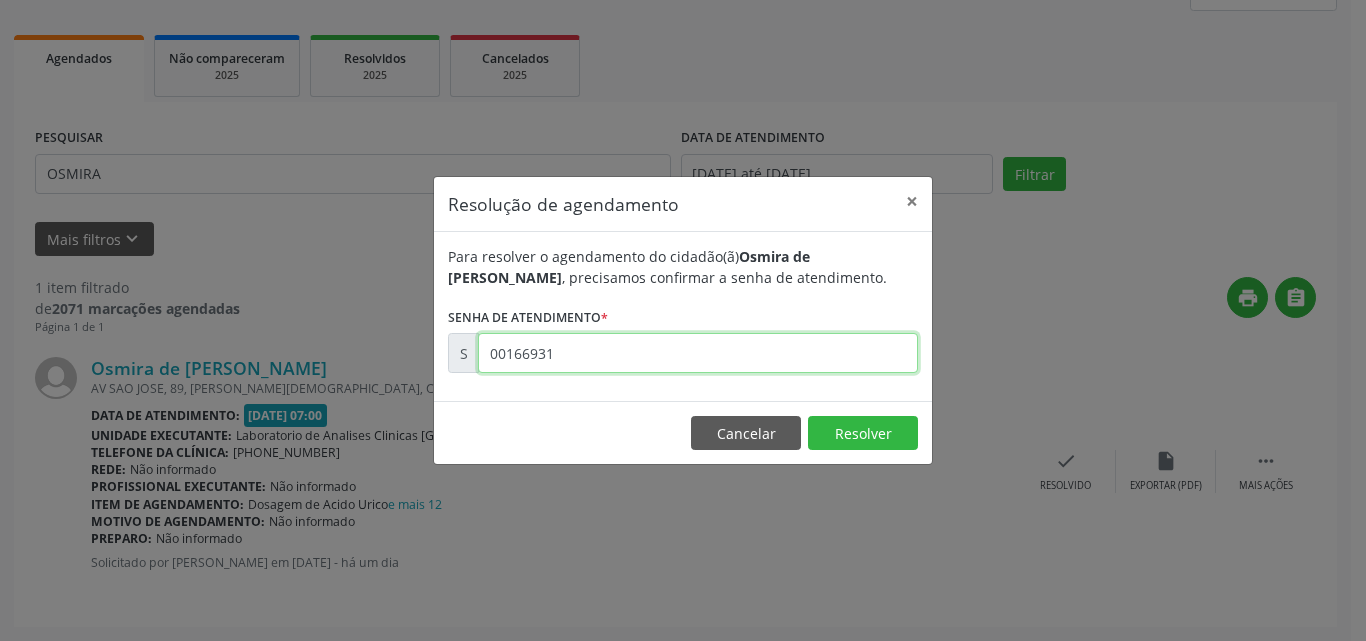 type on "00166931" 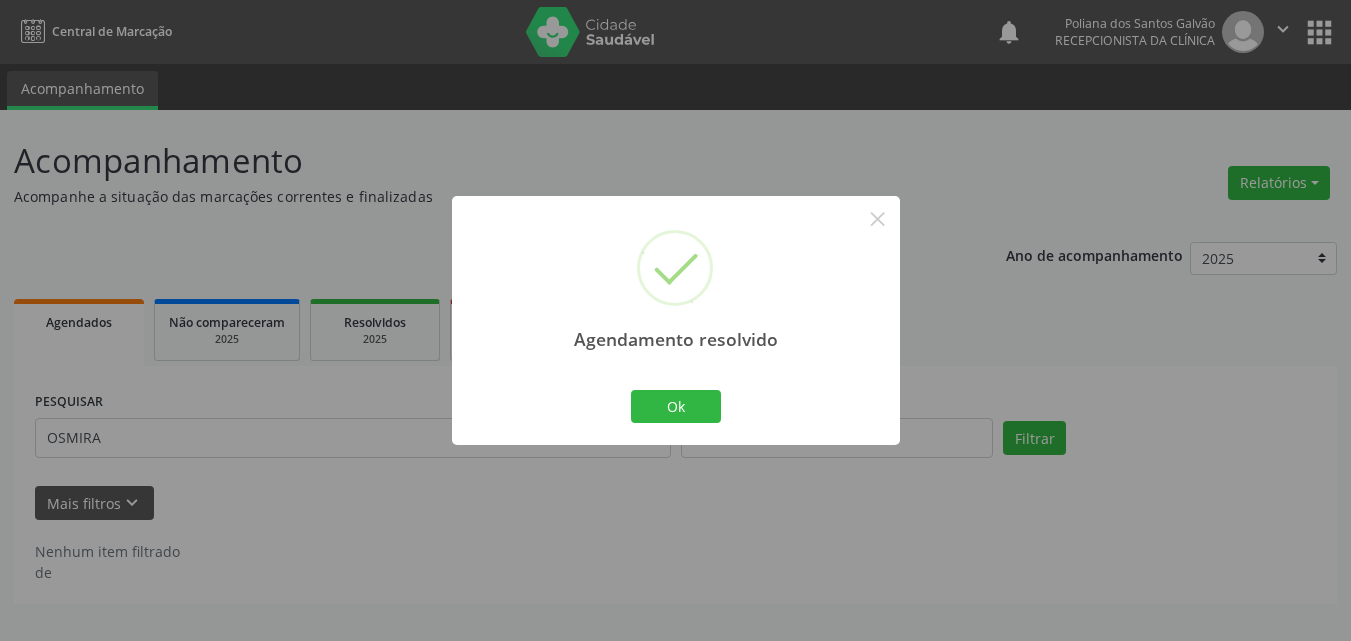 scroll, scrollTop: 0, scrollLeft: 0, axis: both 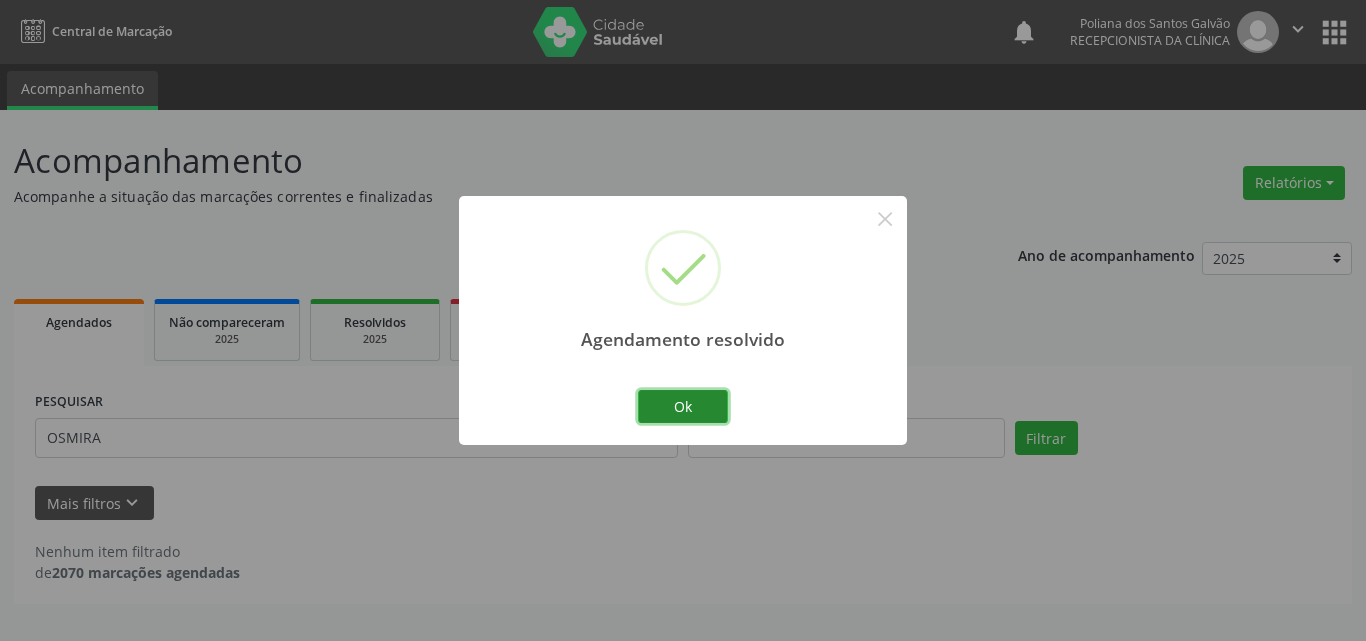 click on "Ok" at bounding box center [683, 407] 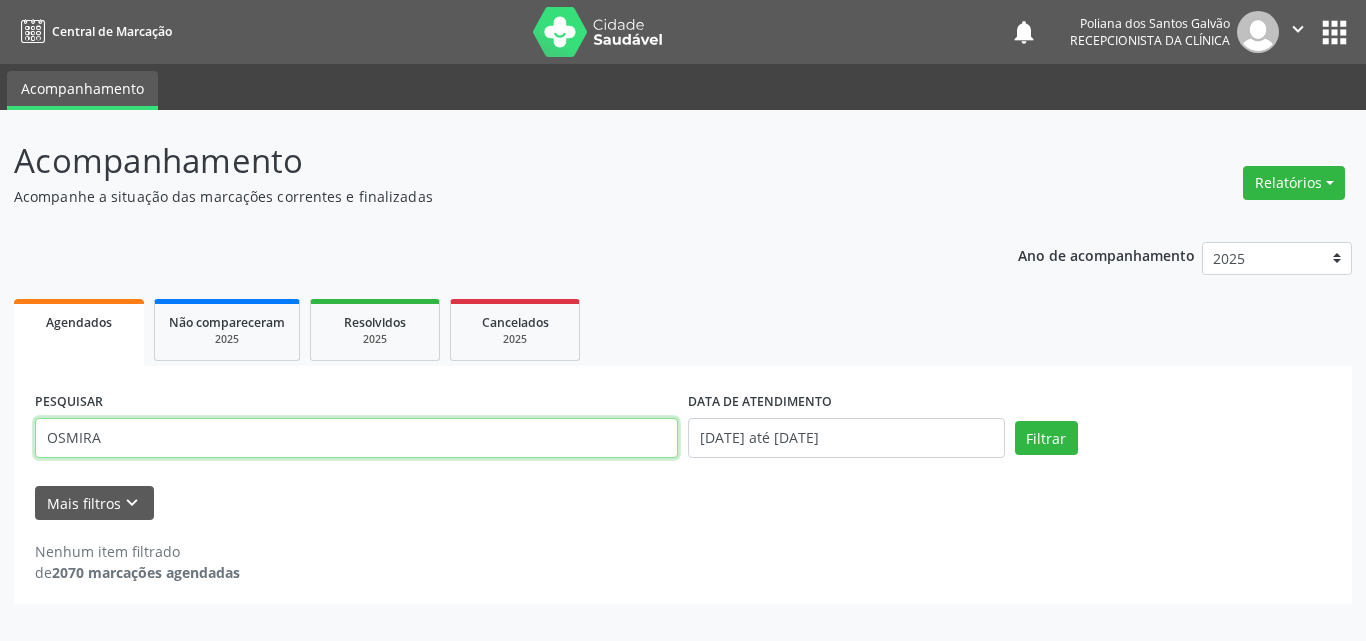 drag, startPoint x: 467, startPoint y: 457, endPoint x: 0, endPoint y: 308, distance: 490.19385 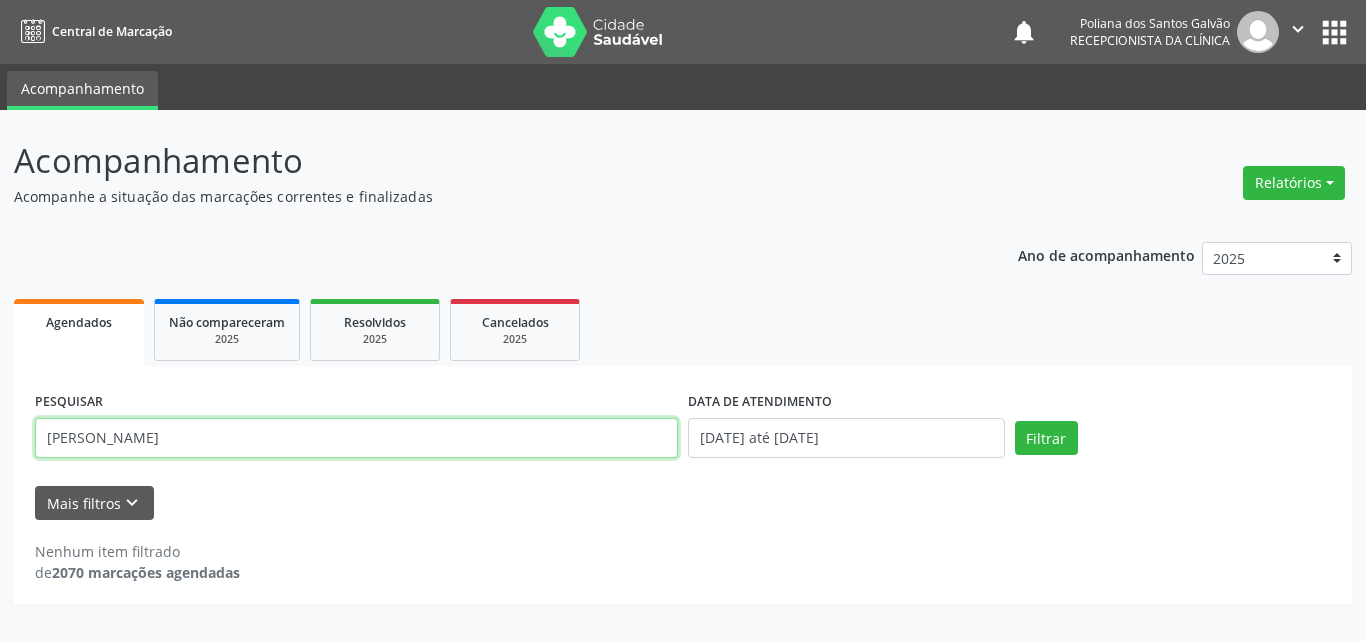 type on "[PERSON_NAME]" 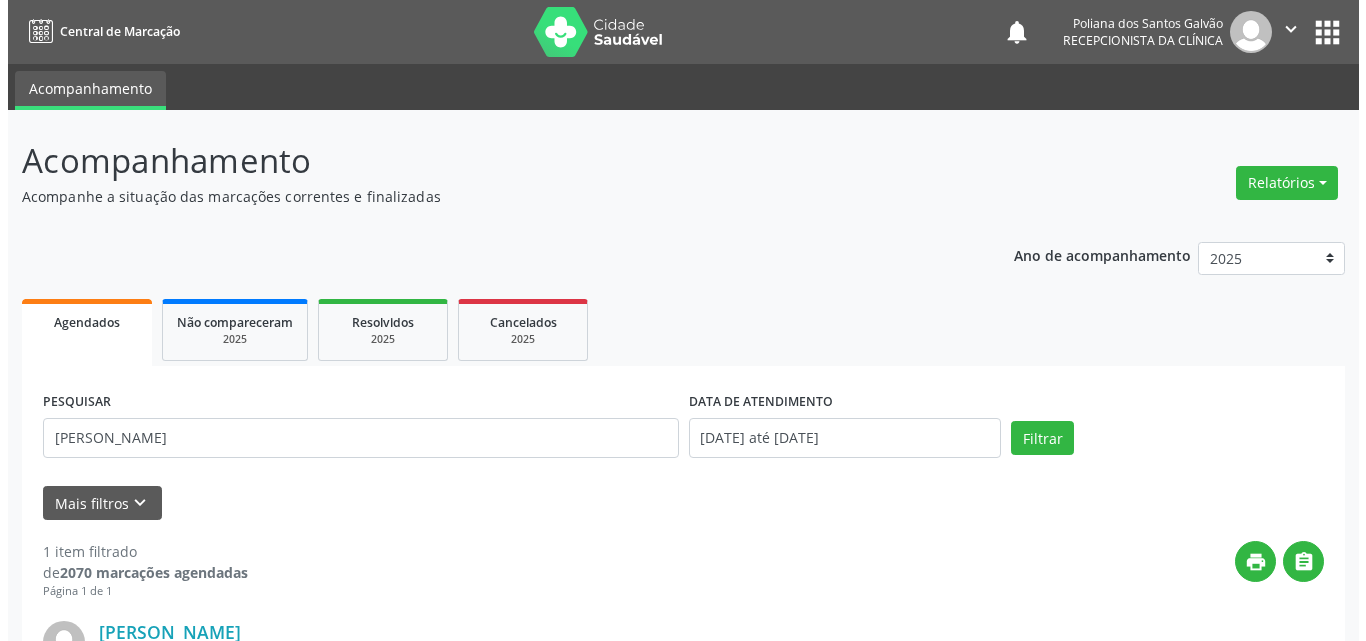 scroll, scrollTop: 264, scrollLeft: 0, axis: vertical 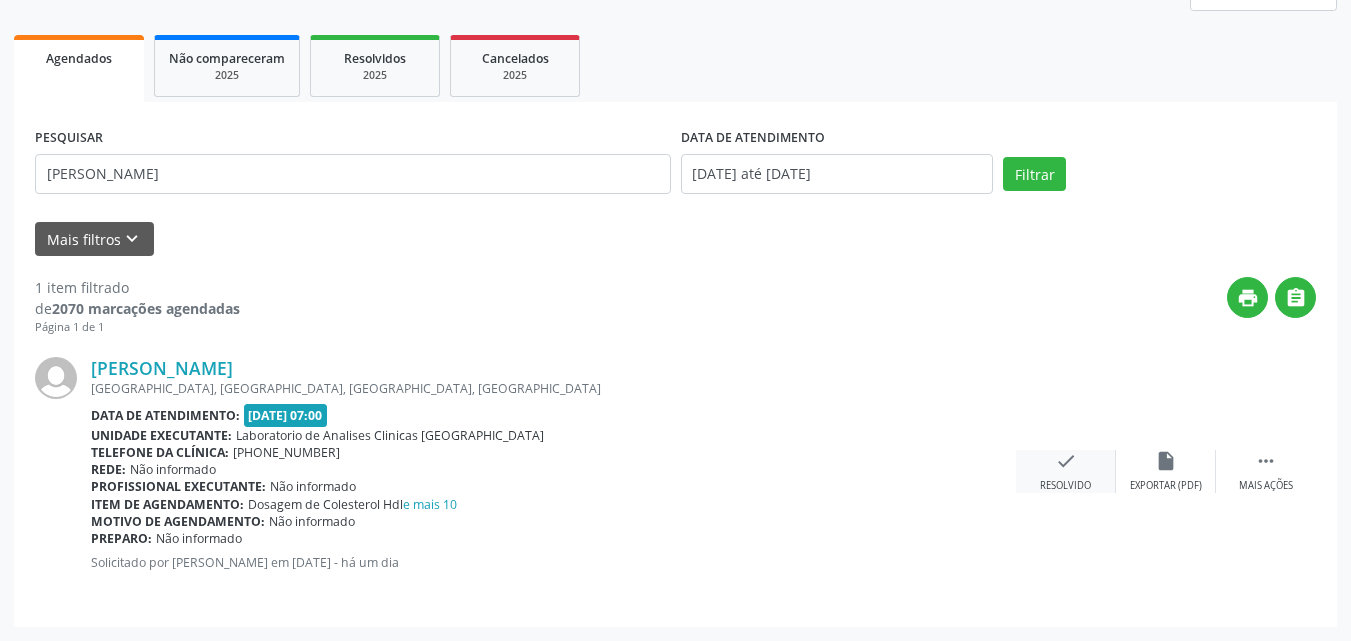 click on "check
Resolvido" at bounding box center [1066, 471] 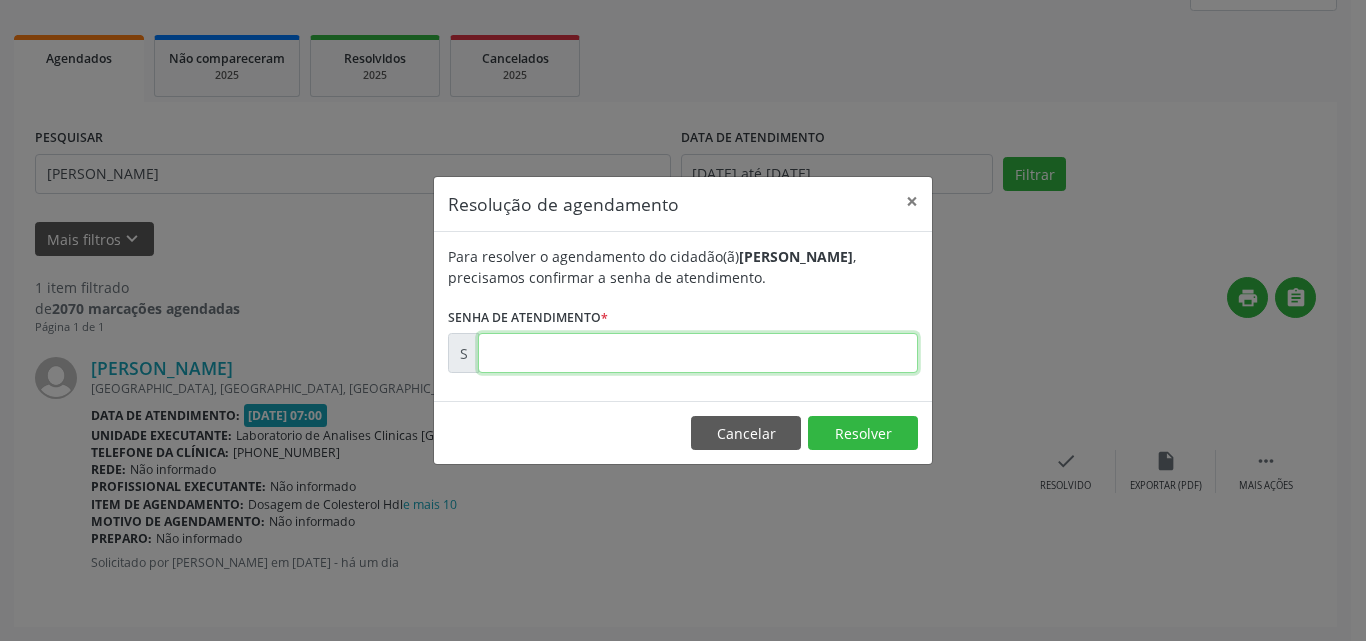 click at bounding box center (698, 353) 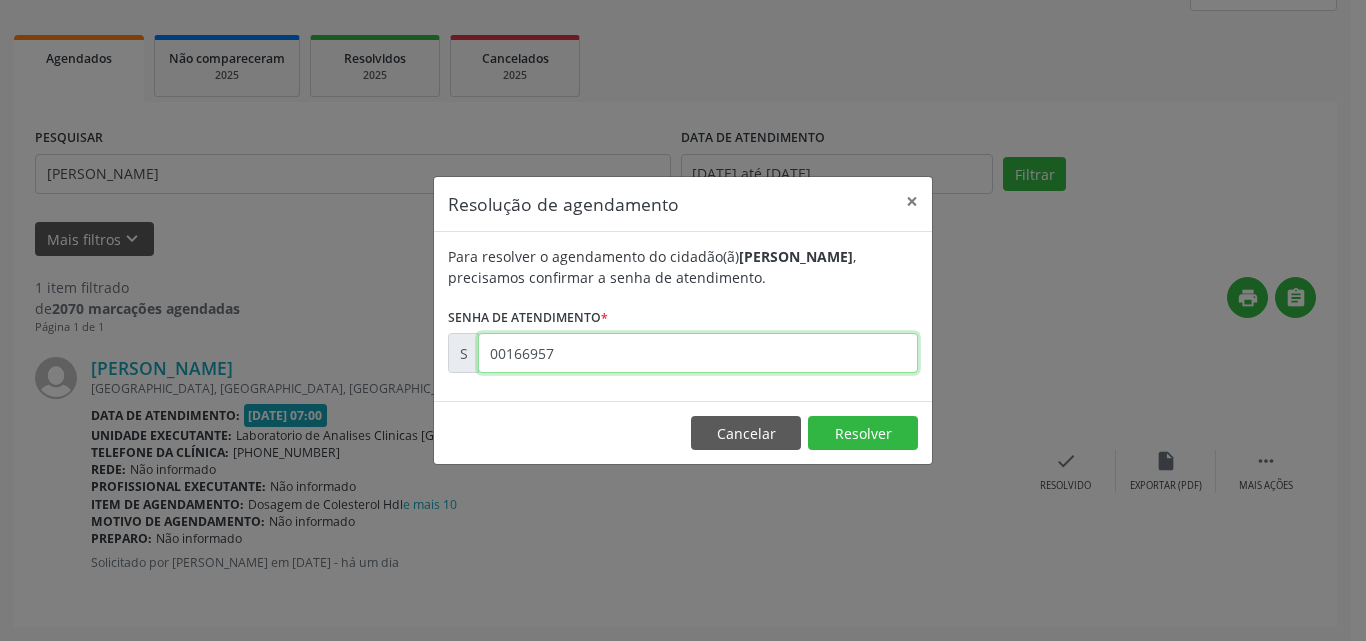 type on "00166957" 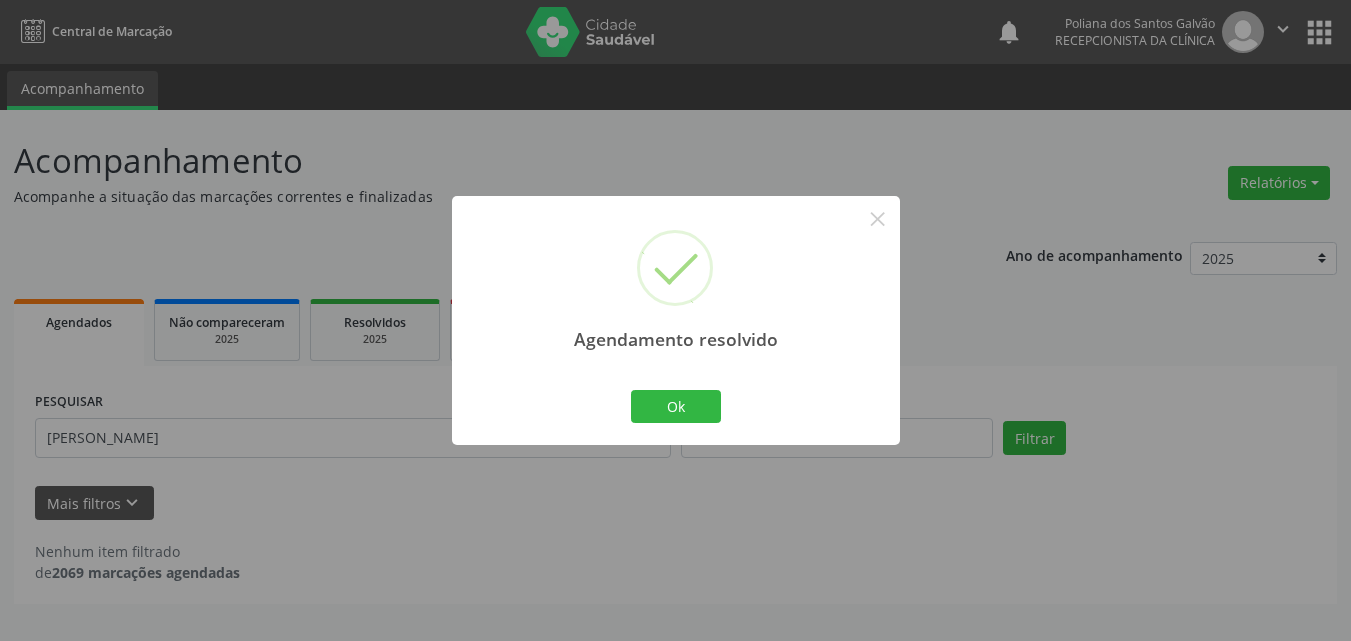 scroll, scrollTop: 0, scrollLeft: 0, axis: both 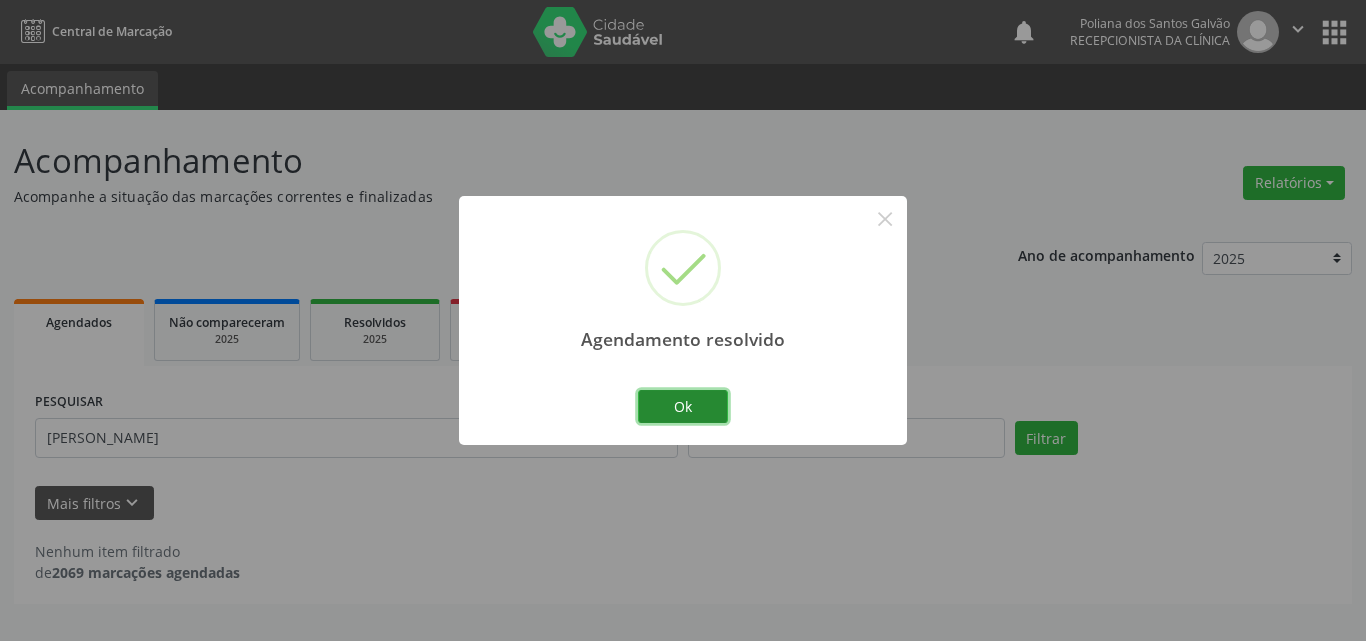 click on "Ok" at bounding box center (683, 407) 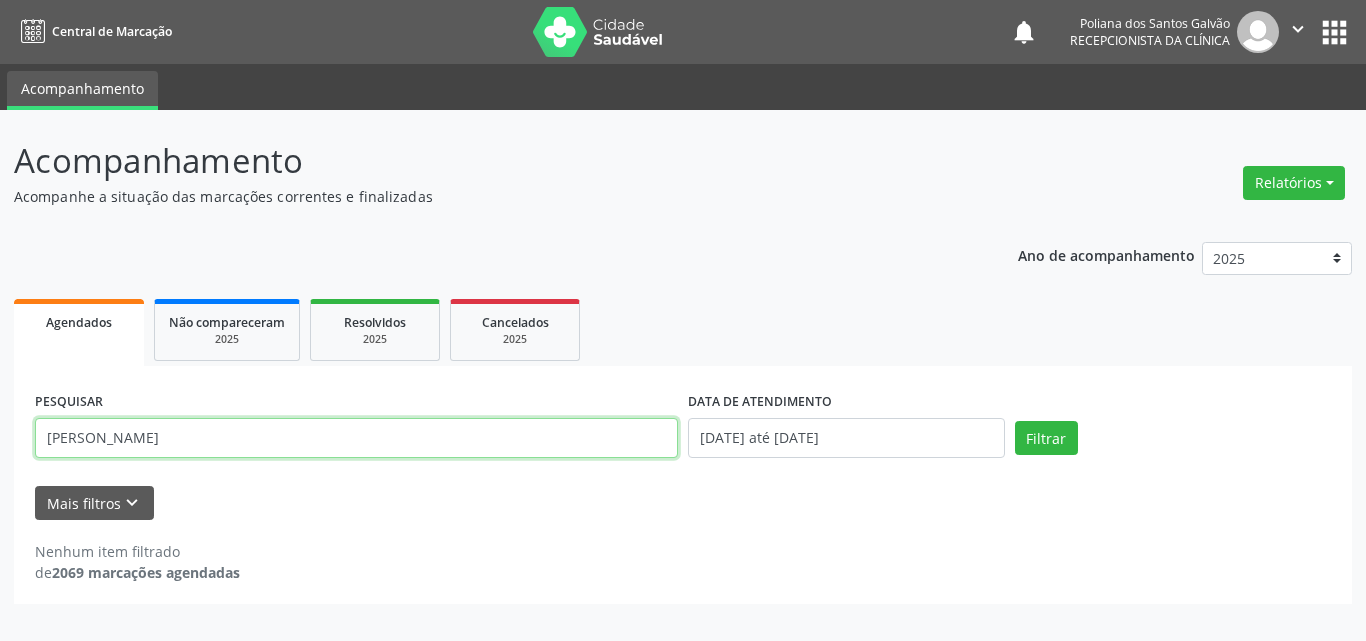 drag, startPoint x: 599, startPoint y: 436, endPoint x: 0, endPoint y: 139, distance: 668.5881 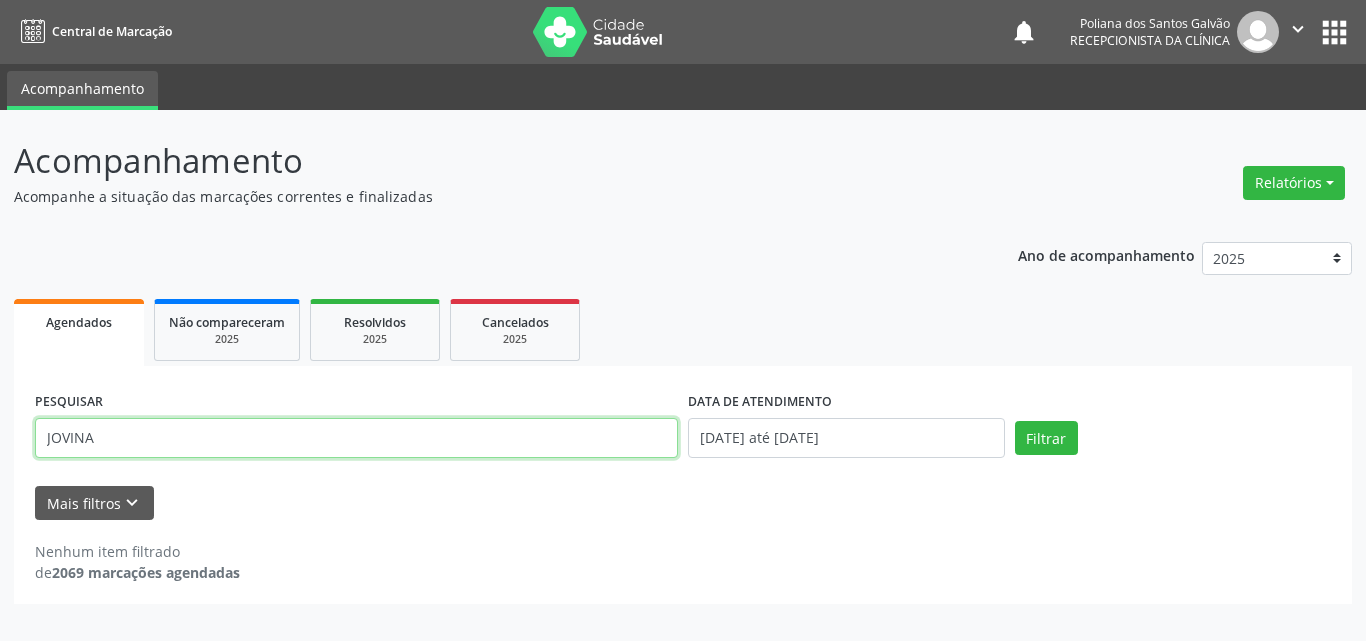 type on "JOVINA" 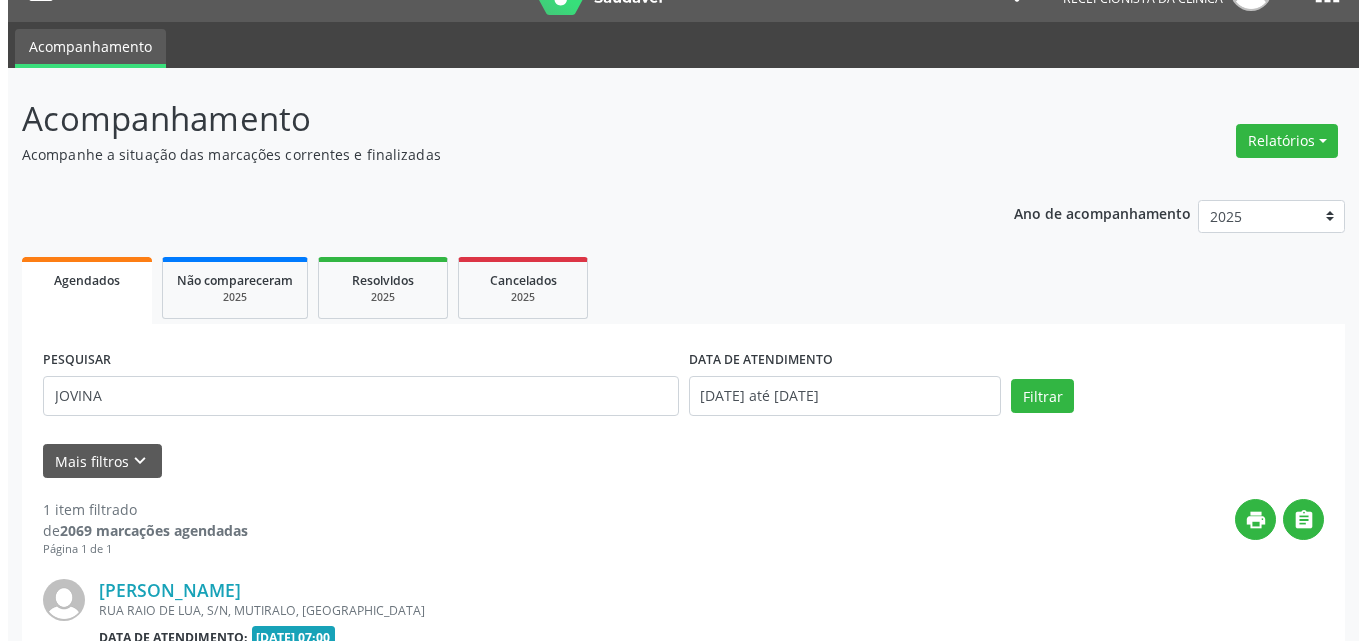scroll, scrollTop: 264, scrollLeft: 0, axis: vertical 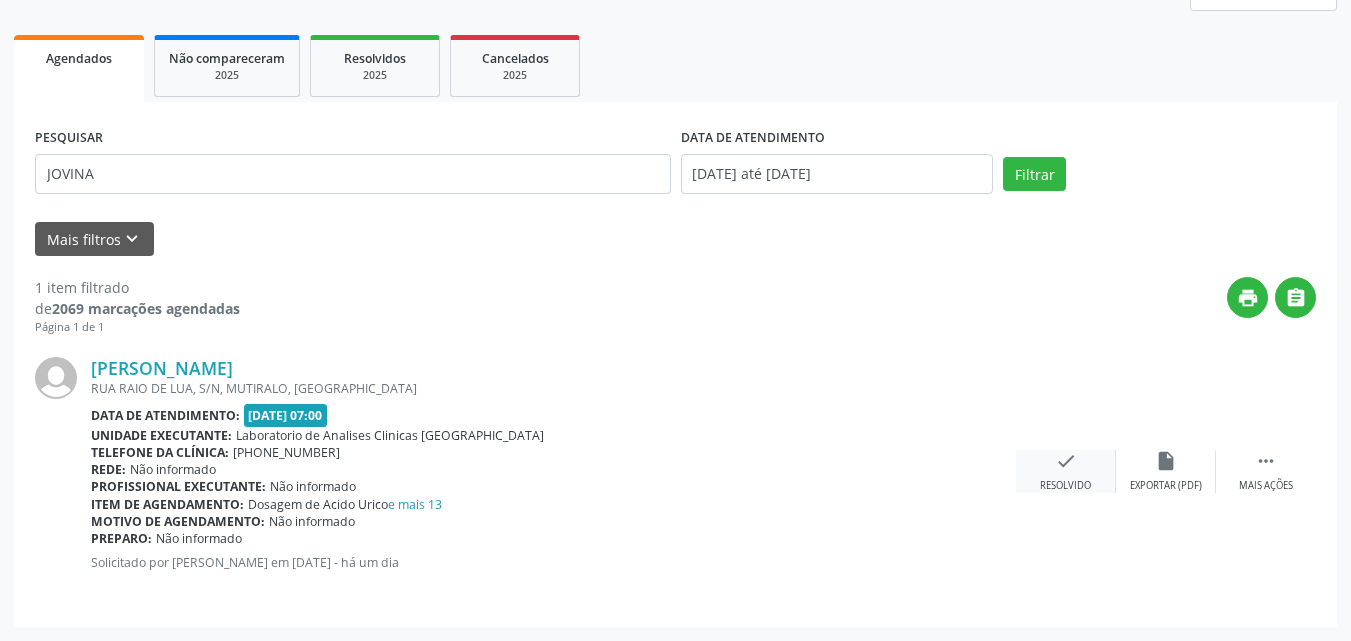 click on "check" at bounding box center [1066, 461] 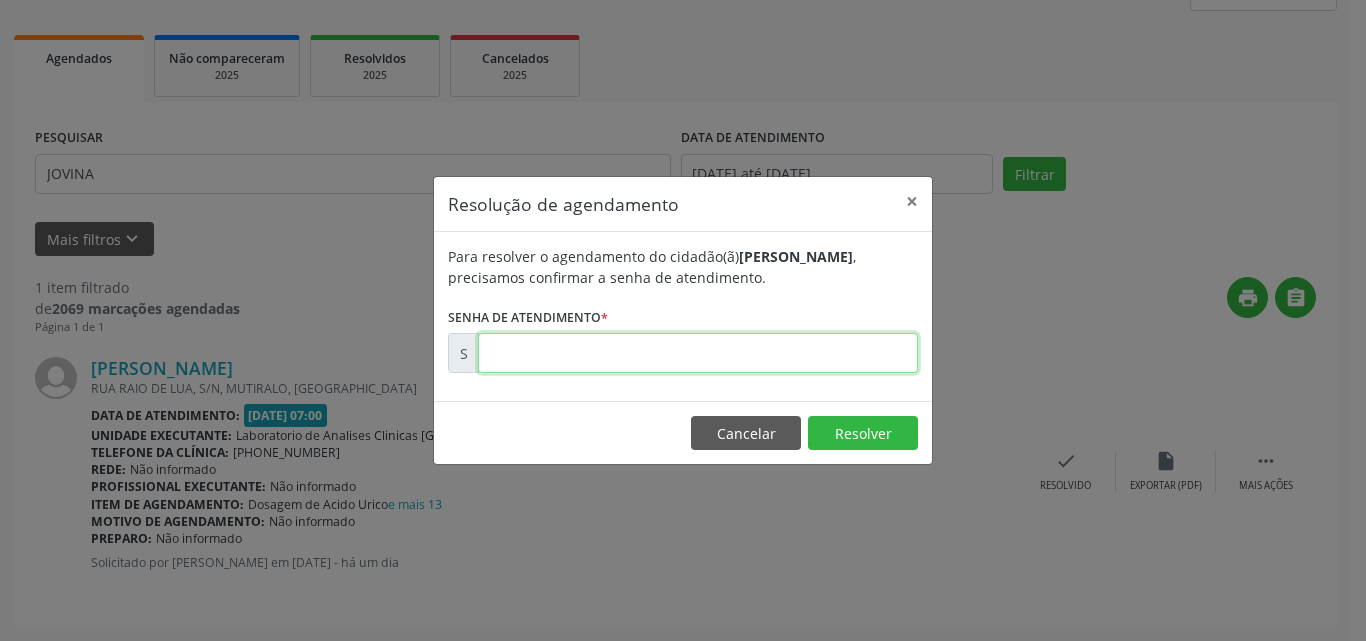 click at bounding box center [698, 353] 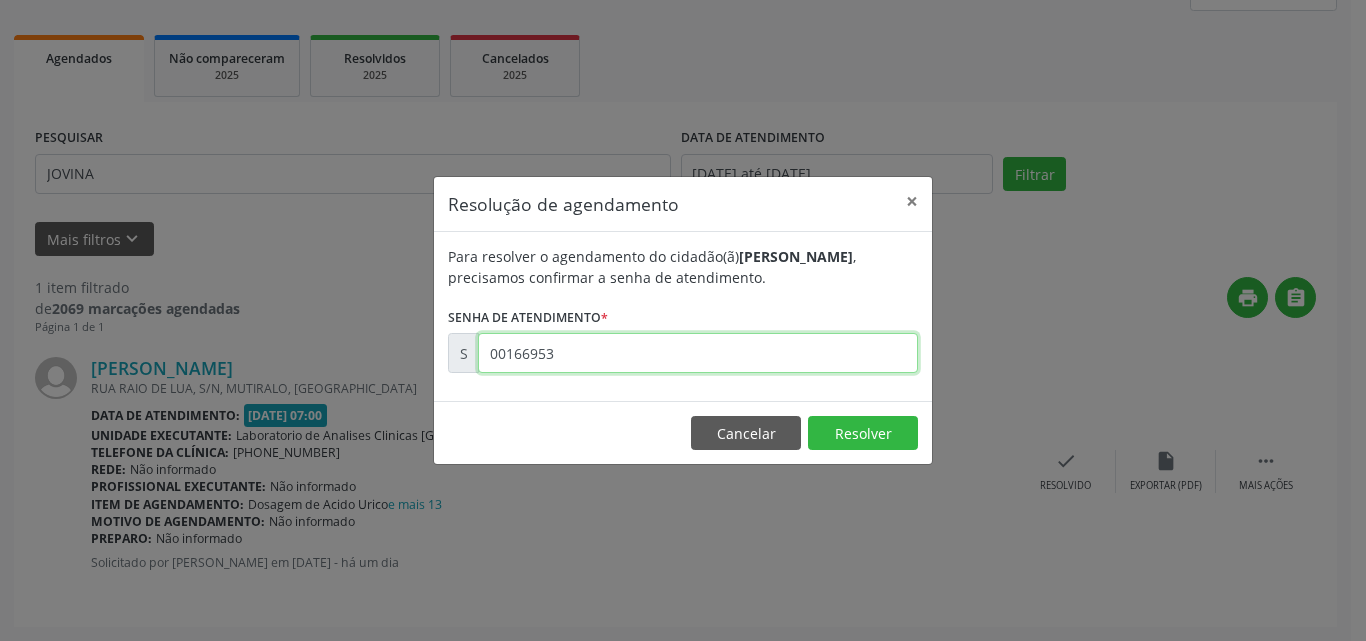 type on "00166953" 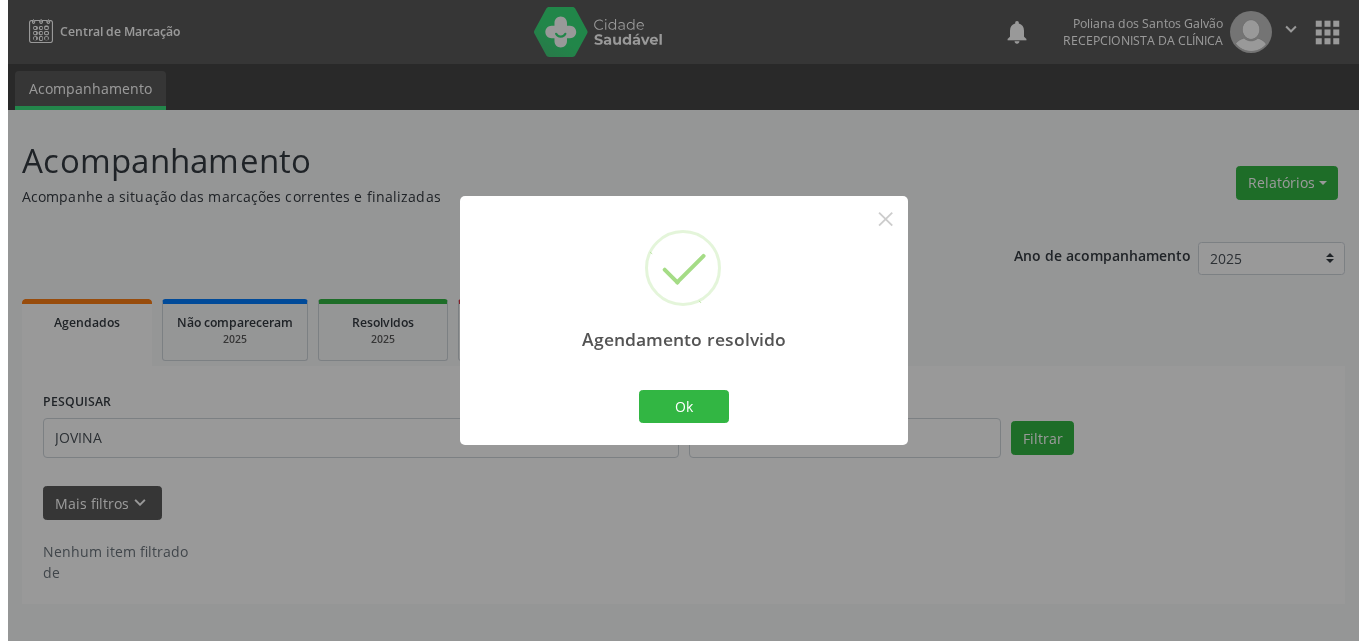 scroll, scrollTop: 0, scrollLeft: 0, axis: both 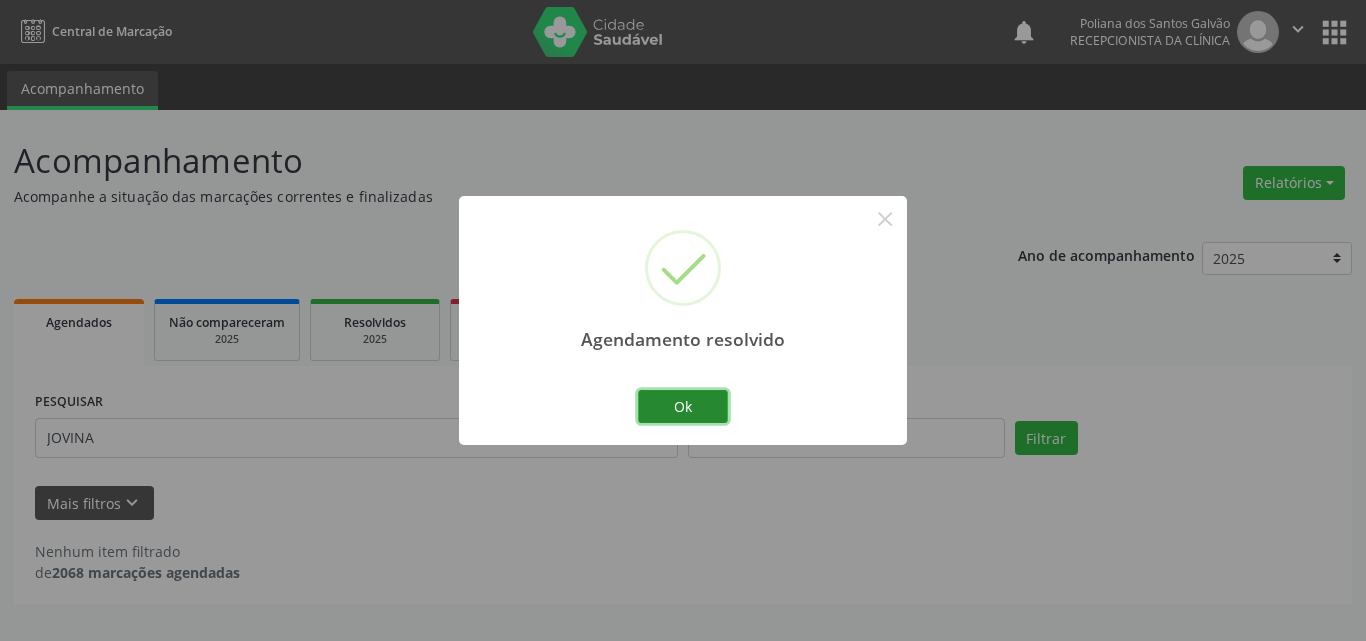click on "Ok" at bounding box center [683, 407] 